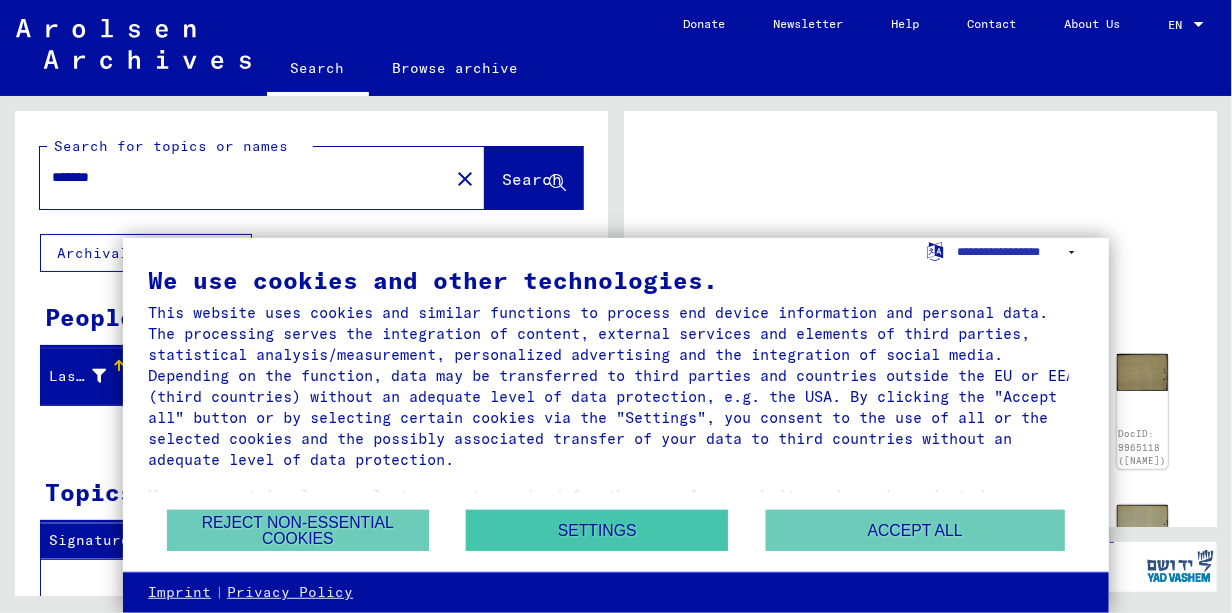 scroll, scrollTop: 0, scrollLeft: 0, axis: both 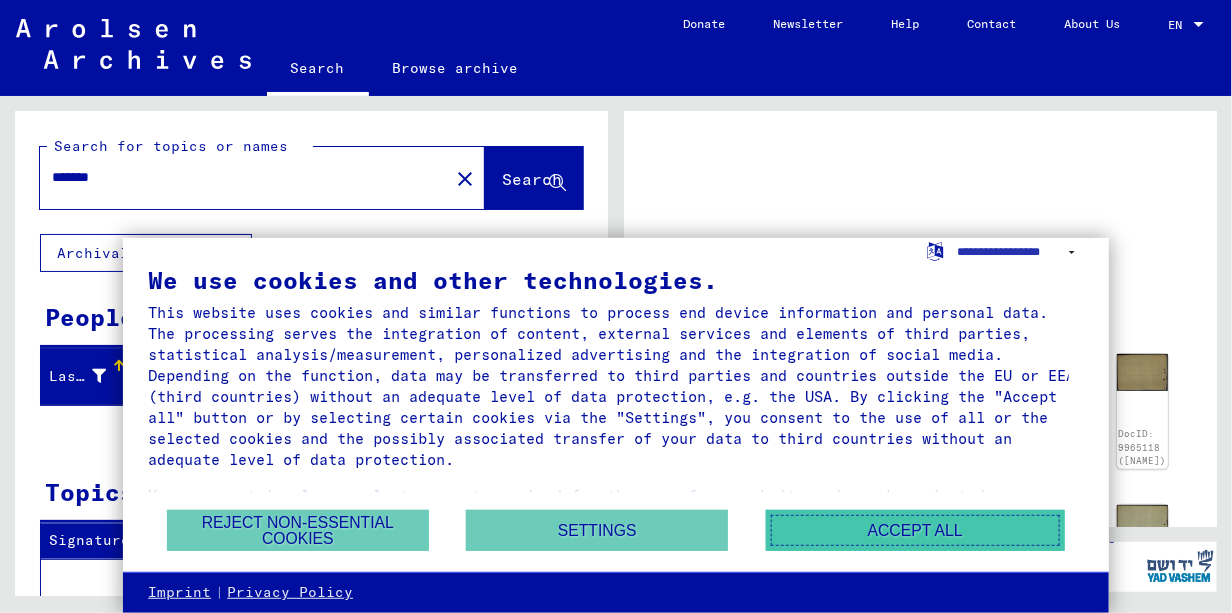 click on "Accept all" at bounding box center [915, 530] 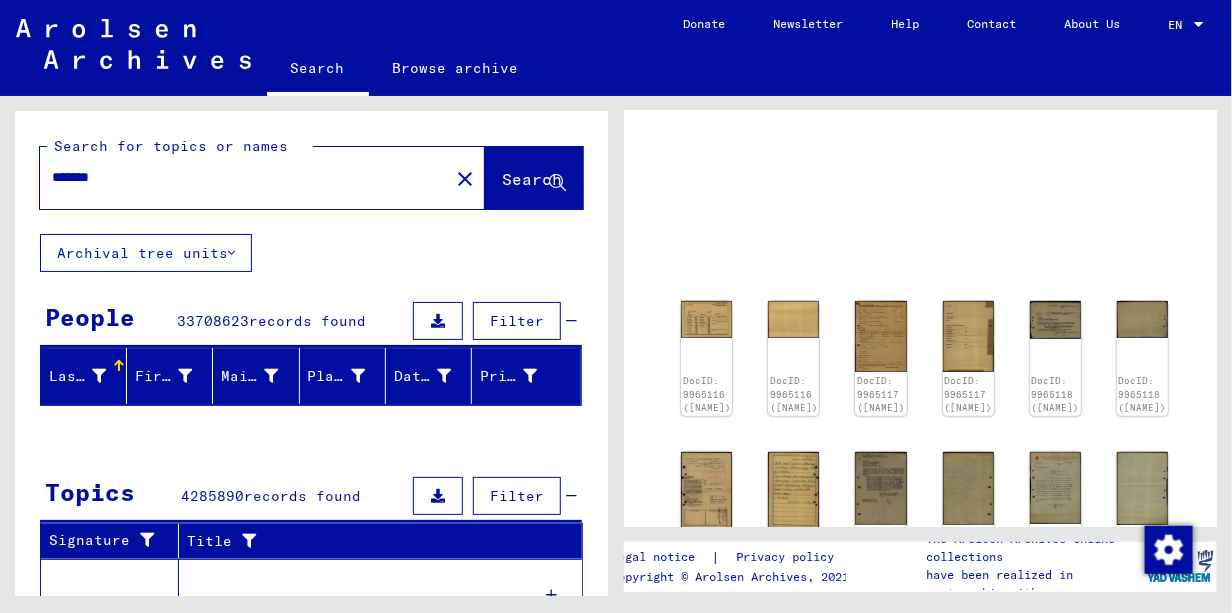 scroll, scrollTop: 76, scrollLeft: 0, axis: vertical 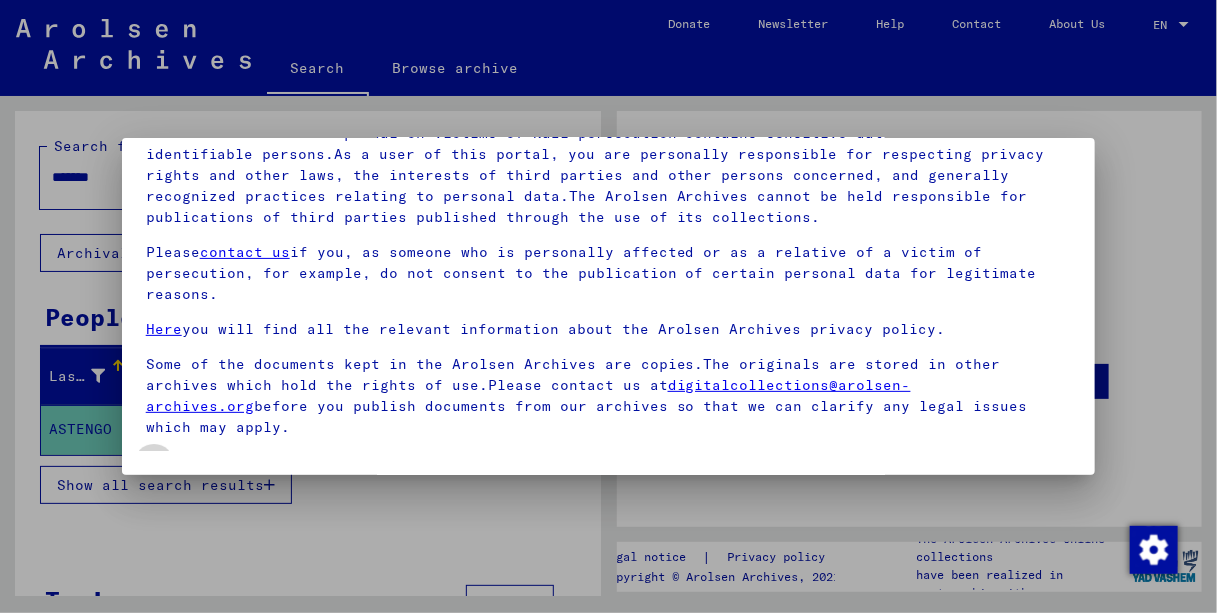 click at bounding box center (154, 464) 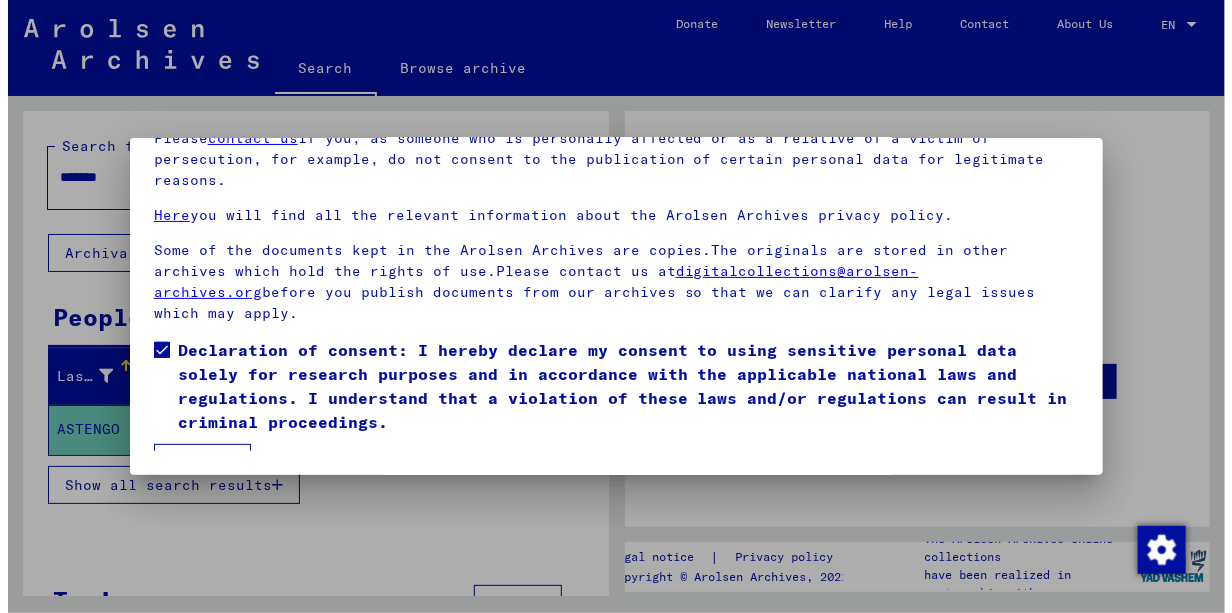 scroll, scrollTop: 122, scrollLeft: 0, axis: vertical 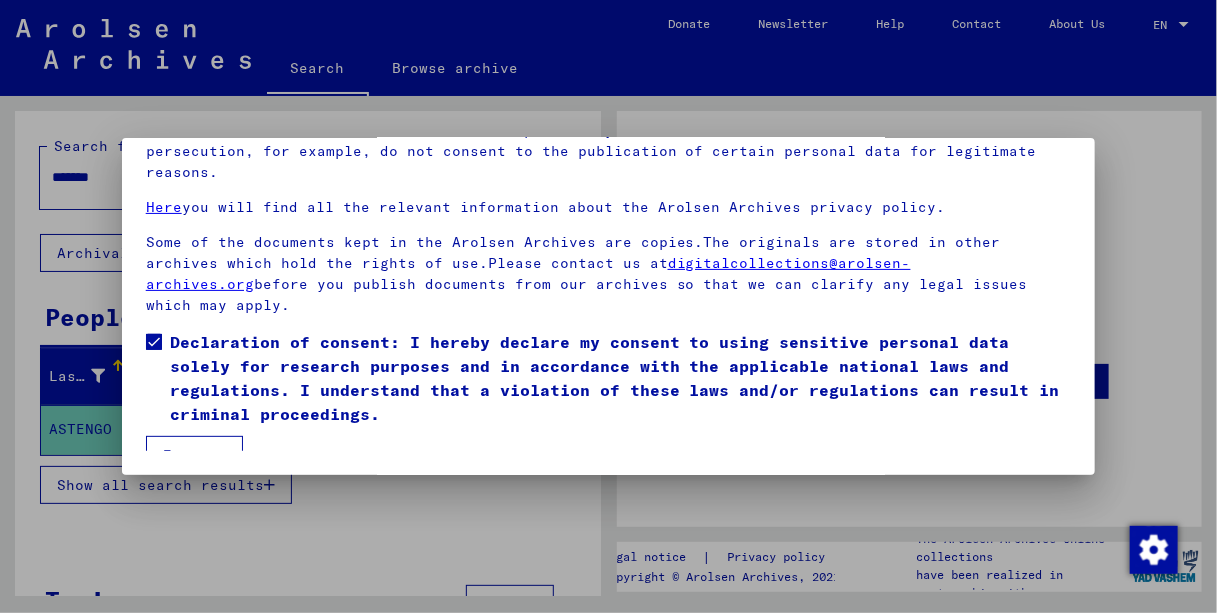 click on "I agree" at bounding box center [194, 455] 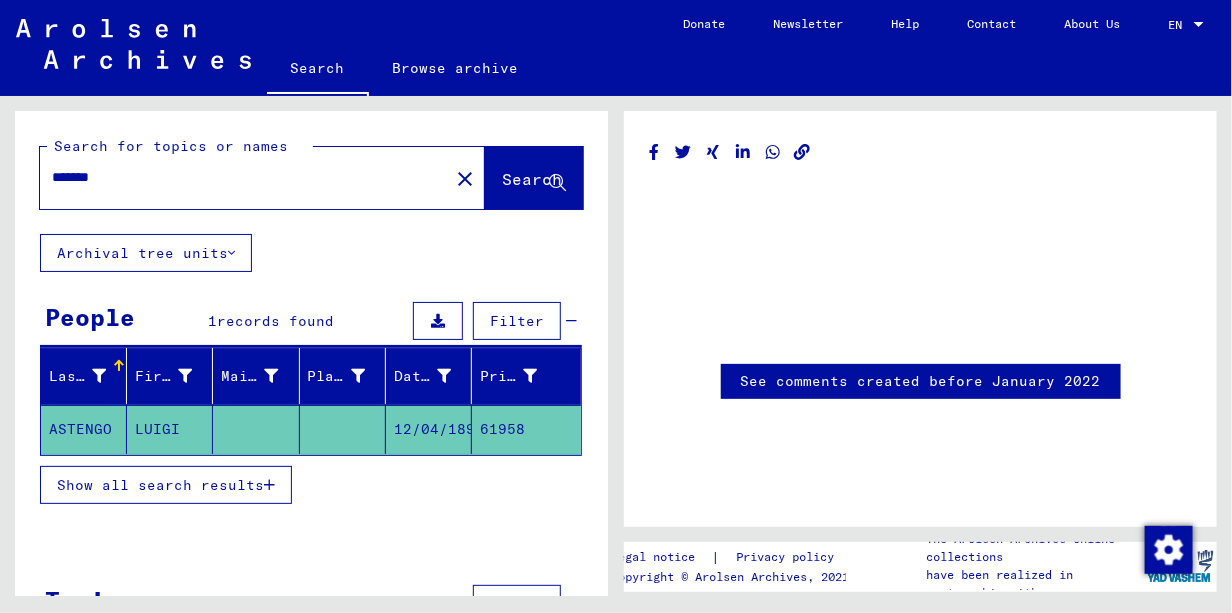 click on "12/04/1896" 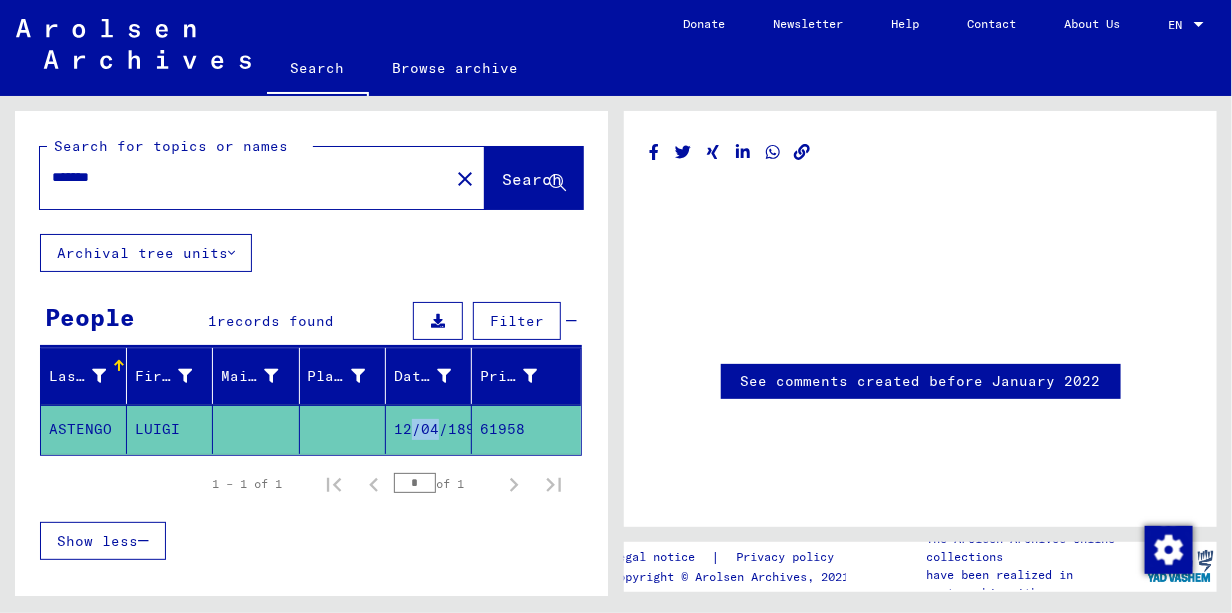 drag, startPoint x: 419, startPoint y: 428, endPoint x: 388, endPoint y: 421, distance: 31.780497 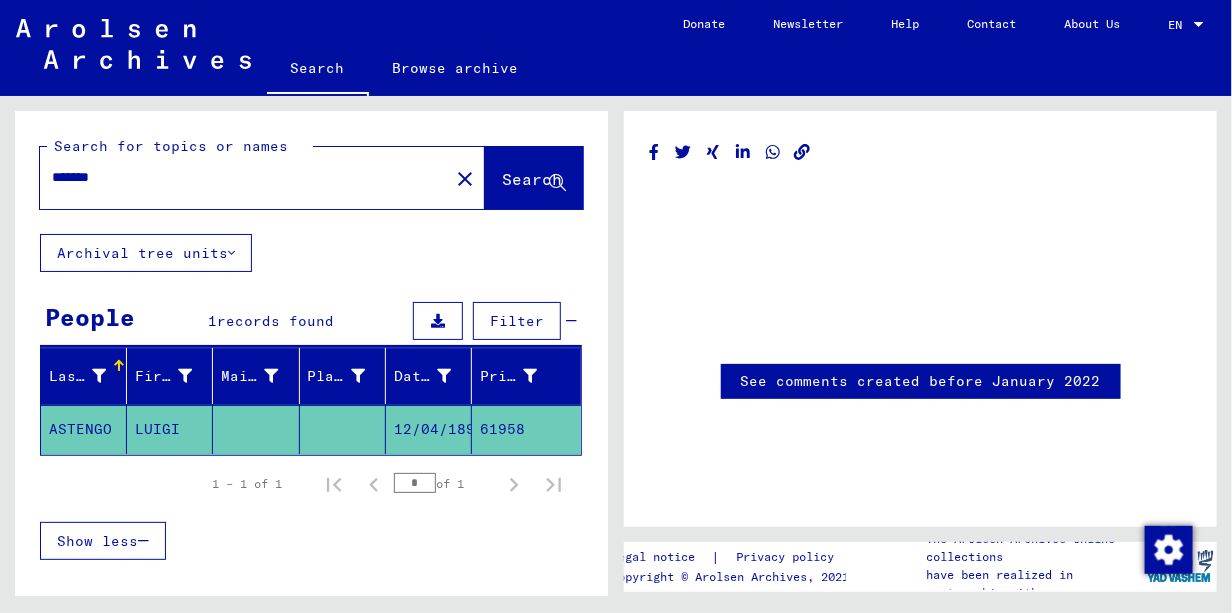 click on "12/04/1896" 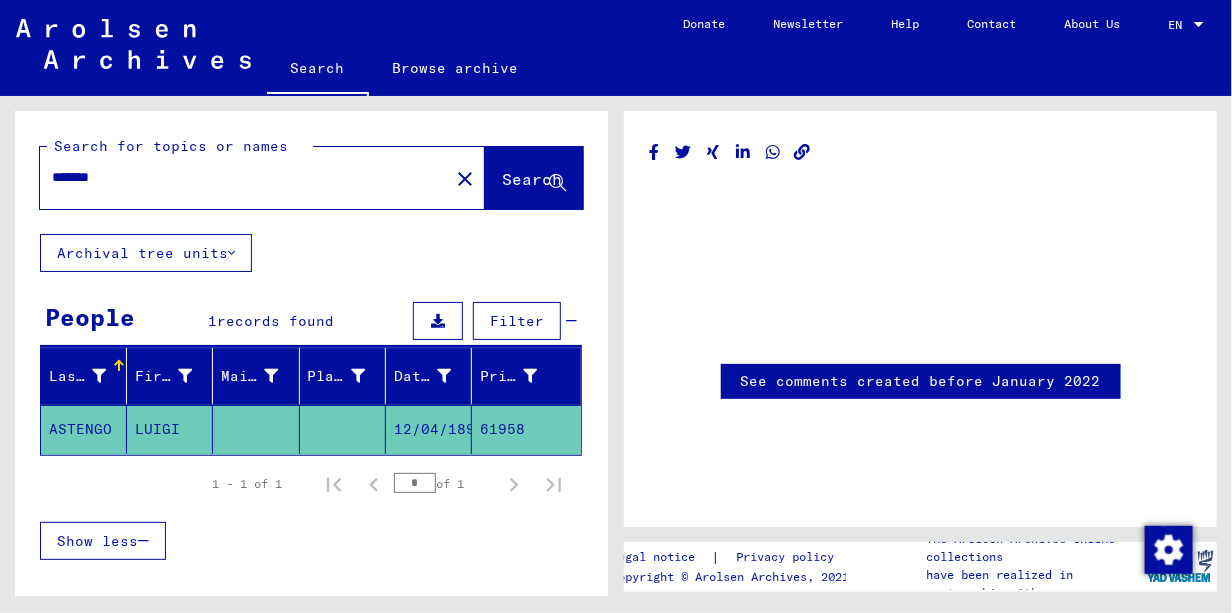 click on "12/04/1896" 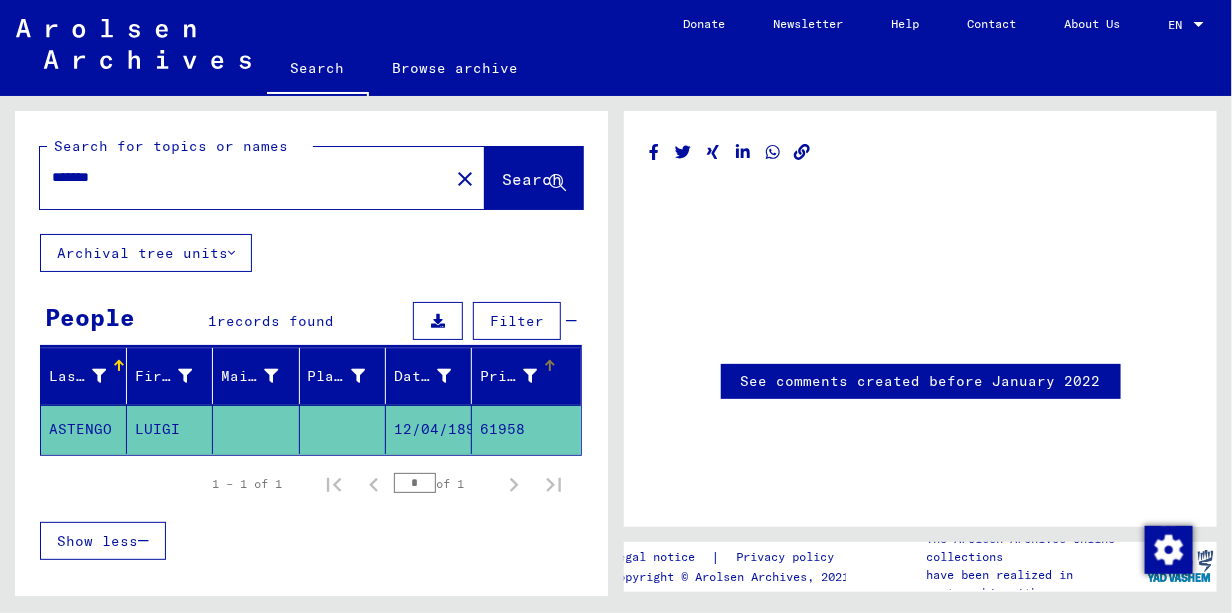 click at bounding box center (552, 363) 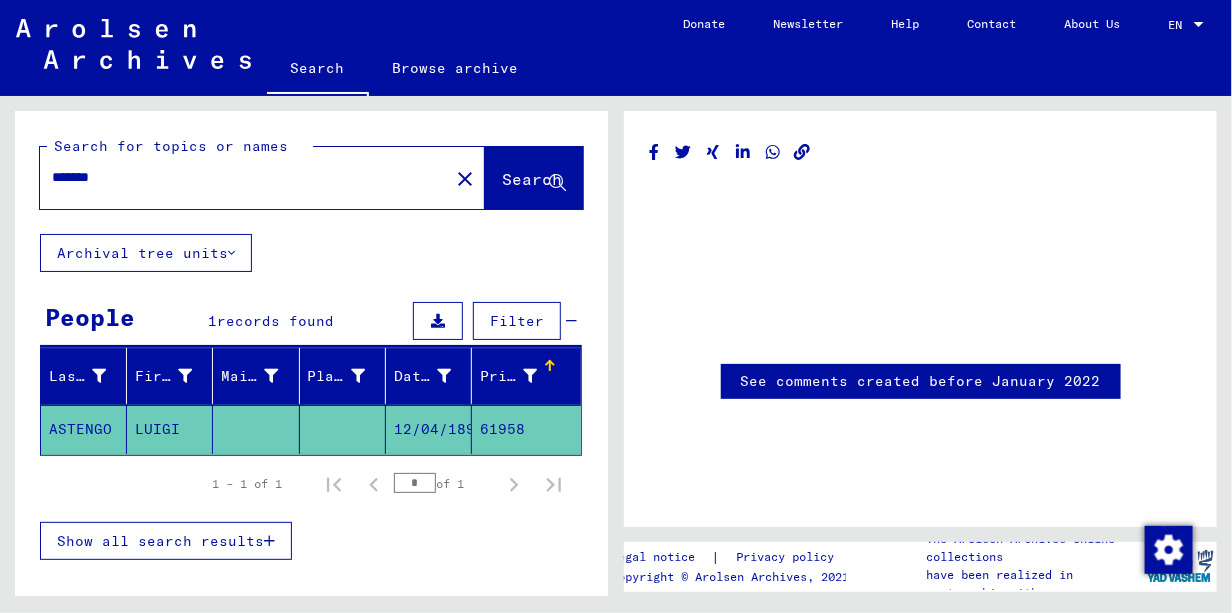 click on "ASTENGO" 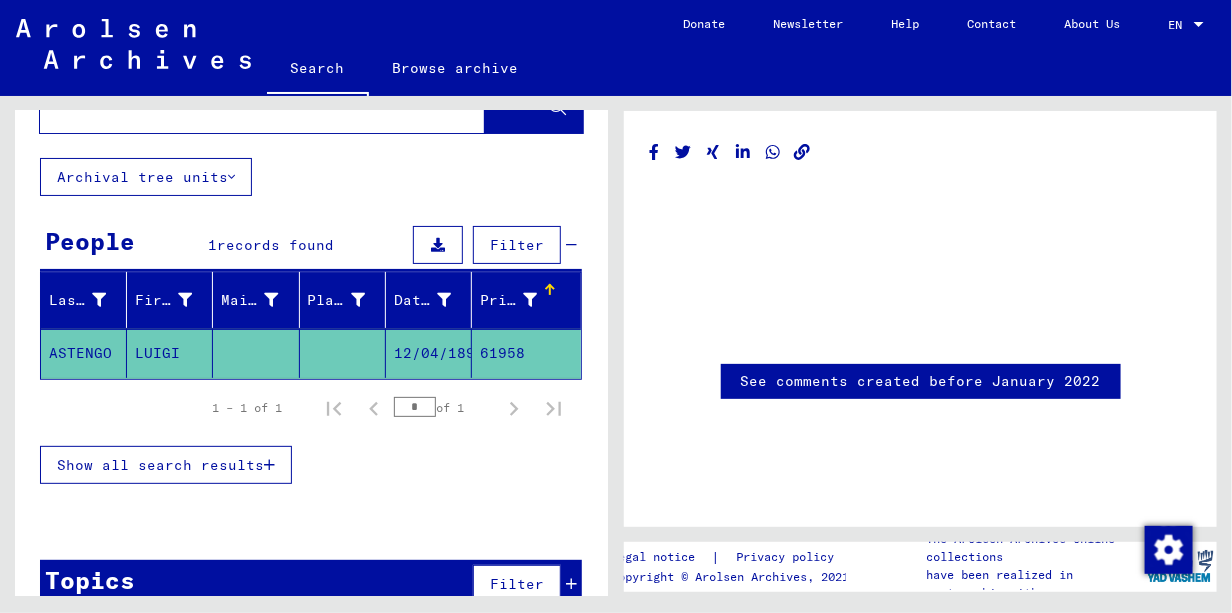 scroll, scrollTop: 105, scrollLeft: 0, axis: vertical 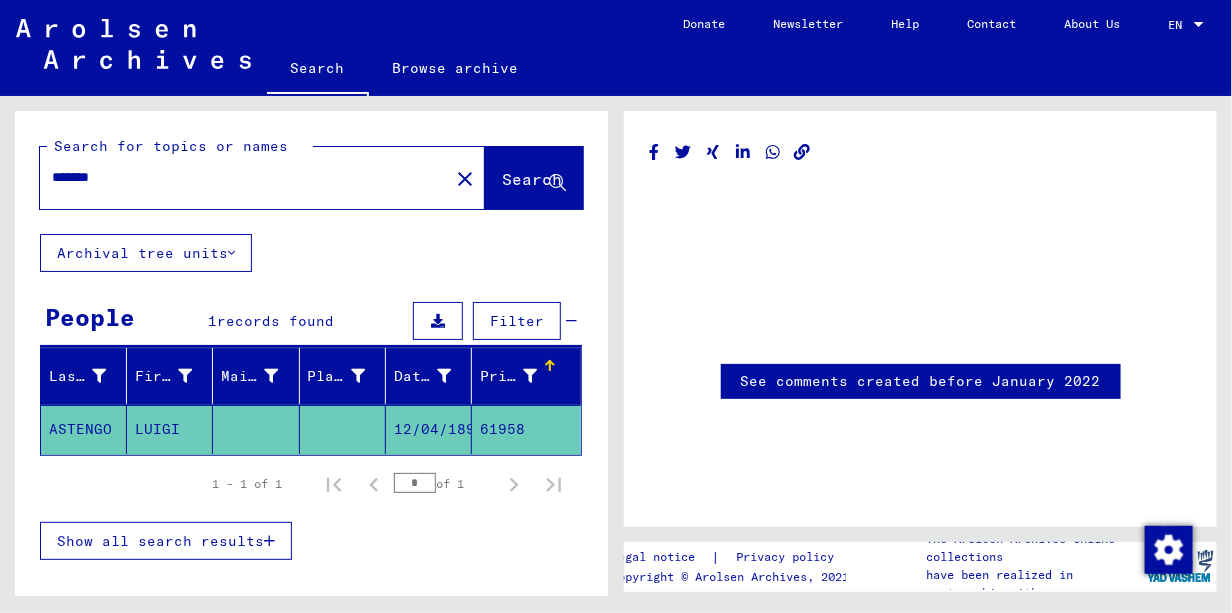 click 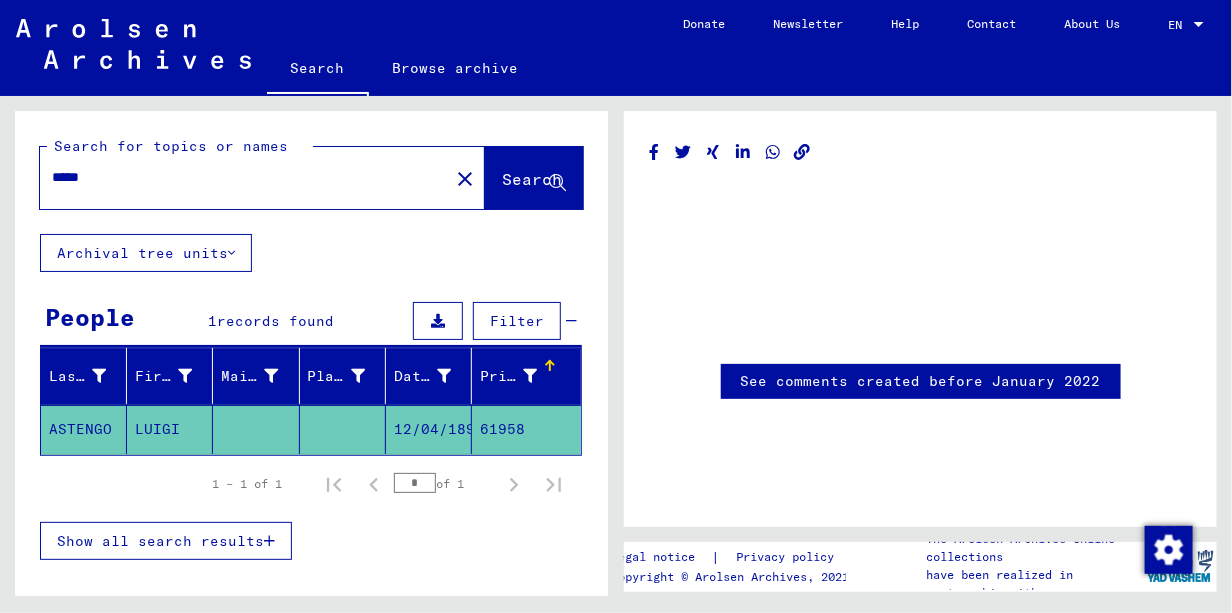 type on "*****" 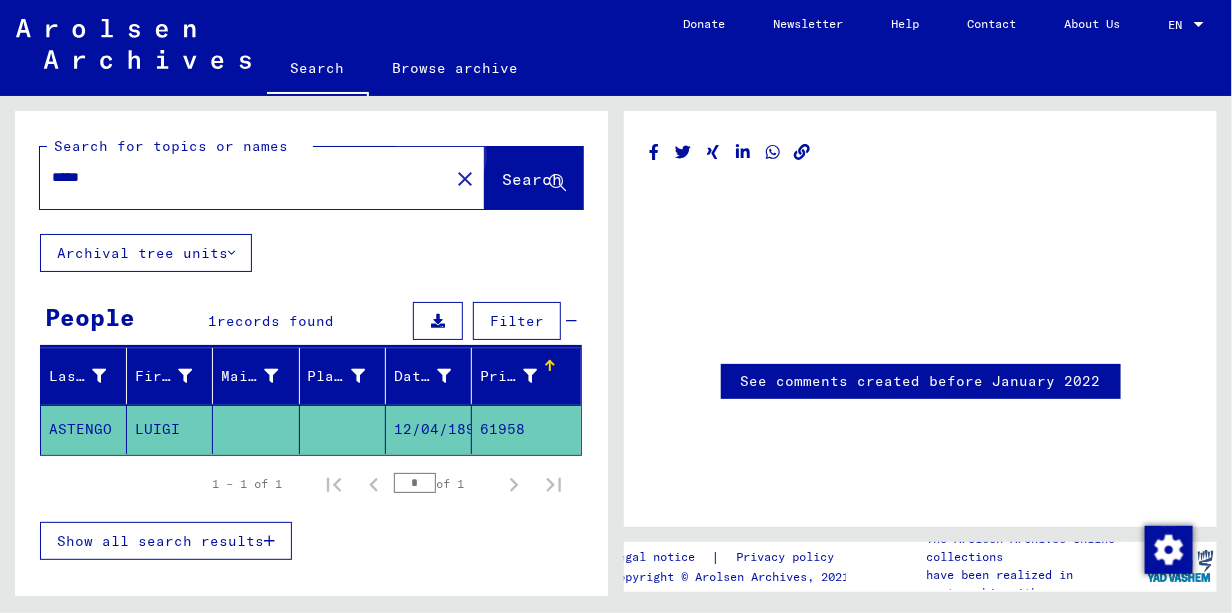 click on "Search" 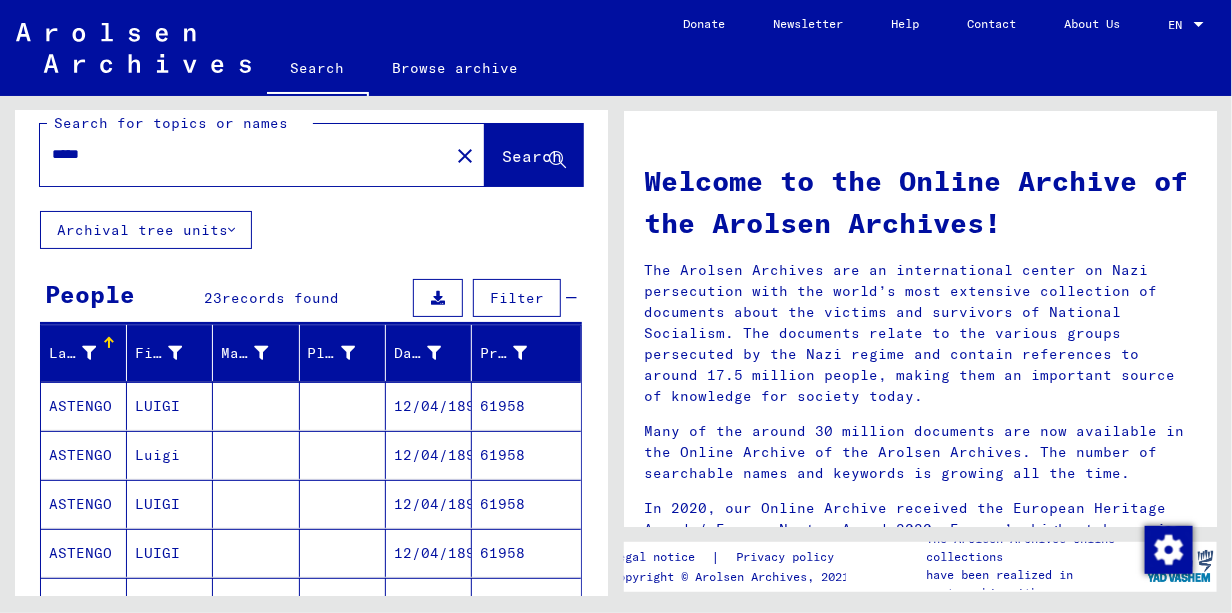 scroll, scrollTop: 19, scrollLeft: 0, axis: vertical 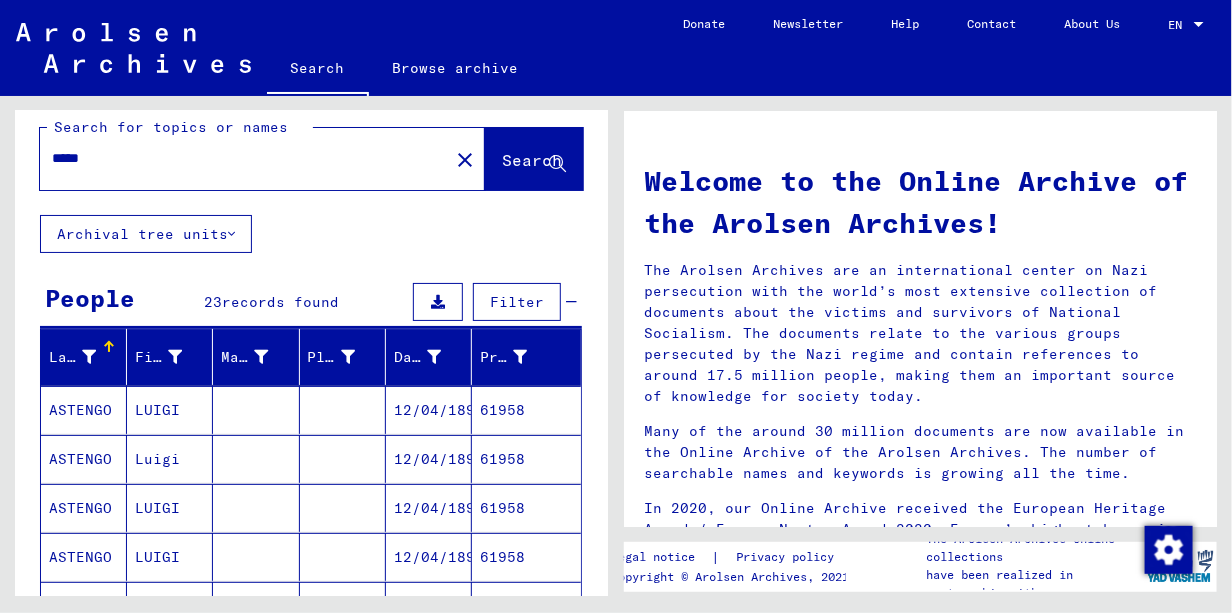 click on "ASTENGO" at bounding box center [84, 459] 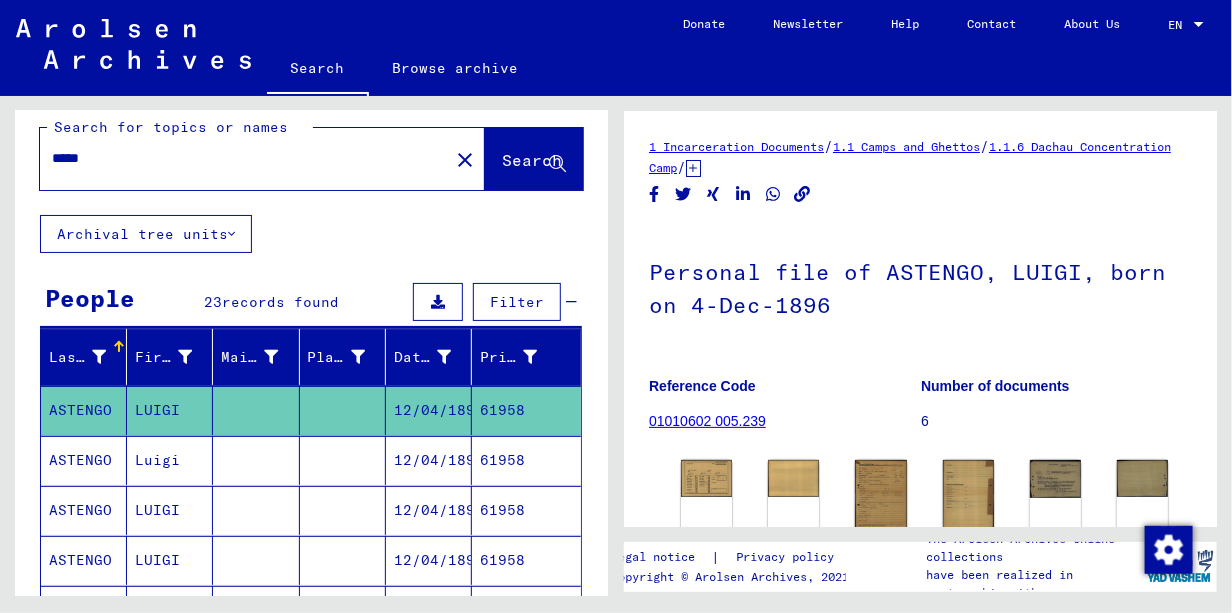scroll, scrollTop: 0, scrollLeft: 0, axis: both 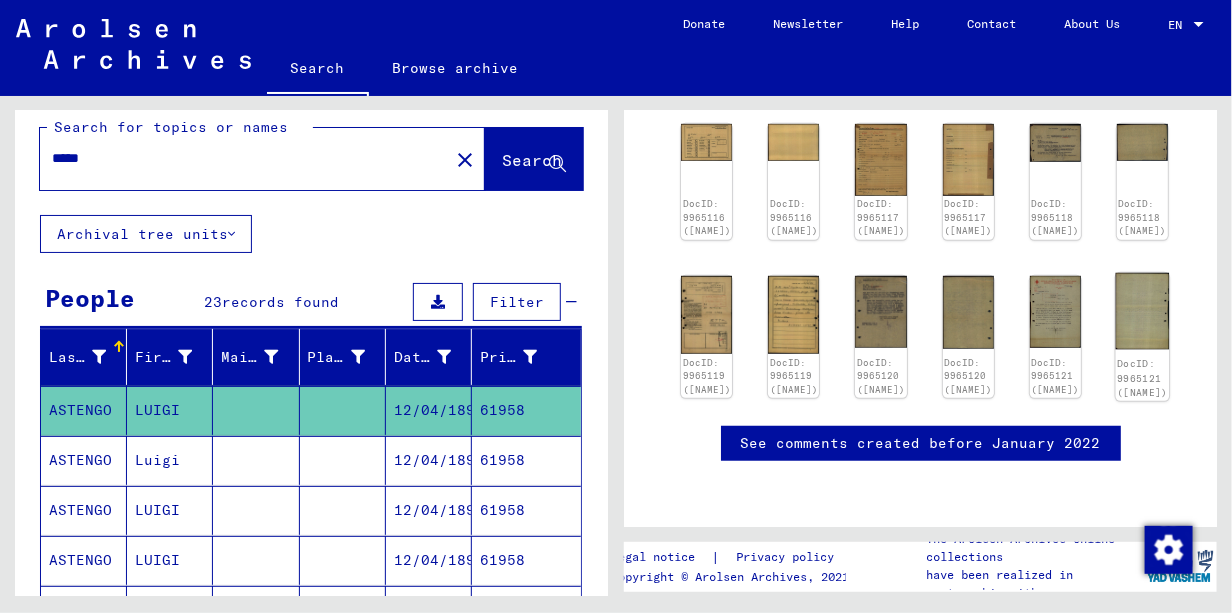 click 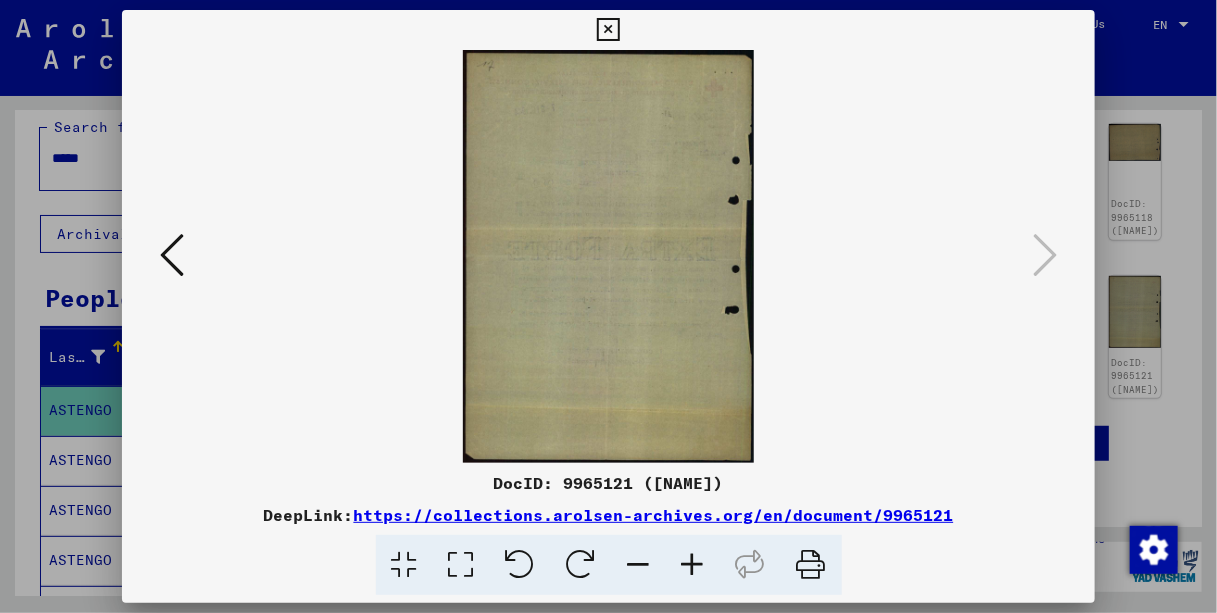 click at bounding box center (172, 255) 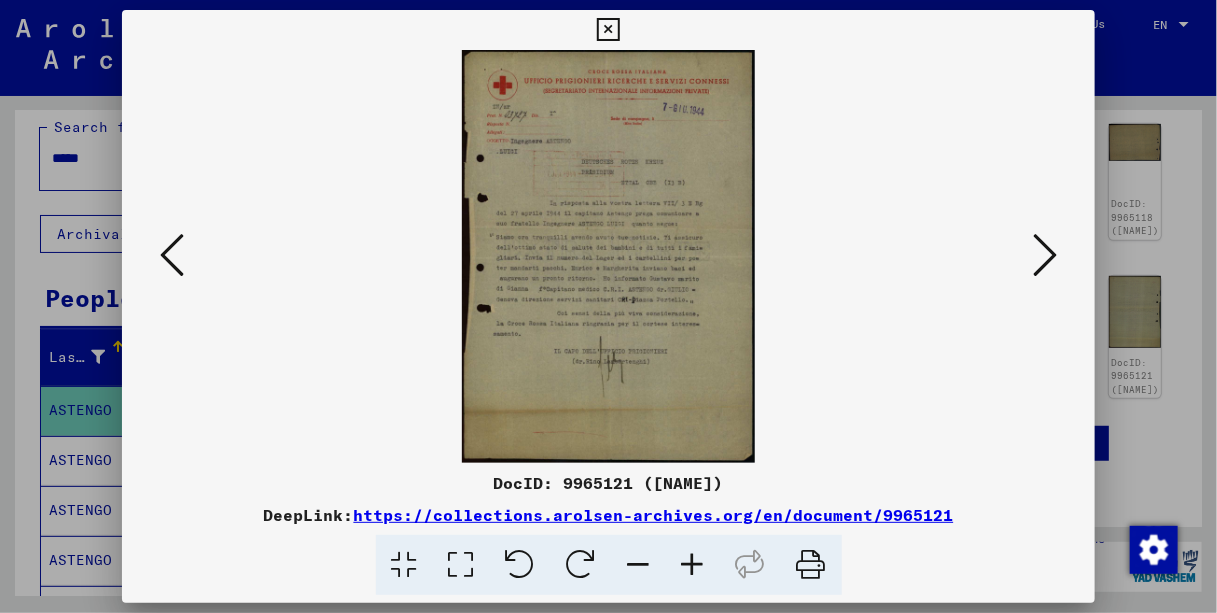 click at bounding box center (609, 256) 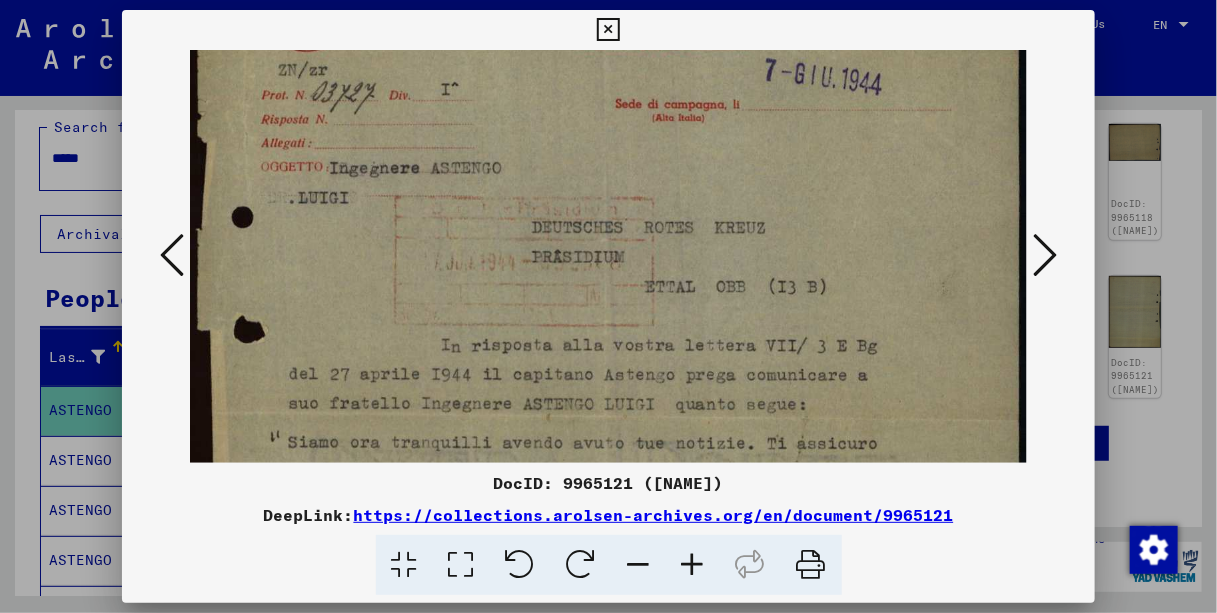 scroll, scrollTop: 155, scrollLeft: 0, axis: vertical 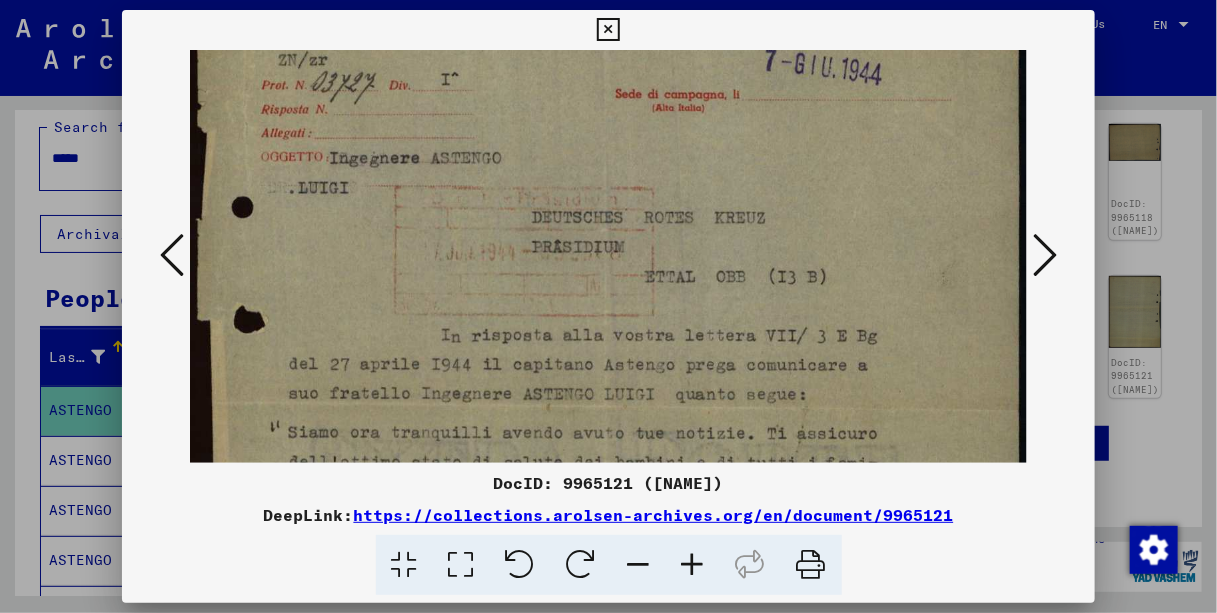 drag, startPoint x: 789, startPoint y: 354, endPoint x: 790, endPoint y: 202, distance: 152.0033 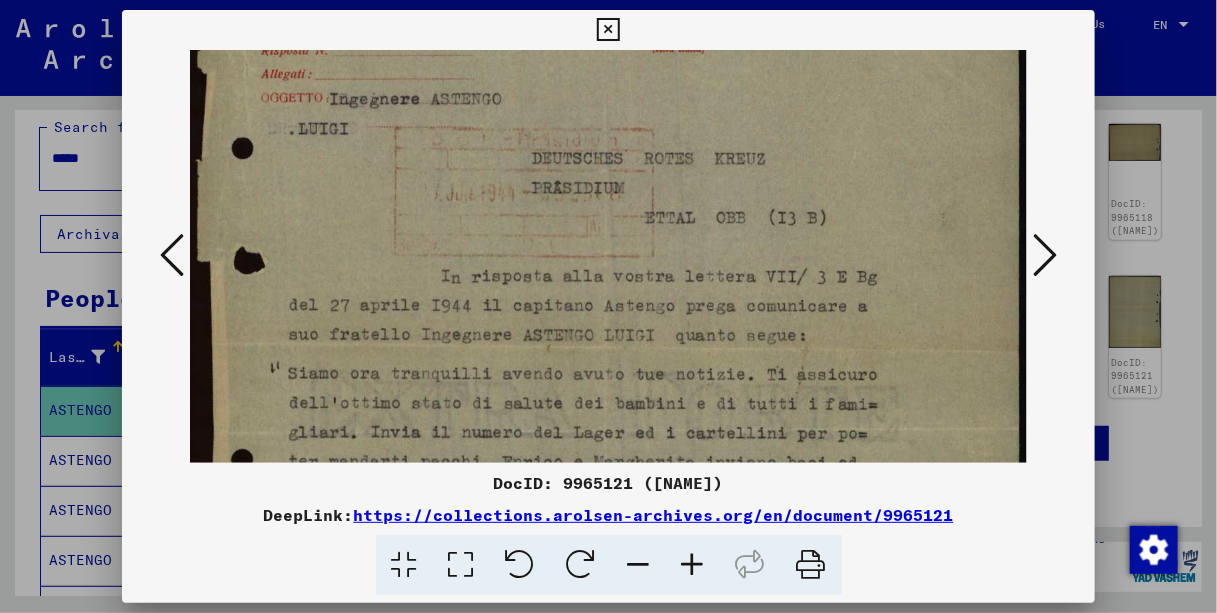 scroll, scrollTop: 221, scrollLeft: 0, axis: vertical 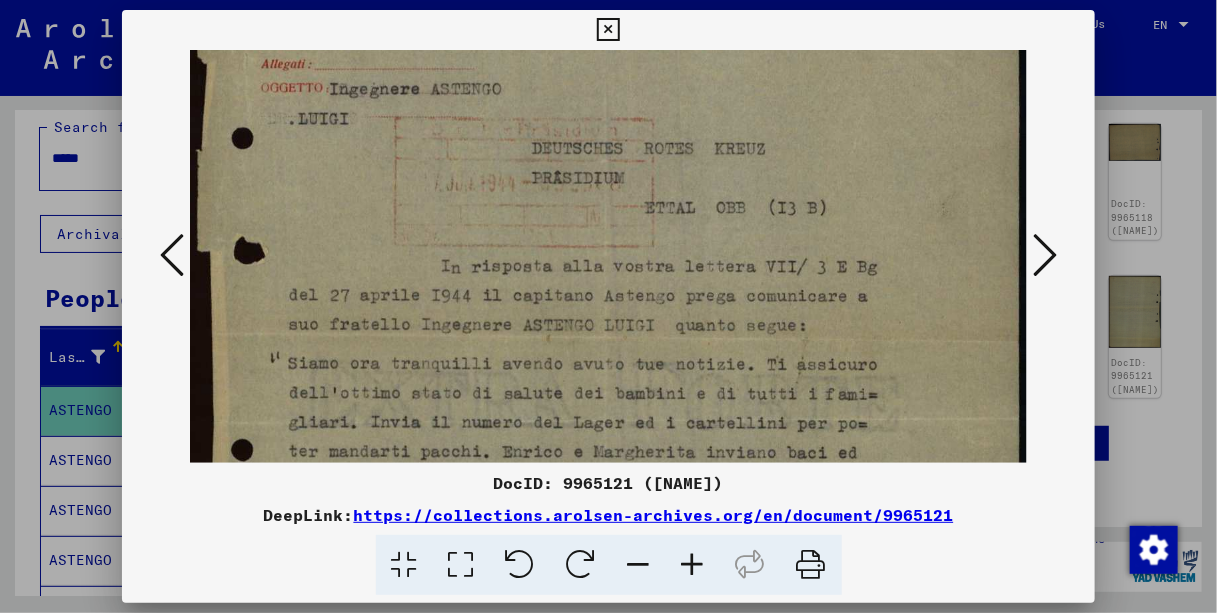 drag, startPoint x: 818, startPoint y: 296, endPoint x: 821, endPoint y: 235, distance: 61.073727 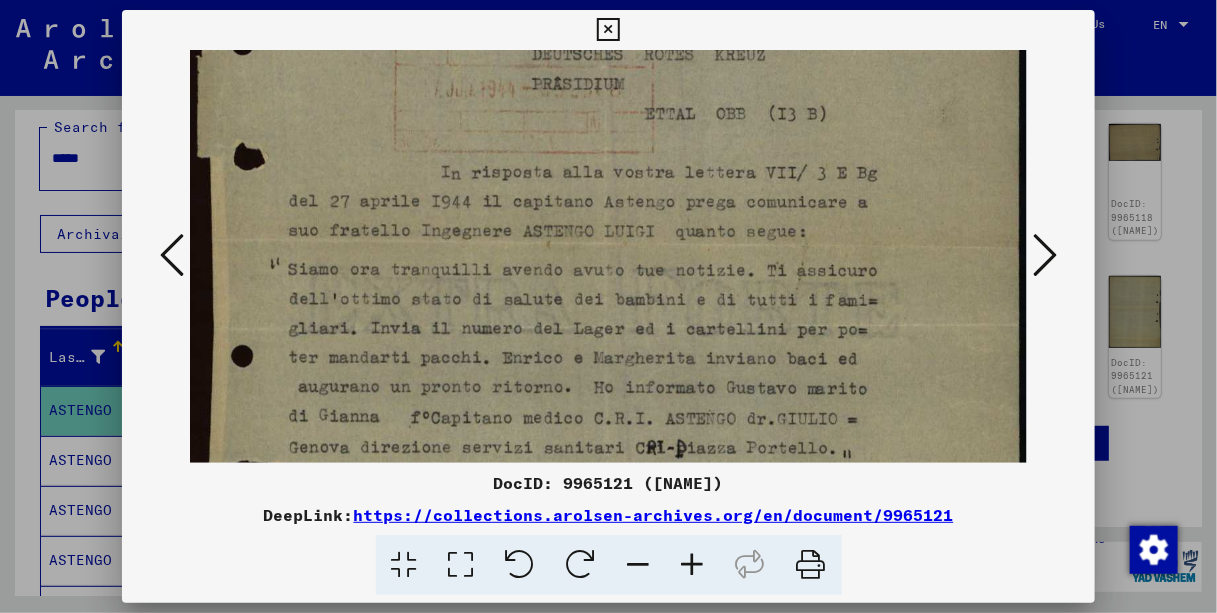 scroll, scrollTop: 332, scrollLeft: 0, axis: vertical 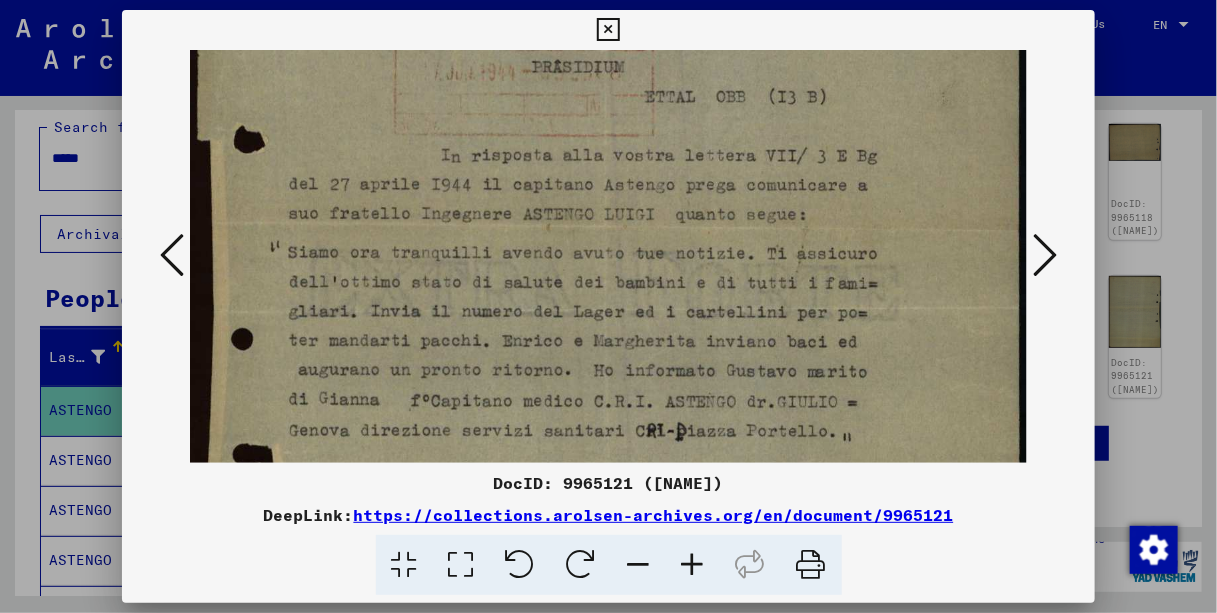 drag, startPoint x: 824, startPoint y: 339, endPoint x: 834, endPoint y: 232, distance: 107.46627 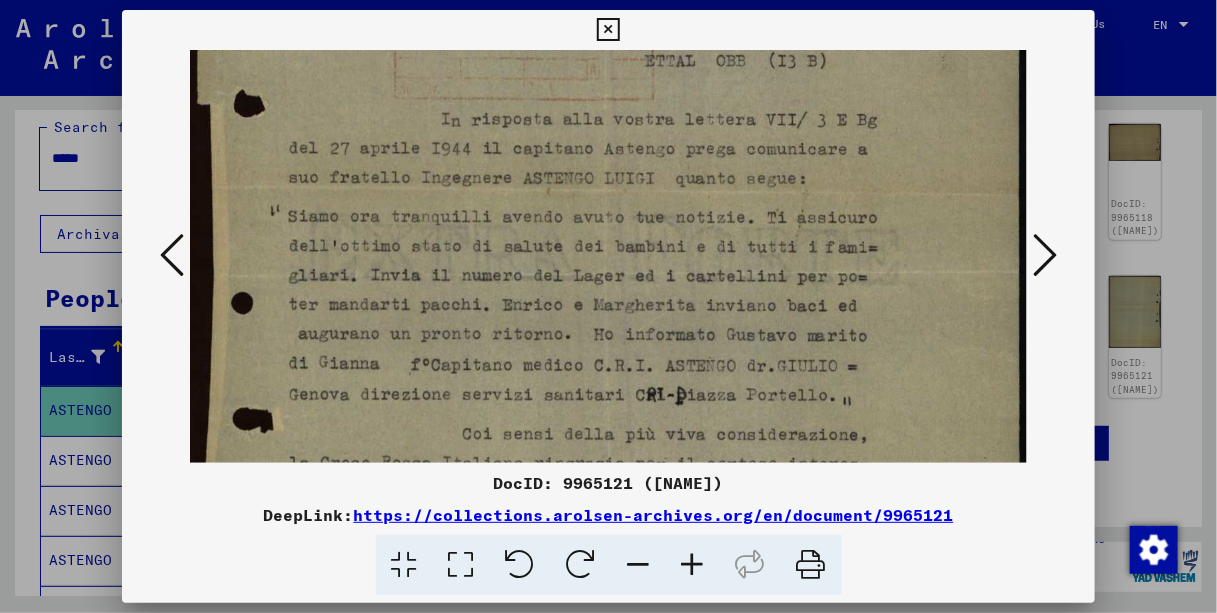 scroll, scrollTop: 390, scrollLeft: 0, axis: vertical 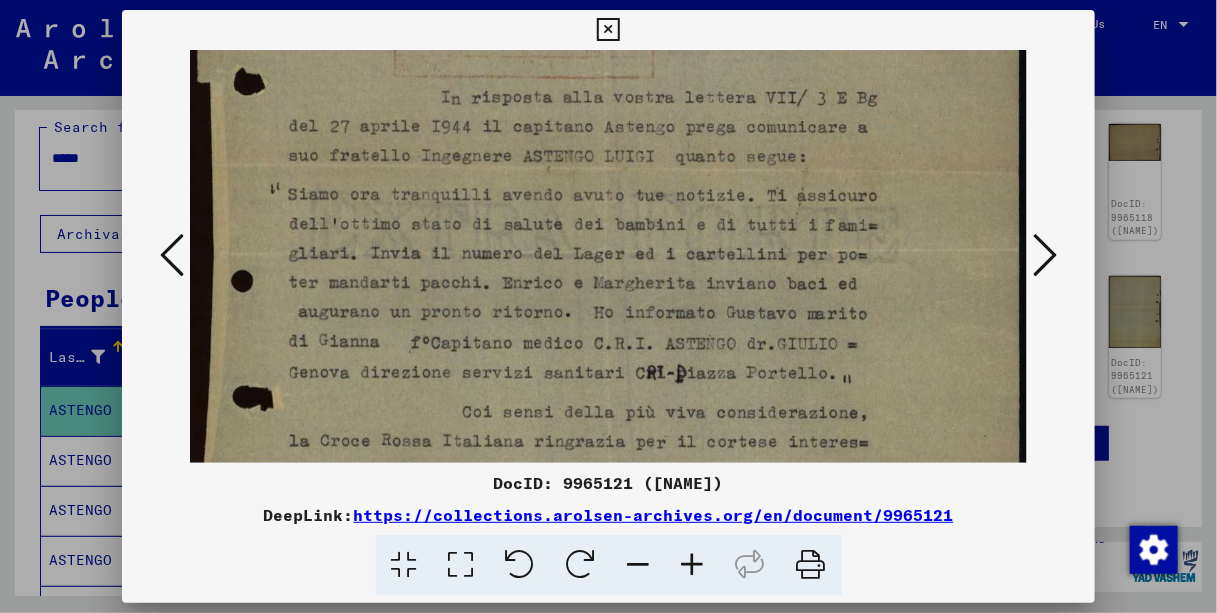 drag, startPoint x: 839, startPoint y: 327, endPoint x: 849, endPoint y: 270, distance: 57.870544 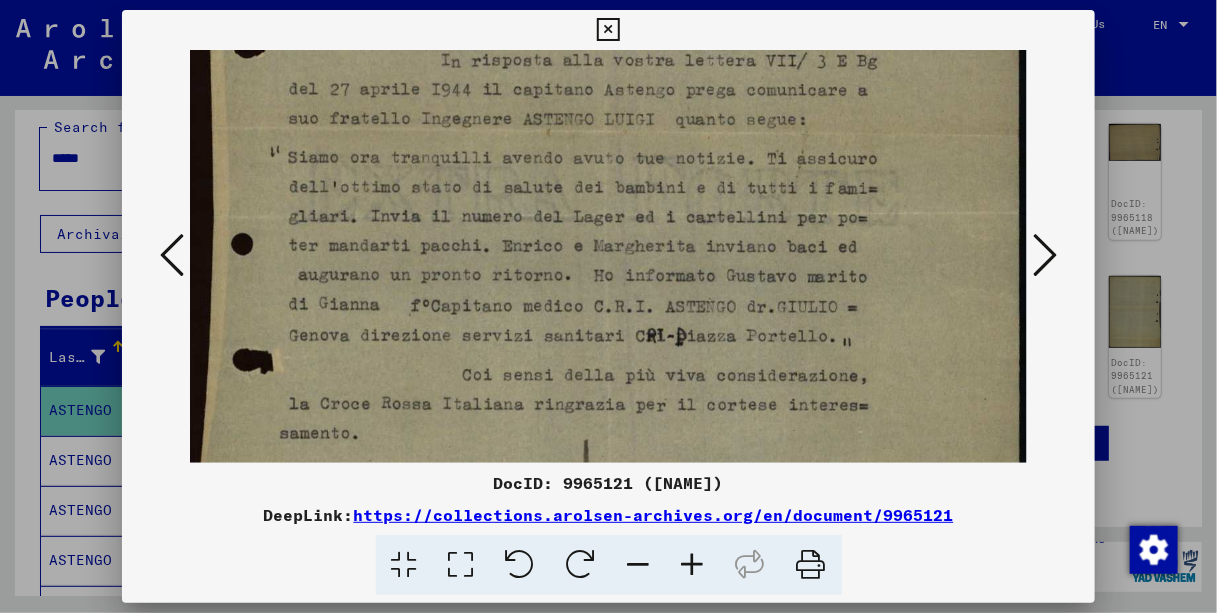 scroll, scrollTop: 428, scrollLeft: 0, axis: vertical 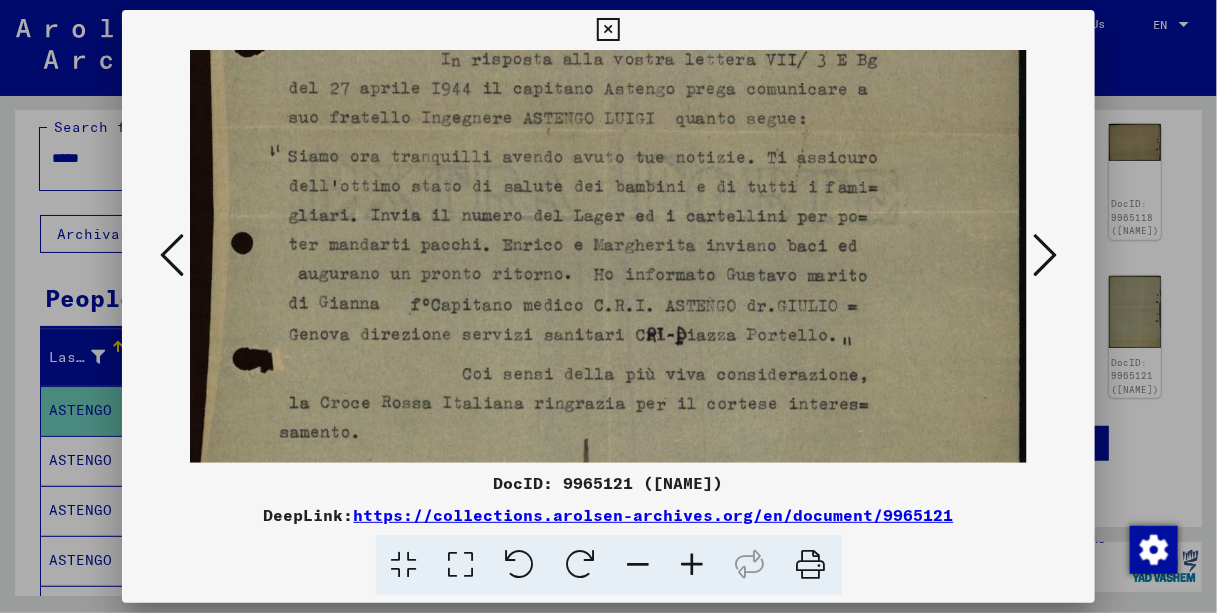 drag, startPoint x: 849, startPoint y: 350, endPoint x: 859, endPoint y: 315, distance: 36.40055 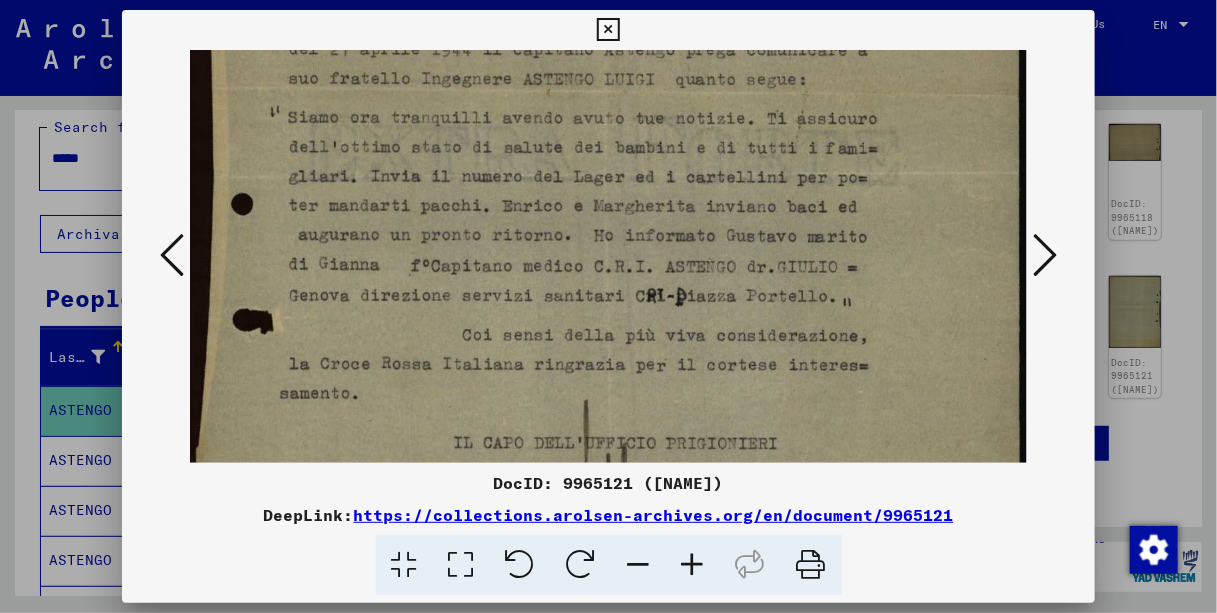 scroll, scrollTop: 473, scrollLeft: 0, axis: vertical 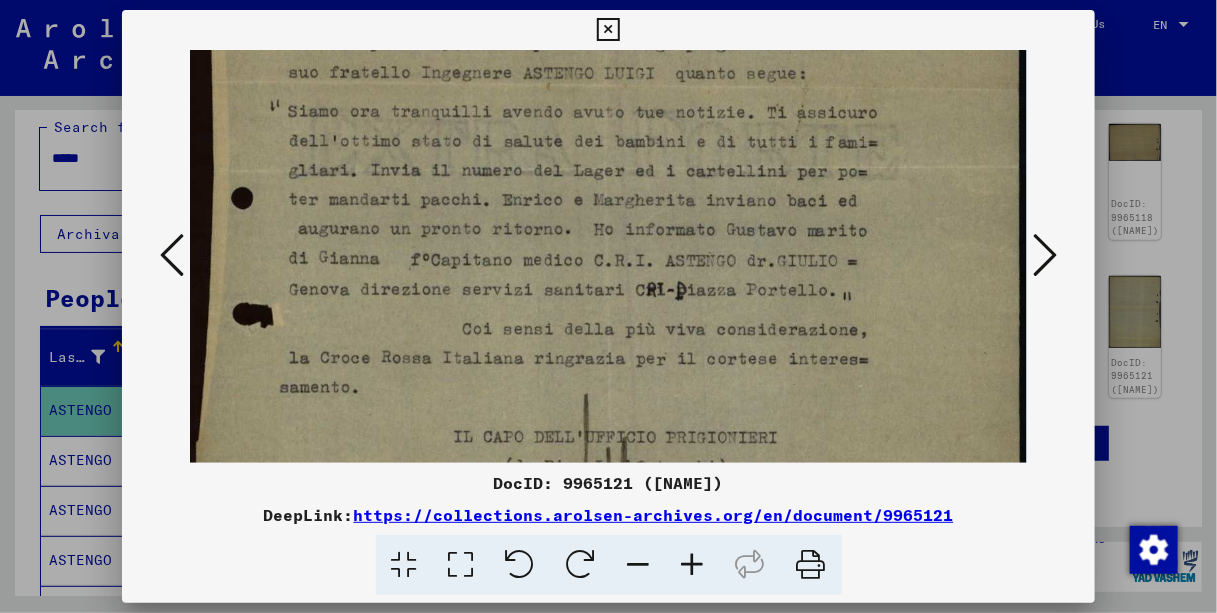 drag, startPoint x: 859, startPoint y: 315, endPoint x: 866, endPoint y: 274, distance: 41.59327 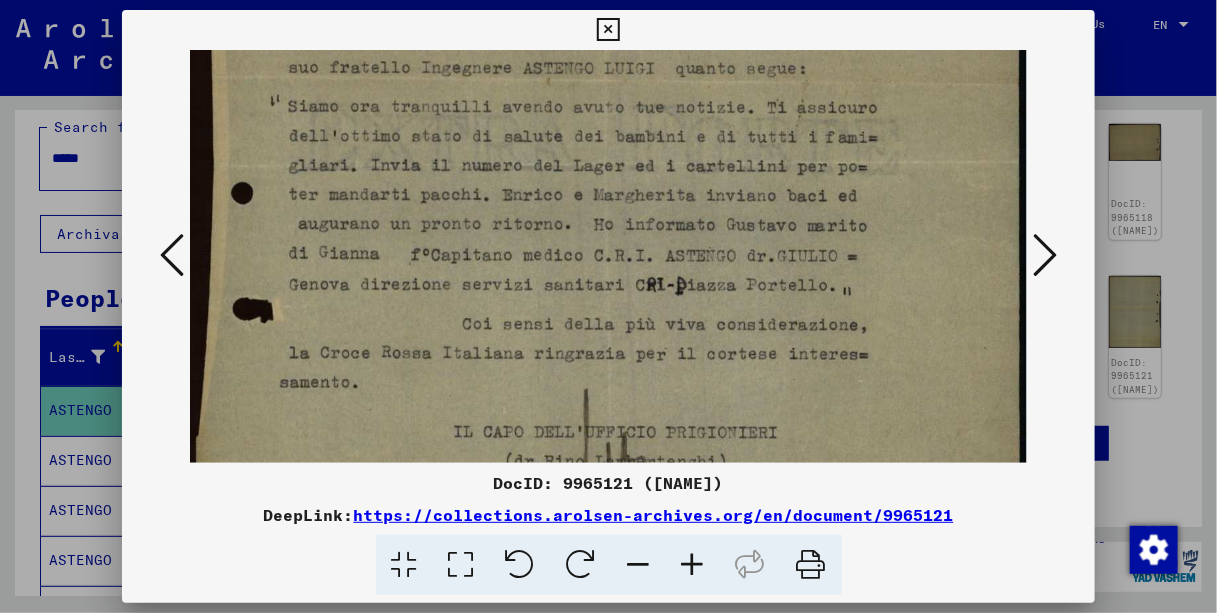 scroll, scrollTop: 488, scrollLeft: 0, axis: vertical 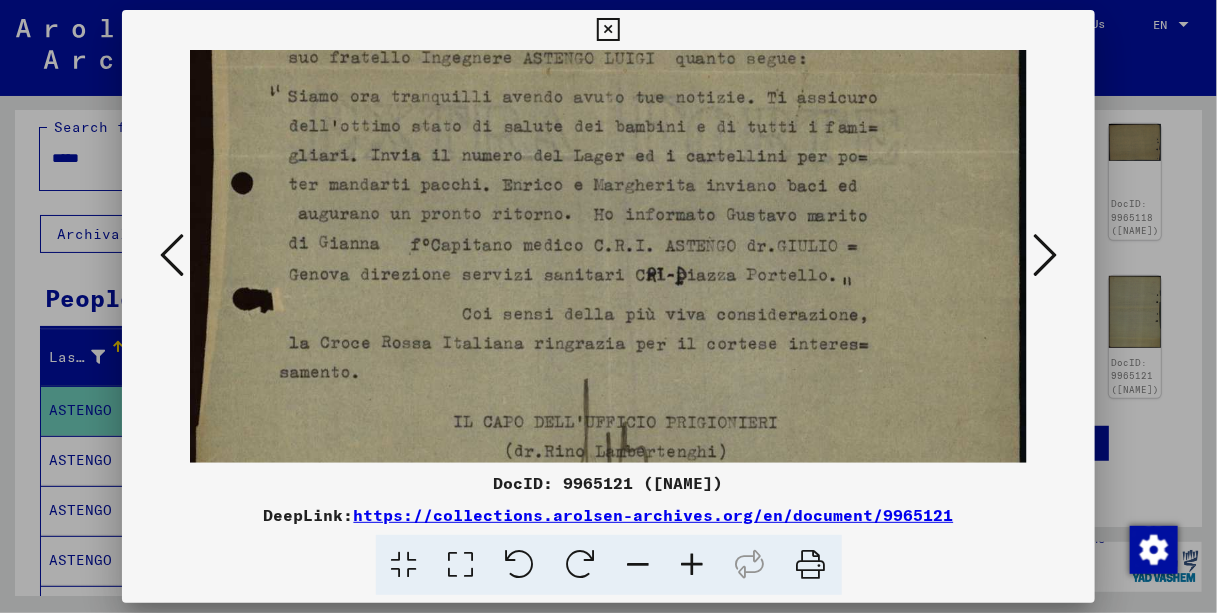 drag, startPoint x: 863, startPoint y: 310, endPoint x: 863, endPoint y: 297, distance: 13 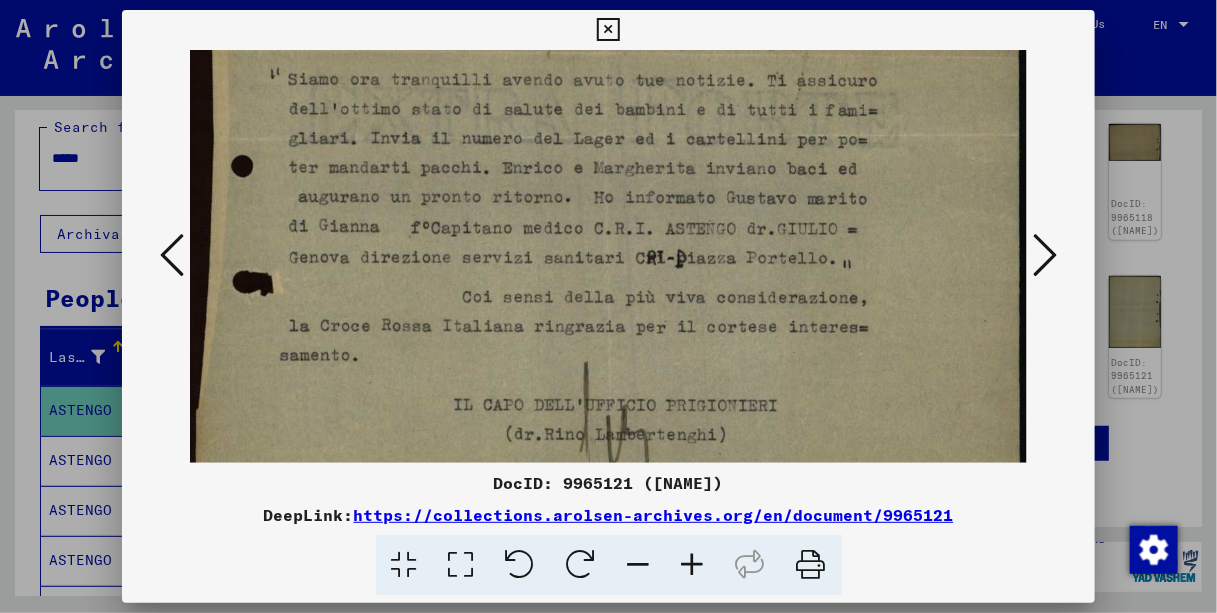 scroll, scrollTop: 508, scrollLeft: 0, axis: vertical 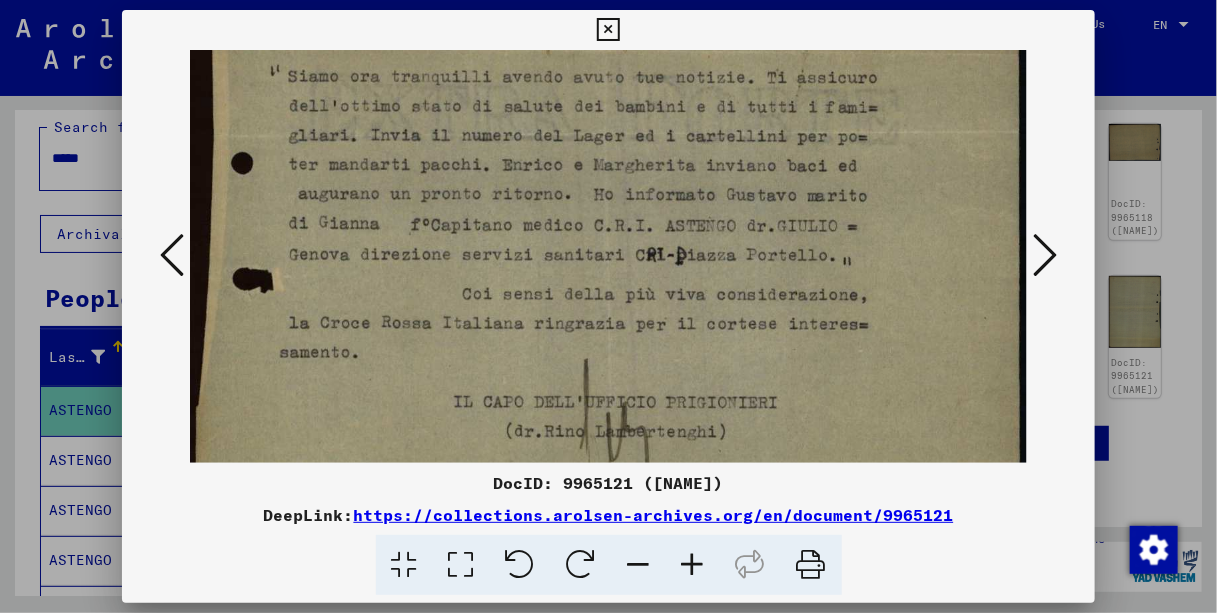 drag, startPoint x: 863, startPoint y: 297, endPoint x: 864, endPoint y: 277, distance: 20.024984 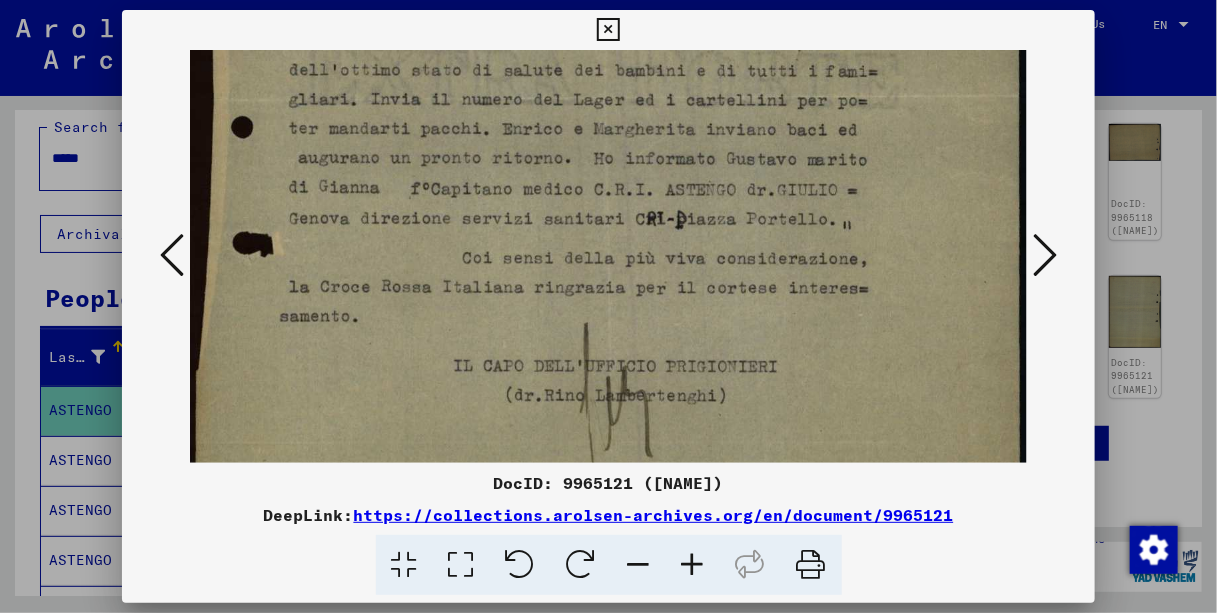 scroll, scrollTop: 547, scrollLeft: 0, axis: vertical 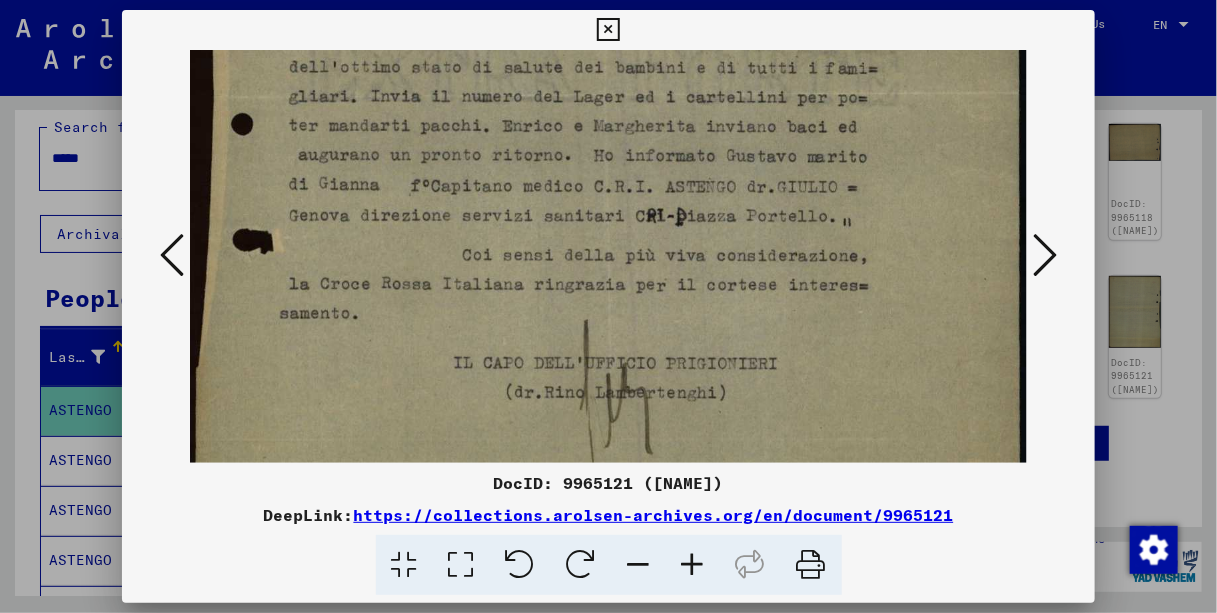 drag, startPoint x: 861, startPoint y: 312, endPoint x: 864, endPoint y: 278, distance: 34.132095 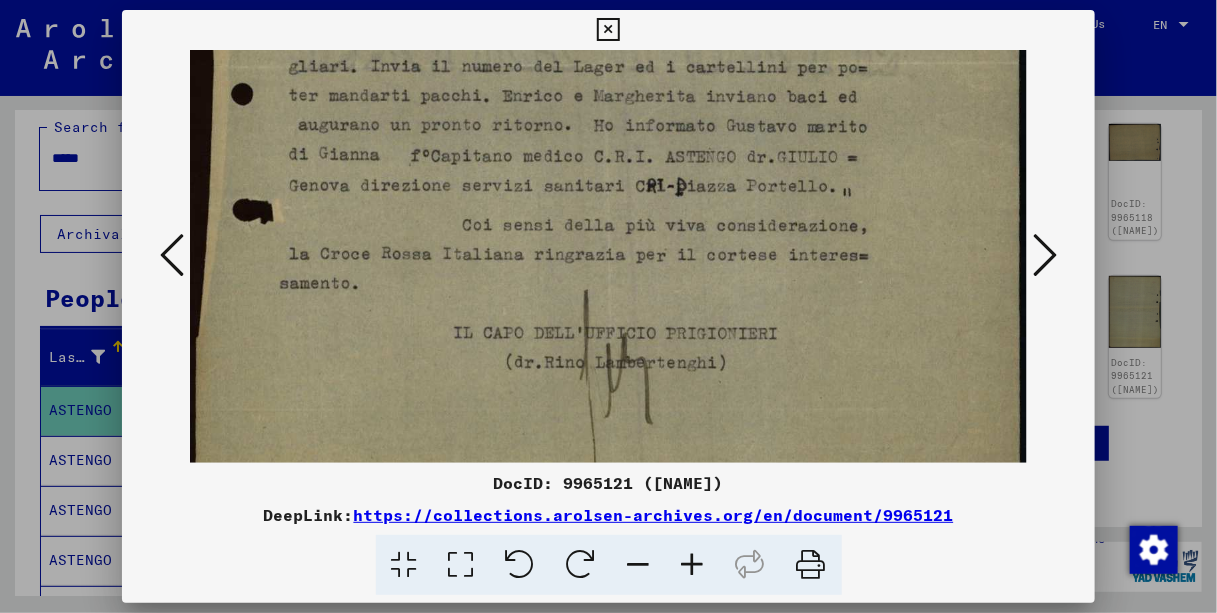 scroll, scrollTop: 578, scrollLeft: 0, axis: vertical 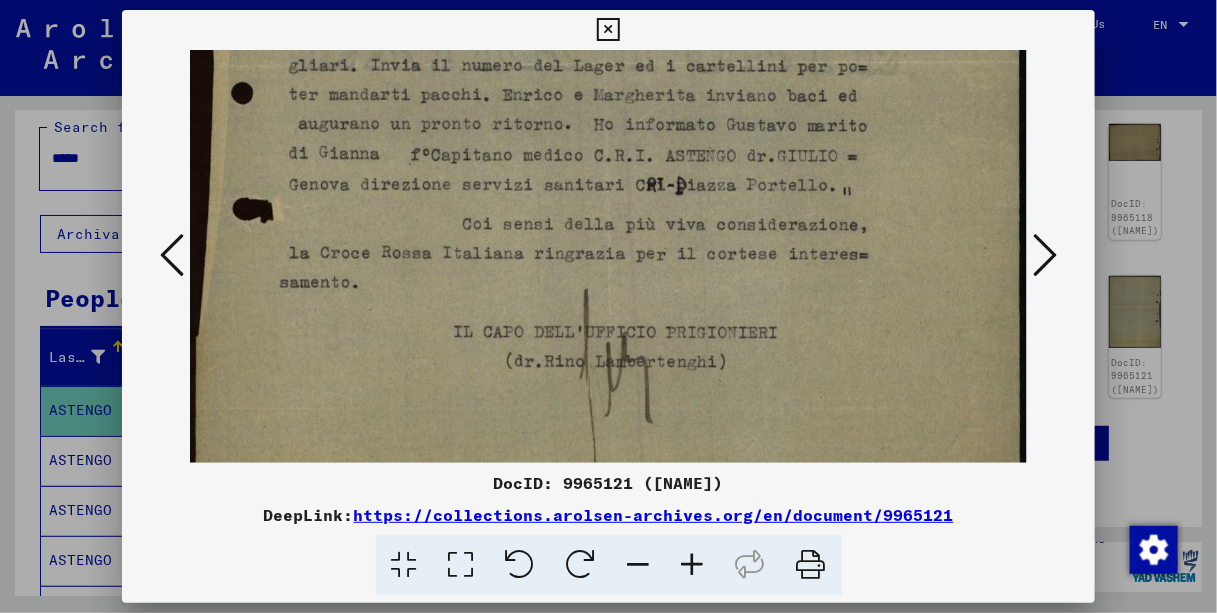 drag, startPoint x: 866, startPoint y: 313, endPoint x: 865, endPoint y: 284, distance: 29.017237 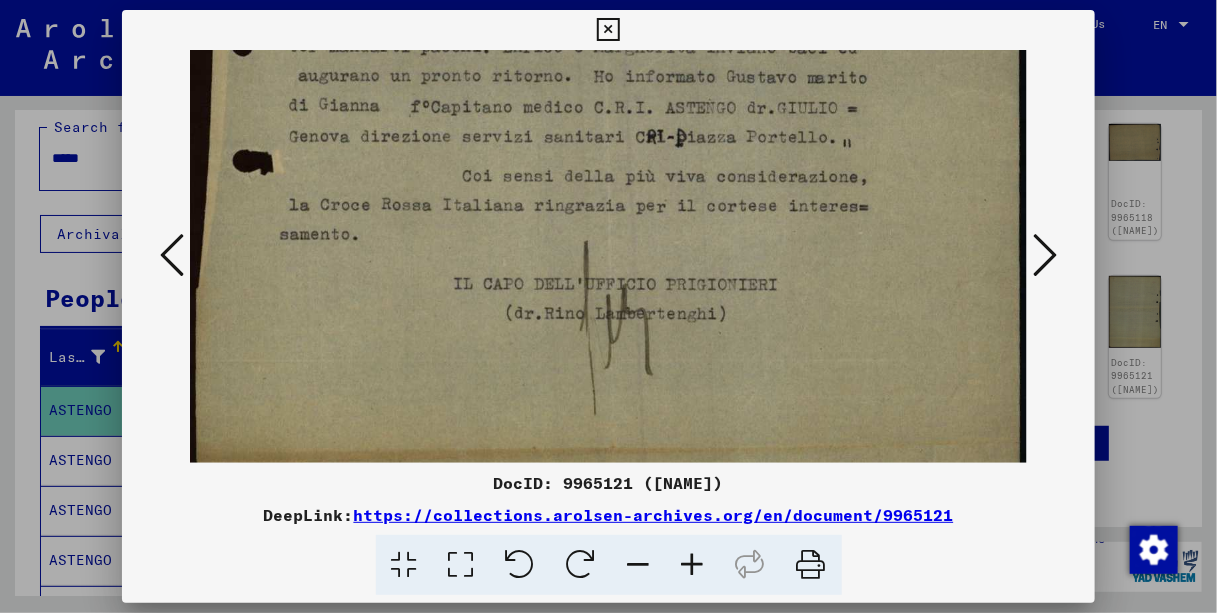 scroll, scrollTop: 627, scrollLeft: 0, axis: vertical 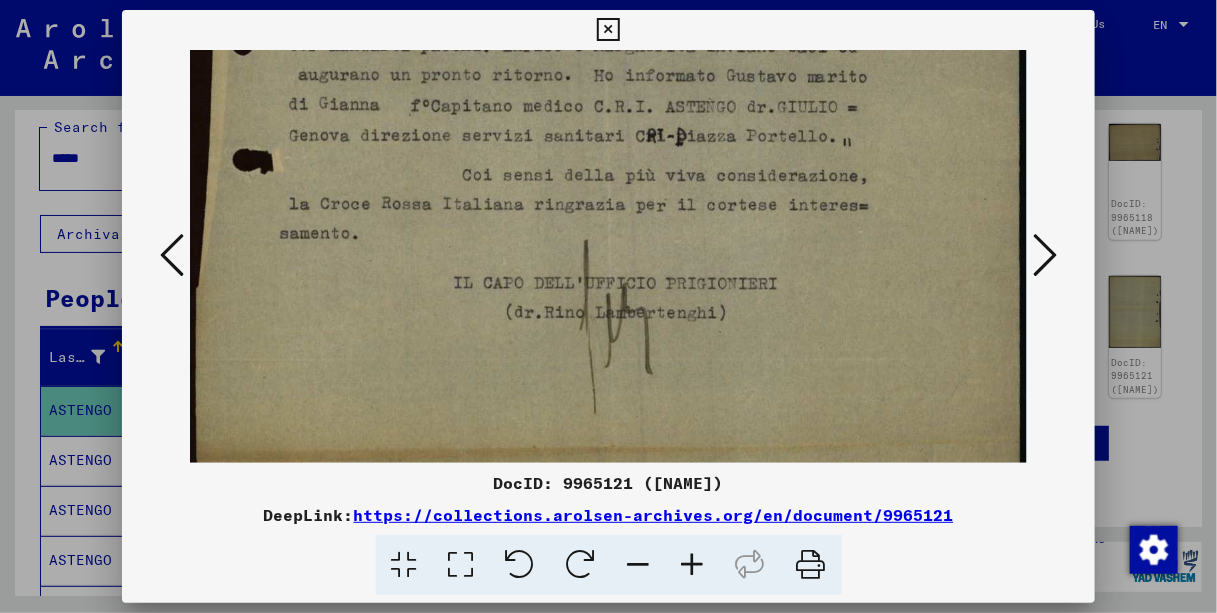 drag, startPoint x: 865, startPoint y: 284, endPoint x: 868, endPoint y: 237, distance: 47.095646 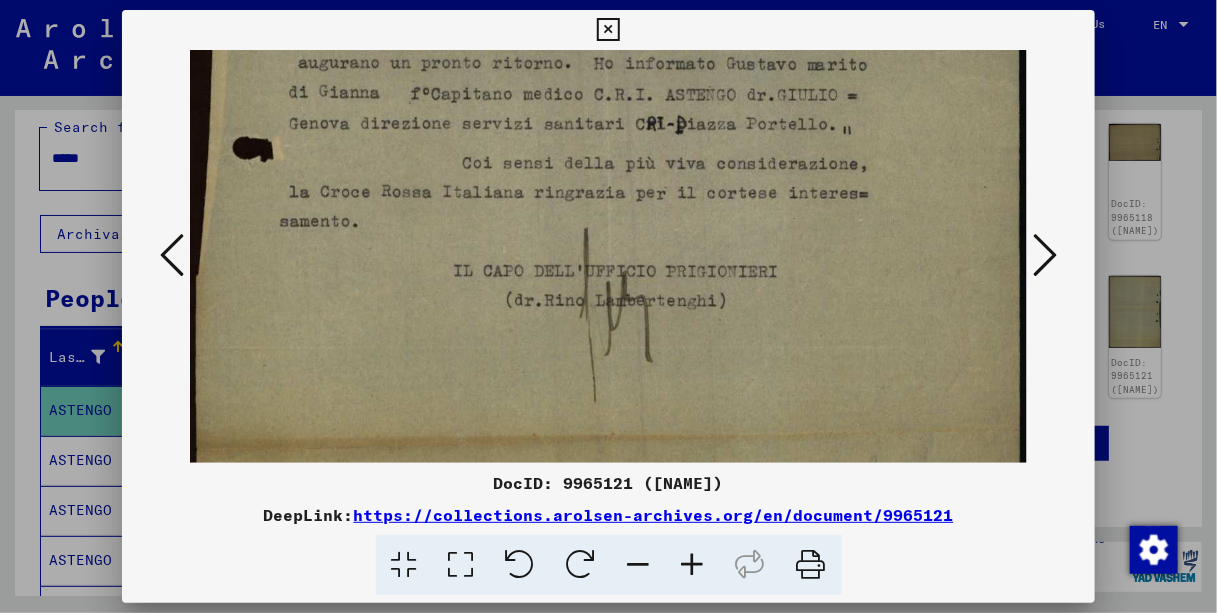 scroll, scrollTop: 646, scrollLeft: 0, axis: vertical 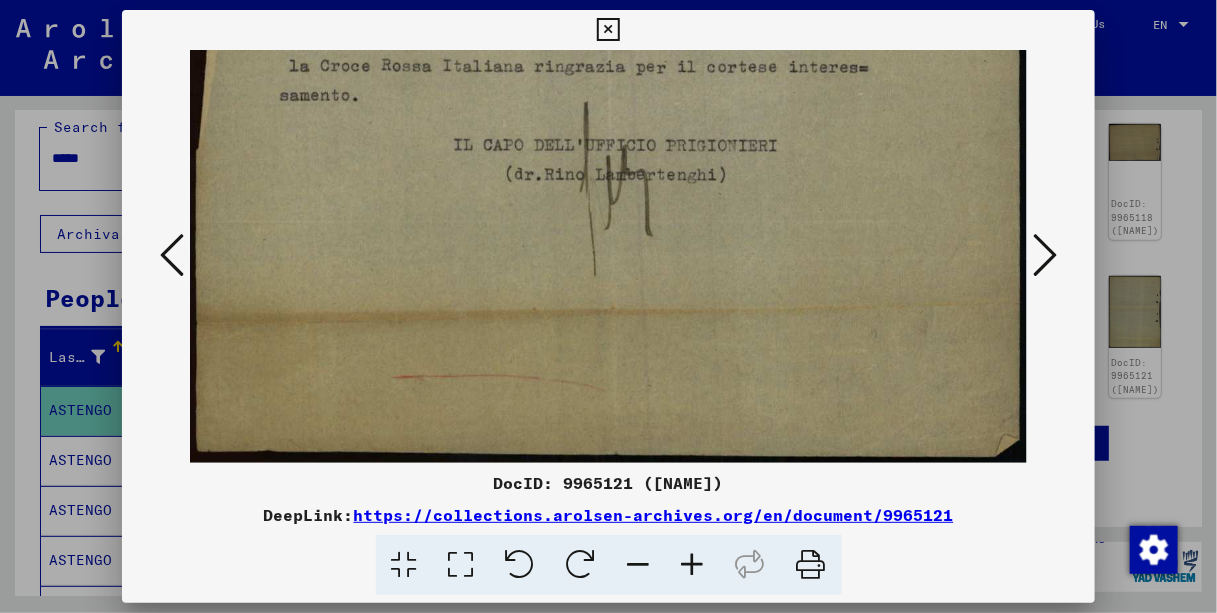 drag, startPoint x: 861, startPoint y: 316, endPoint x: 882, endPoint y: 180, distance: 137.61177 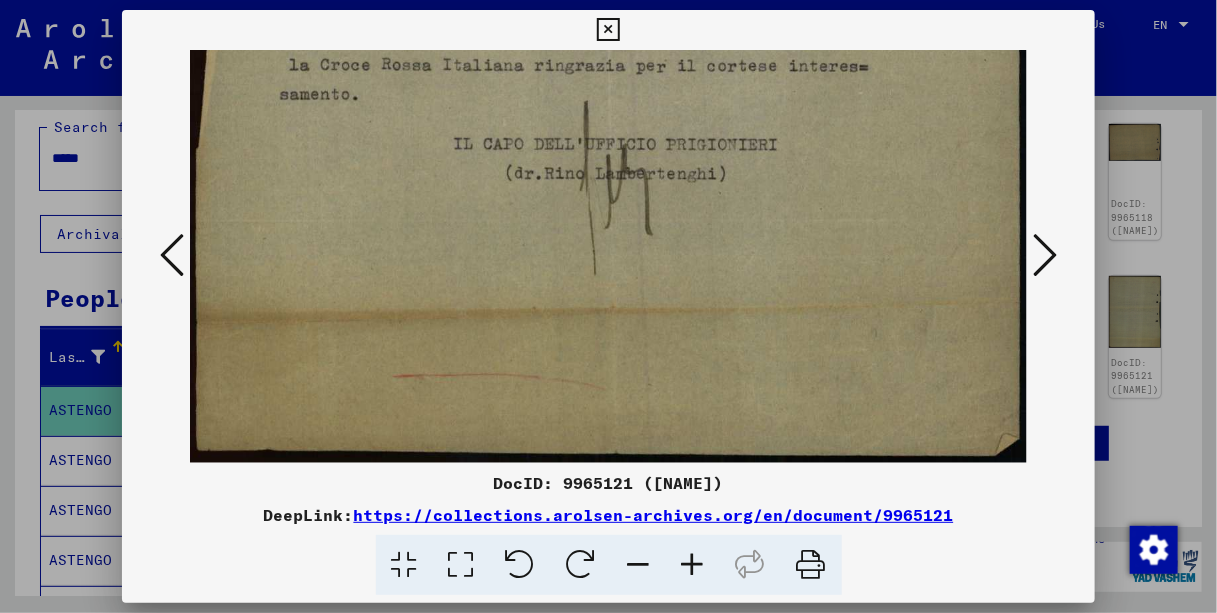 drag, startPoint x: 860, startPoint y: 319, endPoint x: 869, endPoint y: 205, distance: 114.35471 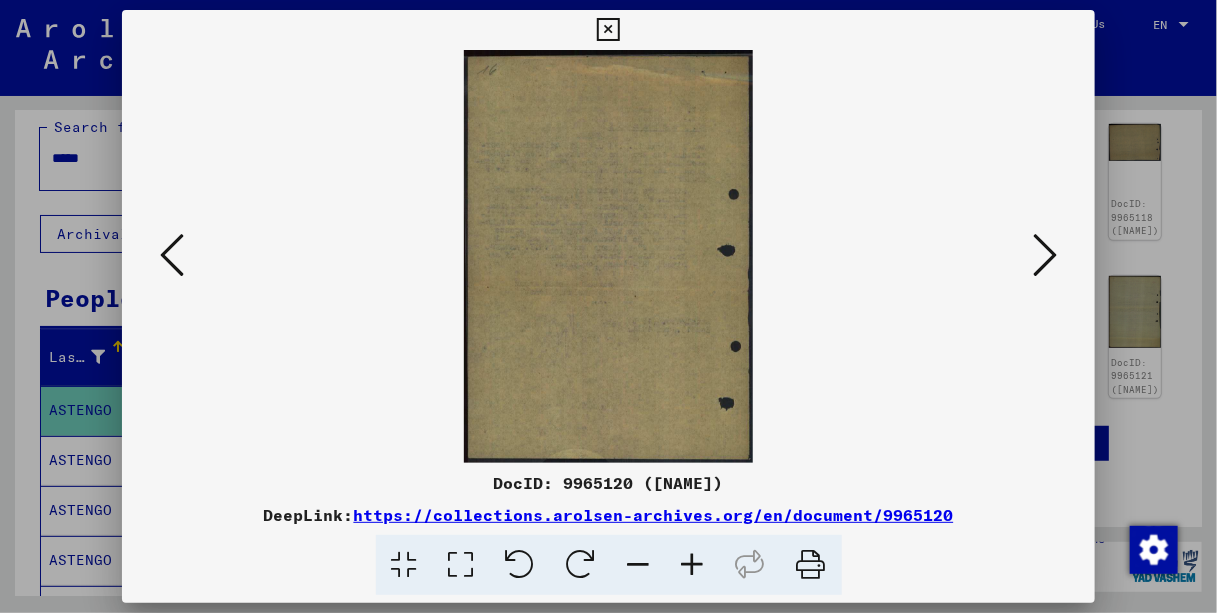 click at bounding box center [172, 255] 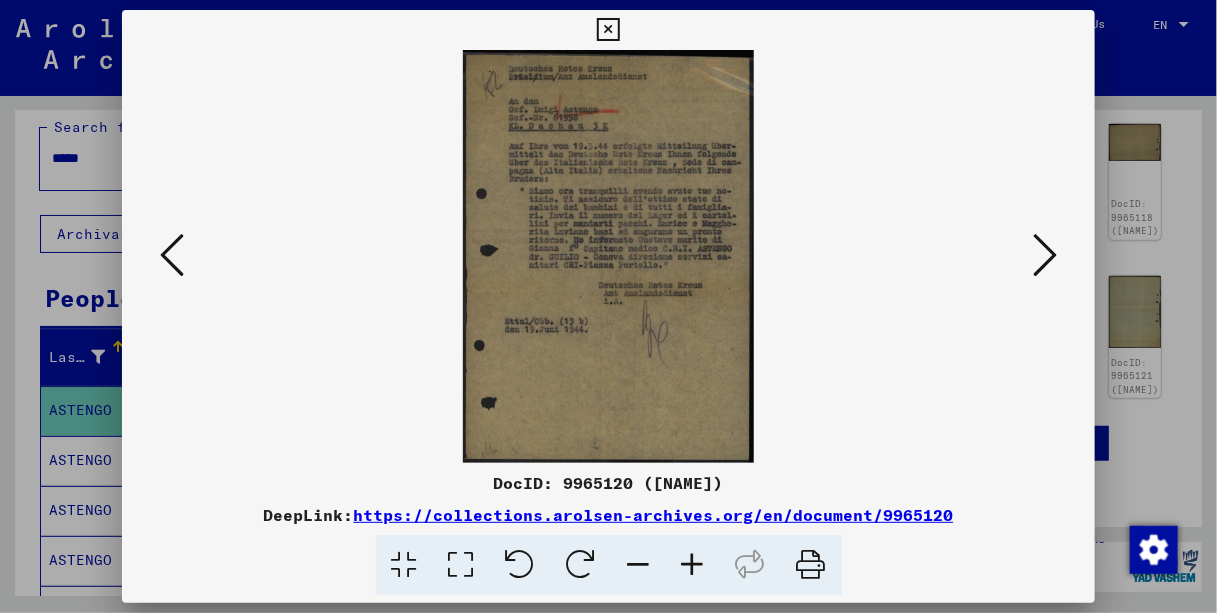 click at bounding box center (609, 256) 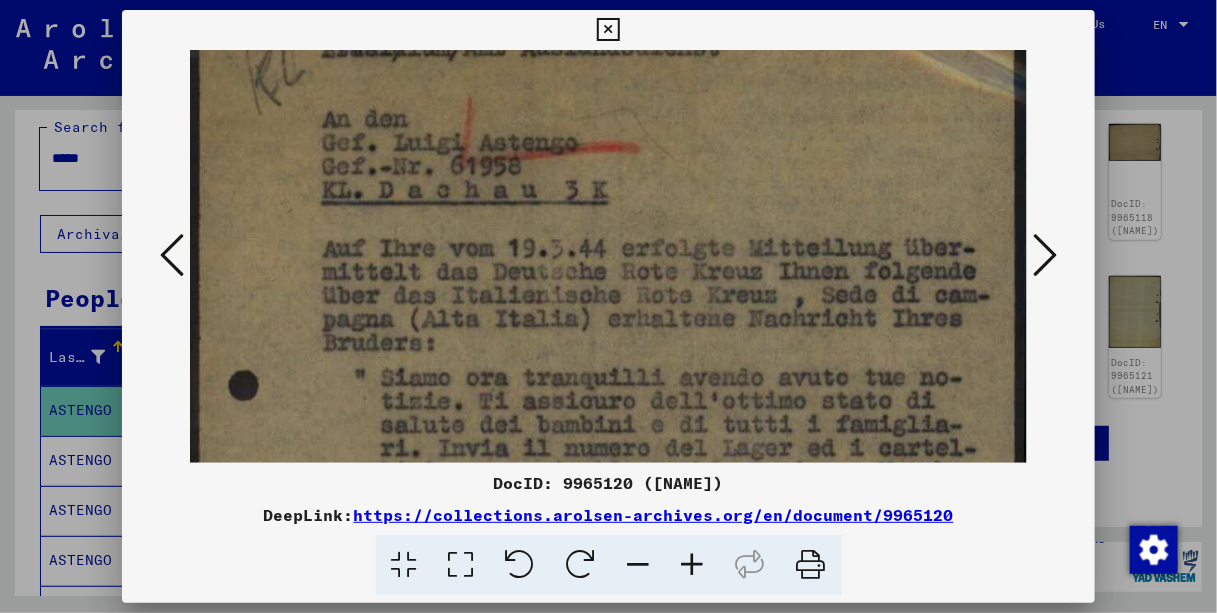 scroll, scrollTop: 90, scrollLeft: 0, axis: vertical 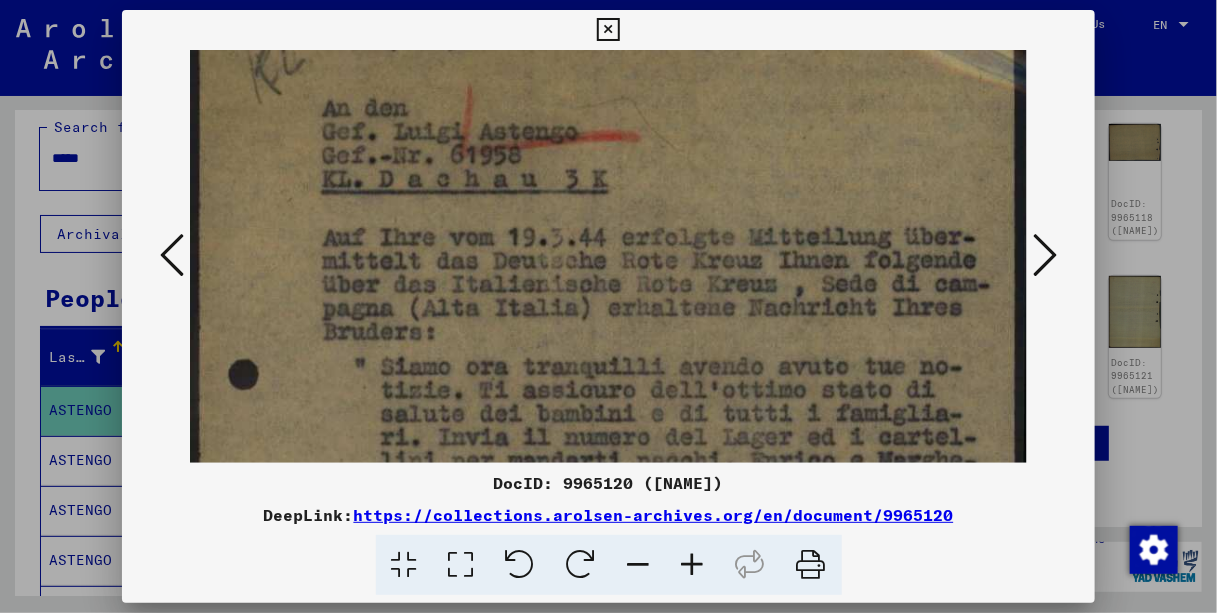 drag, startPoint x: 617, startPoint y: 406, endPoint x: 603, endPoint y: 318, distance: 89.106674 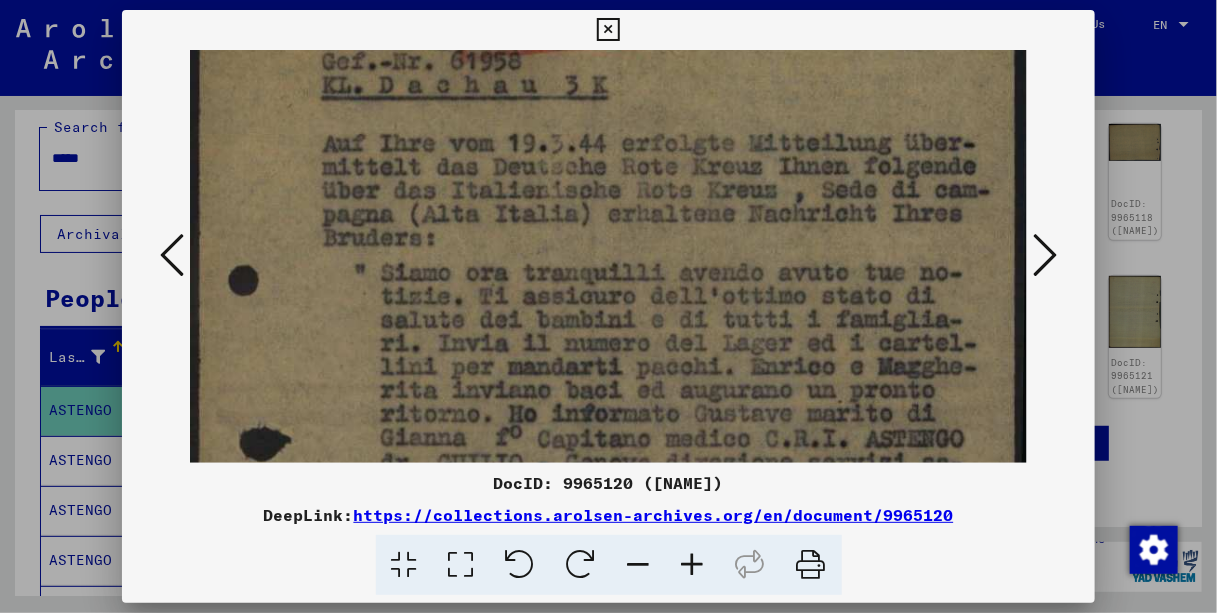 scroll, scrollTop: 189, scrollLeft: 0, axis: vertical 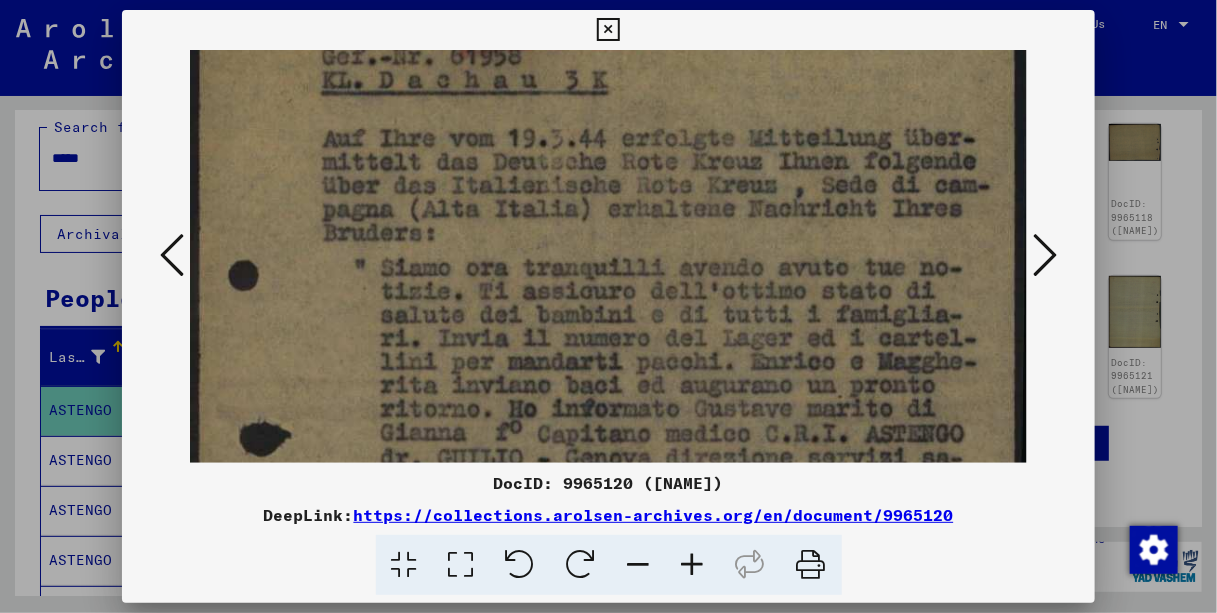 drag, startPoint x: 627, startPoint y: 389, endPoint x: 626, endPoint y: 292, distance: 97.00516 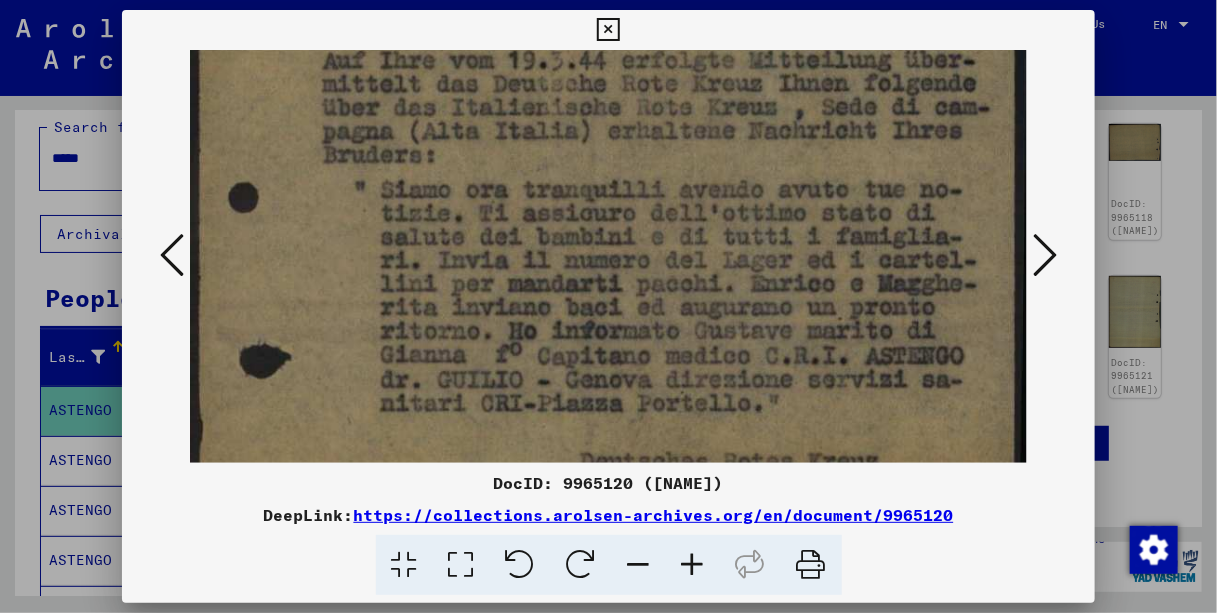 scroll, scrollTop: 275, scrollLeft: 0, axis: vertical 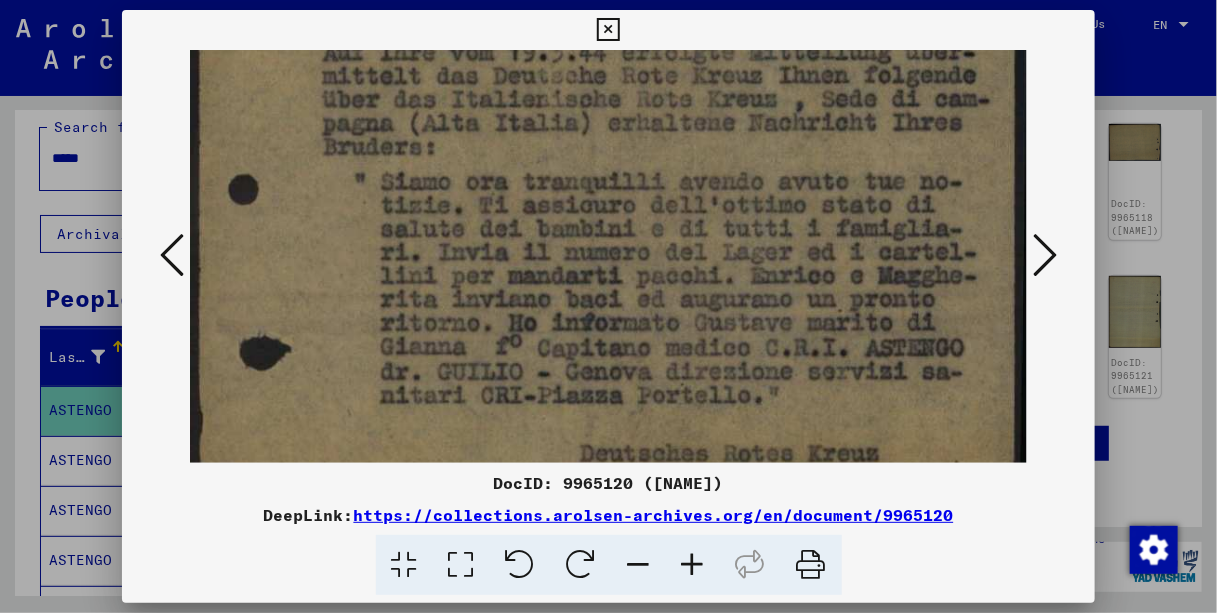 drag, startPoint x: 638, startPoint y: 372, endPoint x: 636, endPoint y: 286, distance: 86.023254 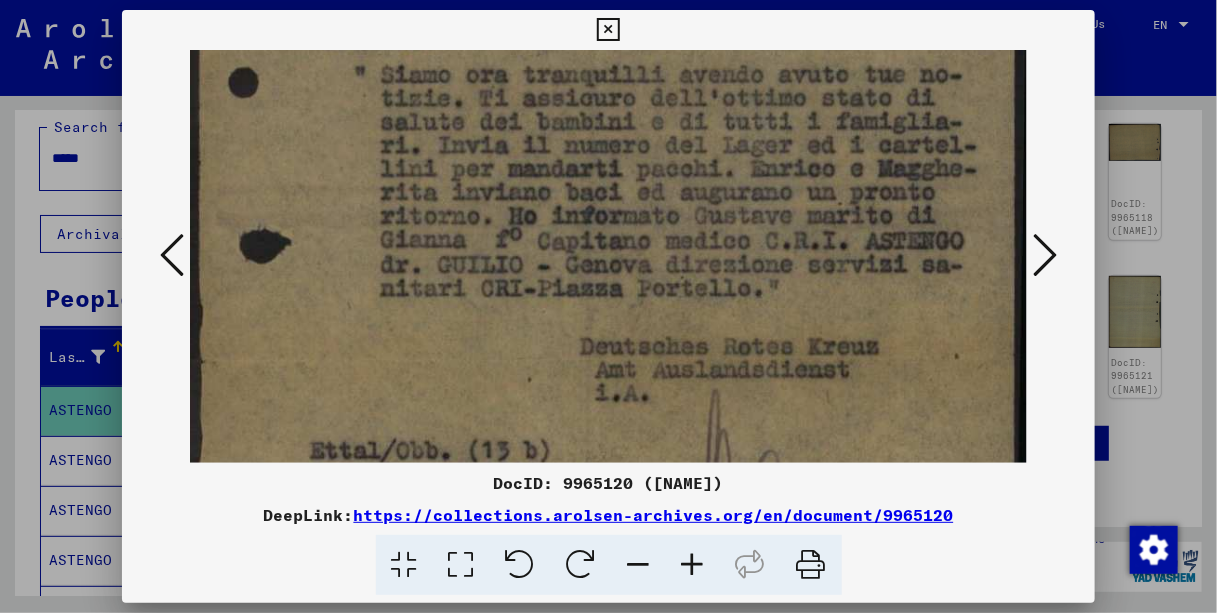 drag, startPoint x: 636, startPoint y: 360, endPoint x: 638, endPoint y: 253, distance: 107.01869 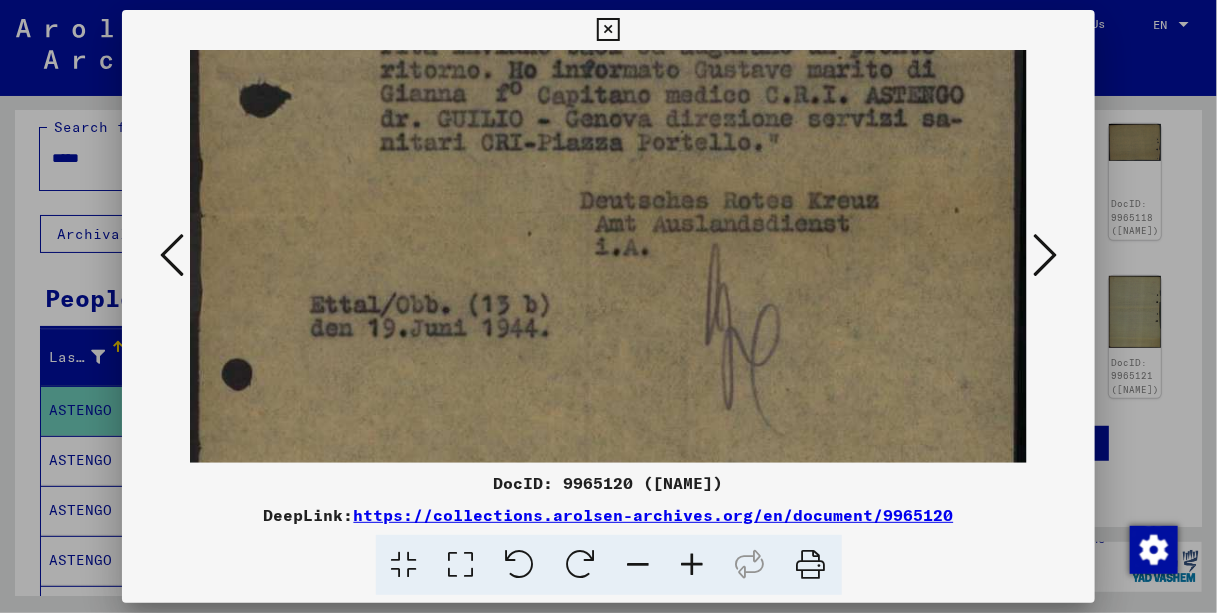 drag, startPoint x: 642, startPoint y: 368, endPoint x: 635, endPoint y: 223, distance: 145.16887 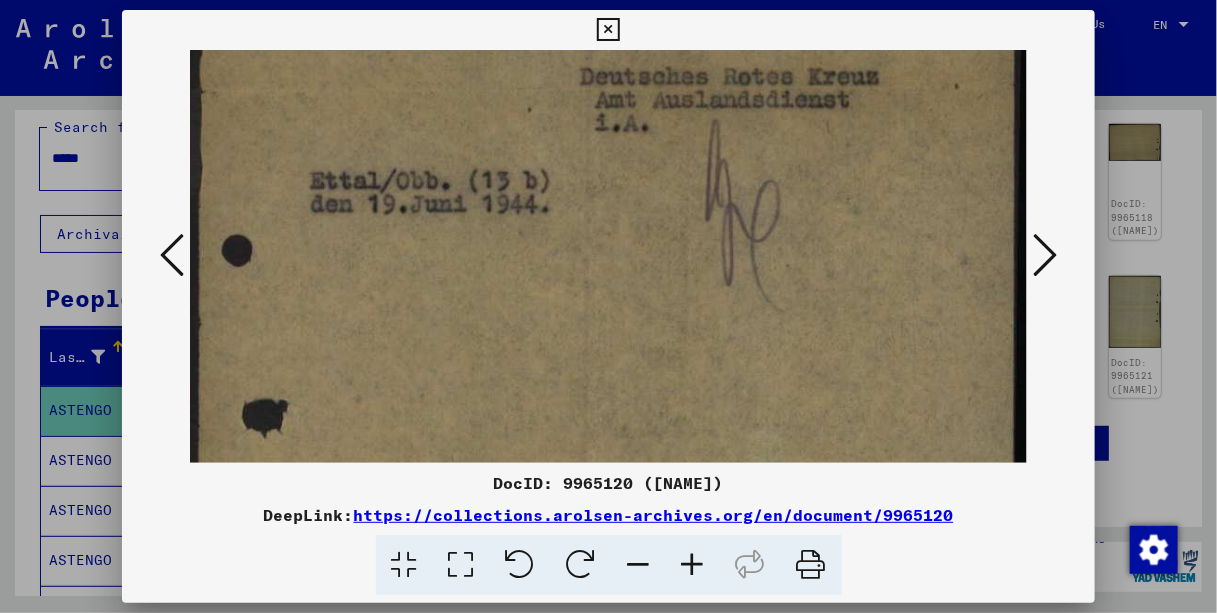 scroll, scrollTop: 679, scrollLeft: 0, axis: vertical 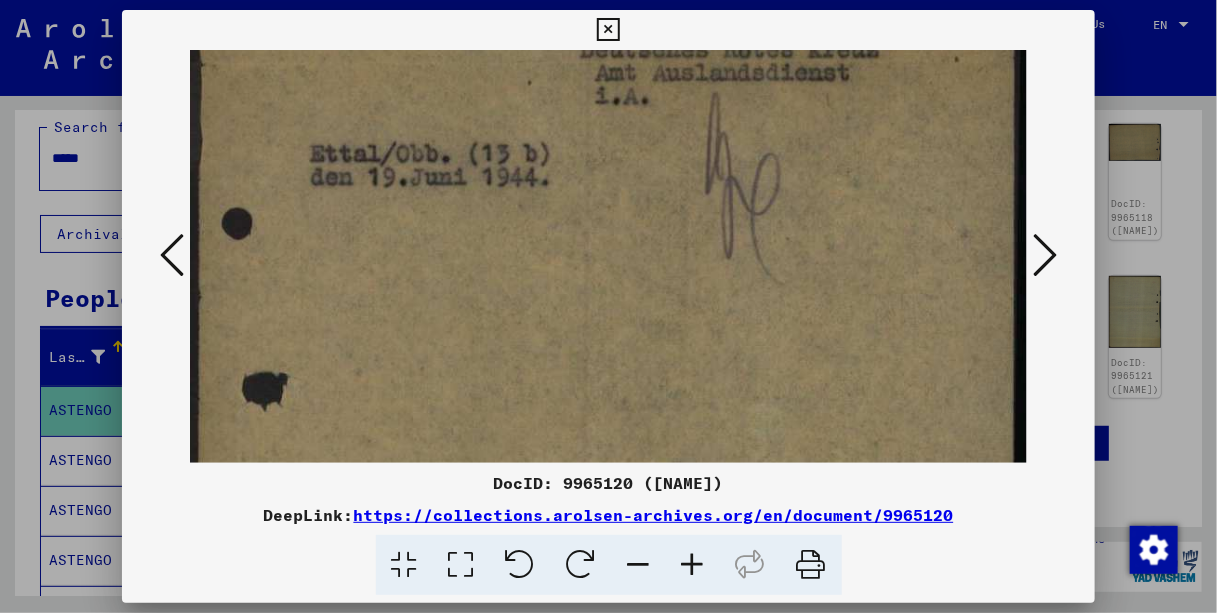 drag, startPoint x: 628, startPoint y: 354, endPoint x: 629, endPoint y: 205, distance: 149.00336 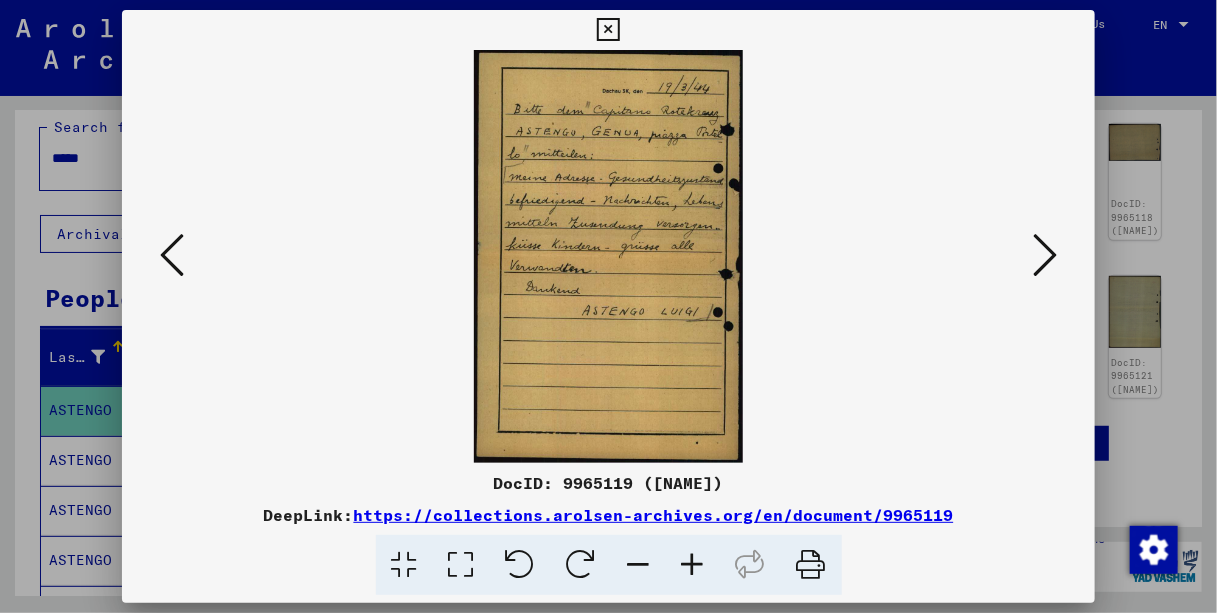 click at bounding box center [461, 565] 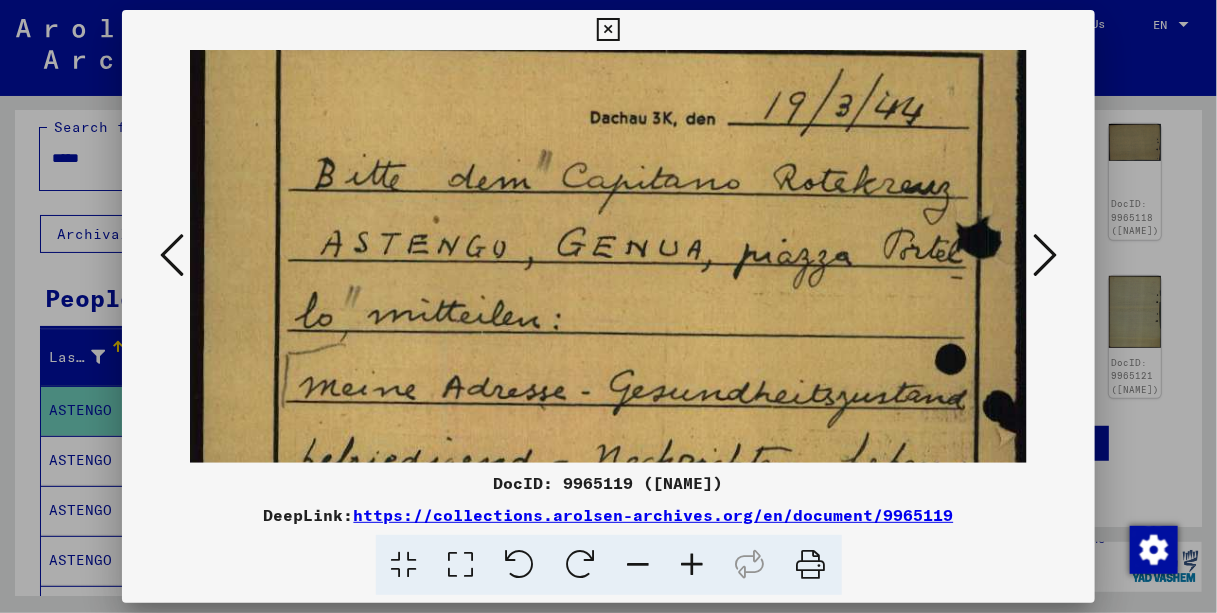 scroll, scrollTop: 75, scrollLeft: 0, axis: vertical 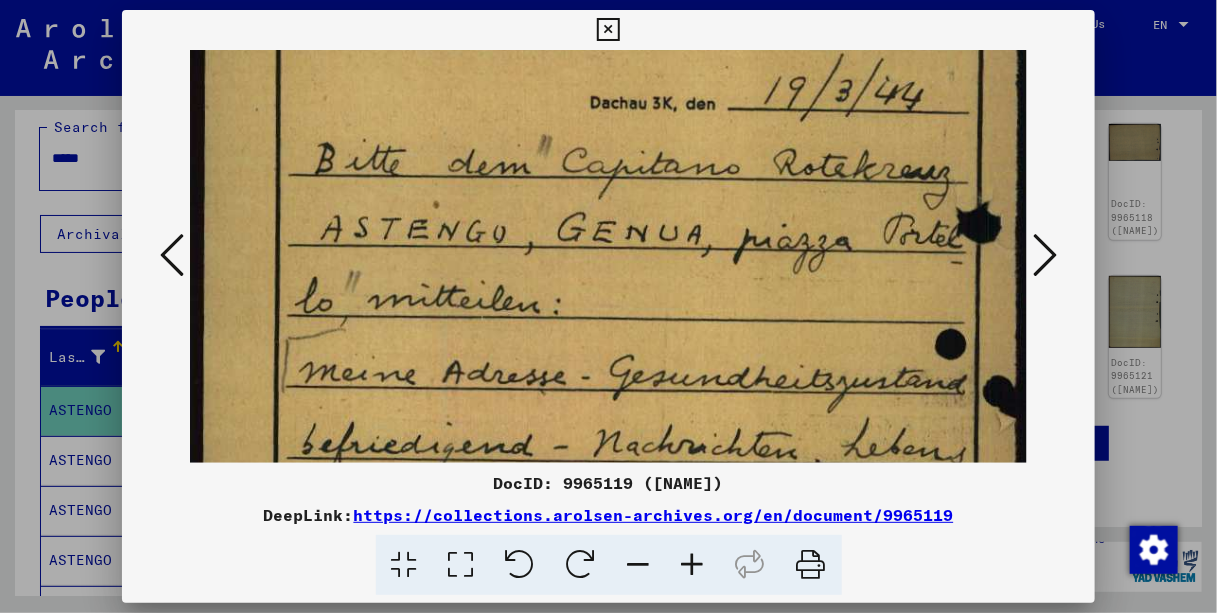 drag, startPoint x: 718, startPoint y: 393, endPoint x: 718, endPoint y: 322, distance: 71 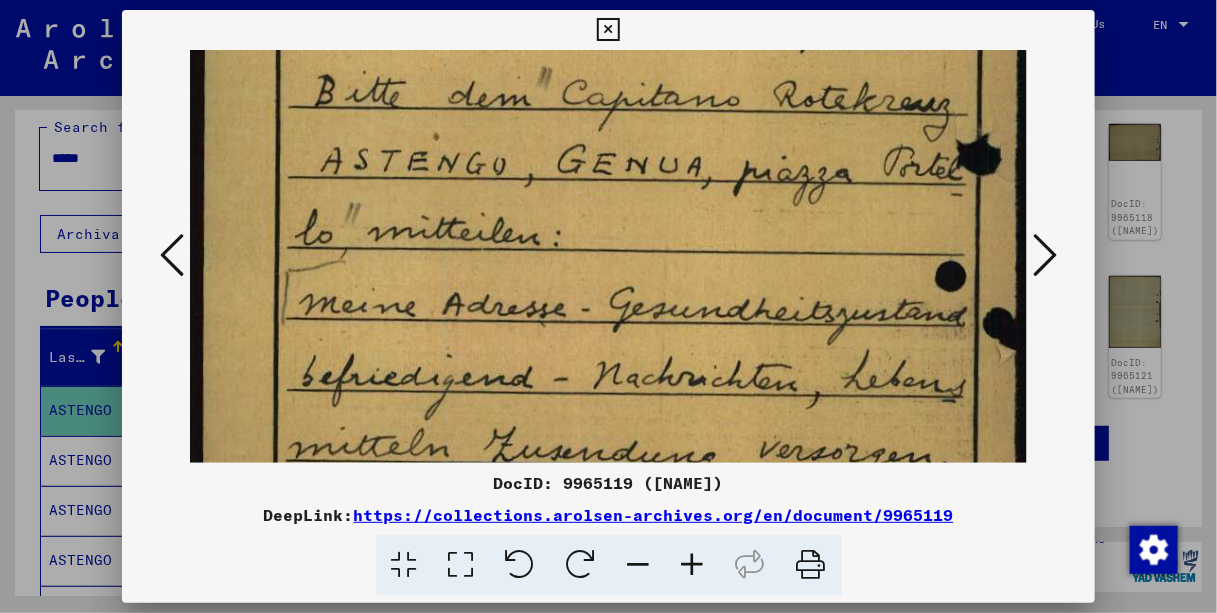scroll, scrollTop: 173, scrollLeft: 0, axis: vertical 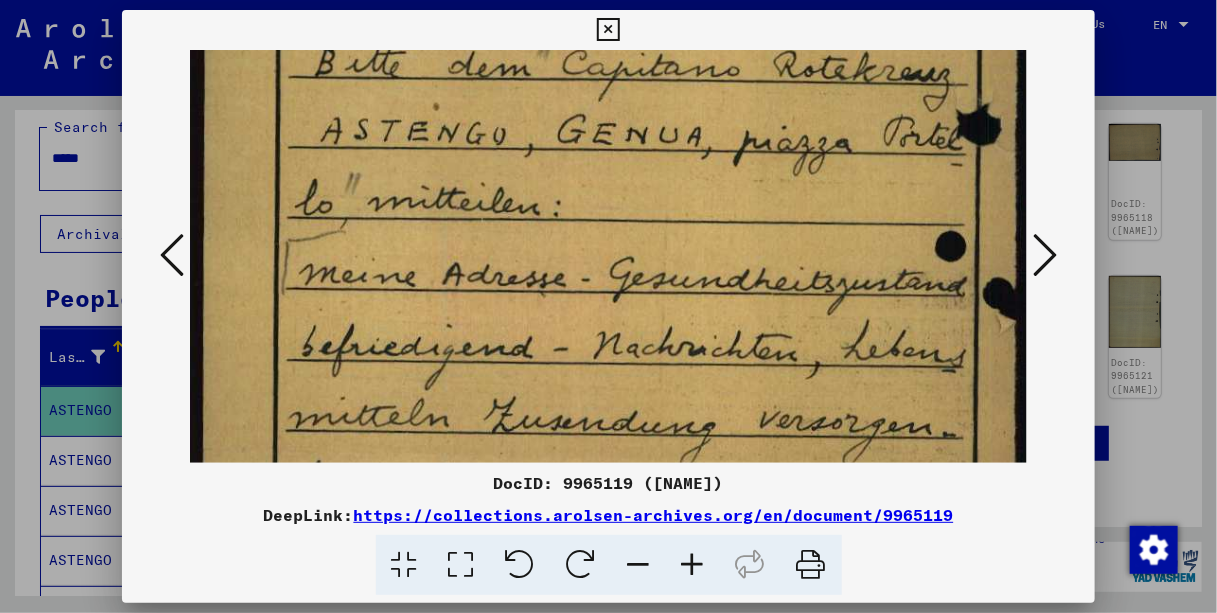 drag, startPoint x: 722, startPoint y: 398, endPoint x: 721, endPoint y: 300, distance: 98.005104 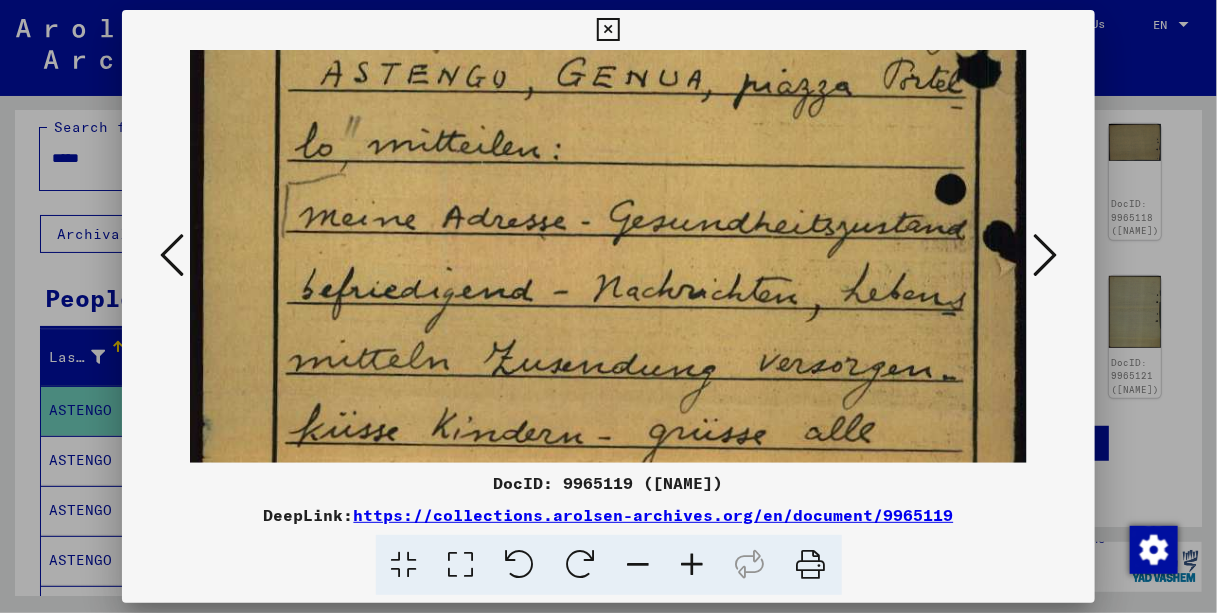 scroll, scrollTop: 258, scrollLeft: 0, axis: vertical 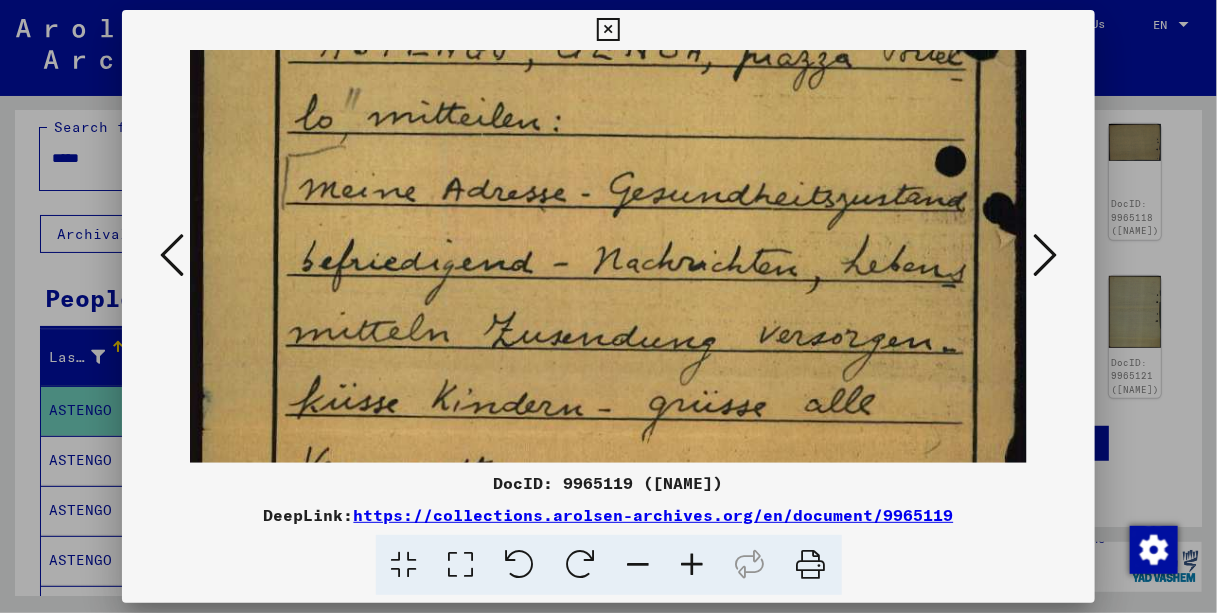 drag, startPoint x: 724, startPoint y: 363, endPoint x: 723, endPoint y: 279, distance: 84.00595 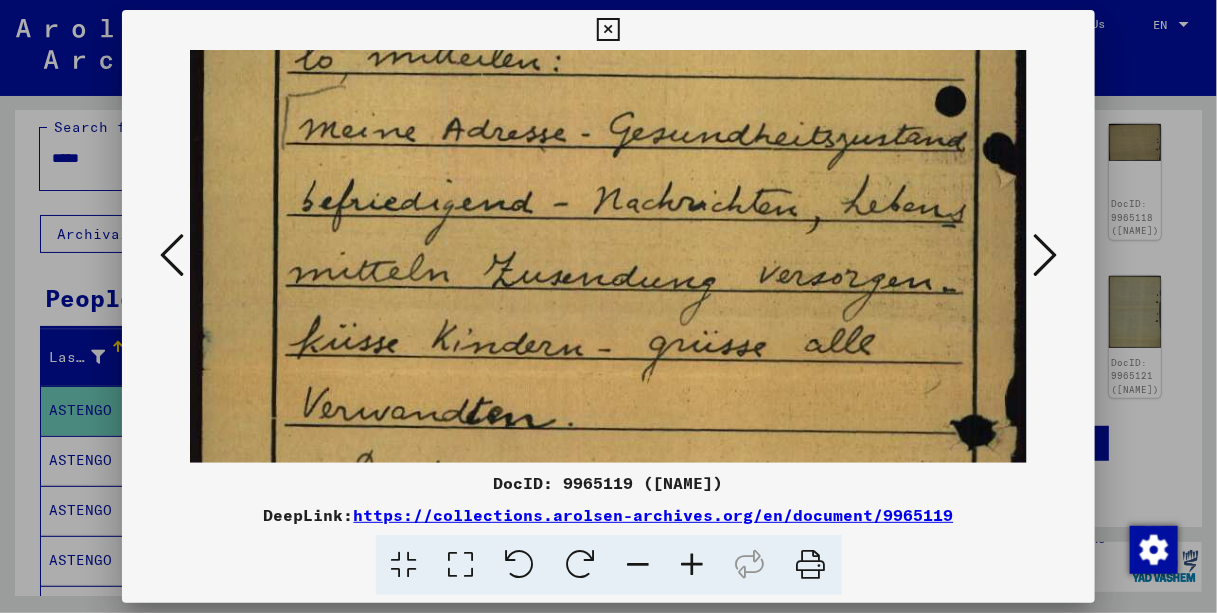 scroll, scrollTop: 339, scrollLeft: 0, axis: vertical 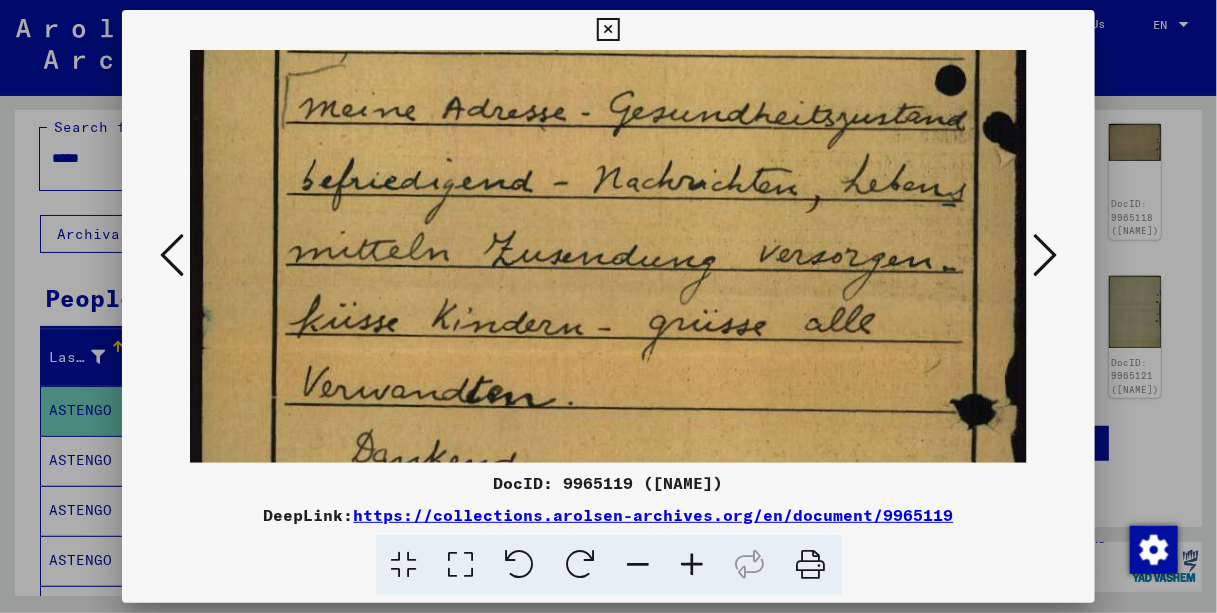 drag, startPoint x: 724, startPoint y: 349, endPoint x: 723, endPoint y: 267, distance: 82.006096 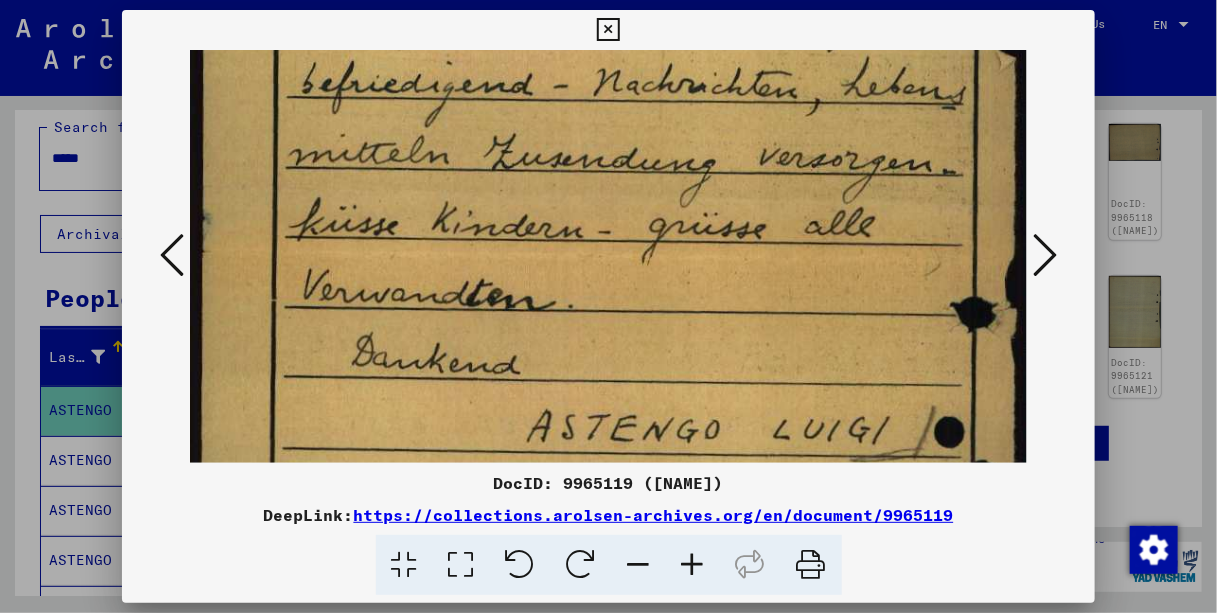 drag, startPoint x: 715, startPoint y: 345, endPoint x: 718, endPoint y: 247, distance: 98.045906 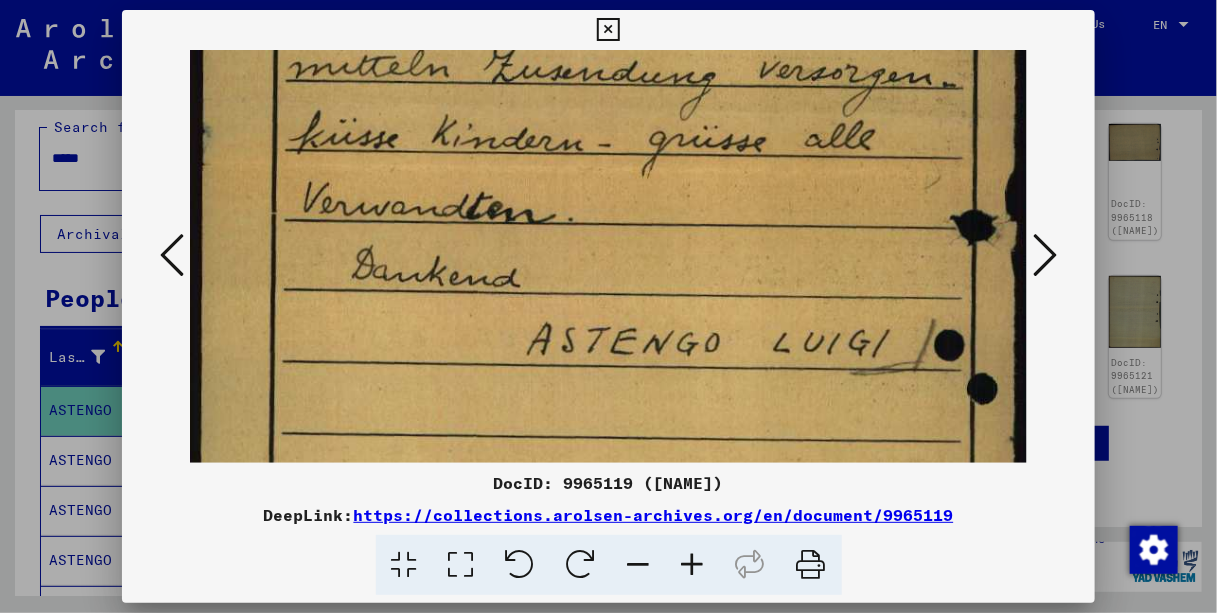scroll, scrollTop: 550, scrollLeft: 0, axis: vertical 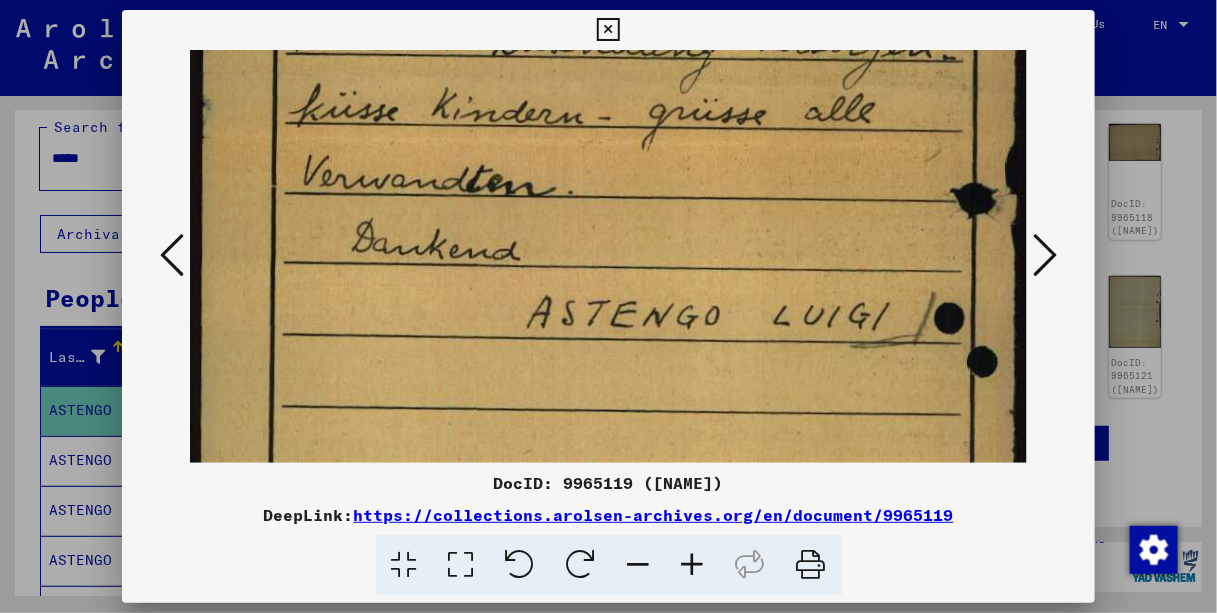 drag, startPoint x: 714, startPoint y: 337, endPoint x: 719, endPoint y: 225, distance: 112.11155 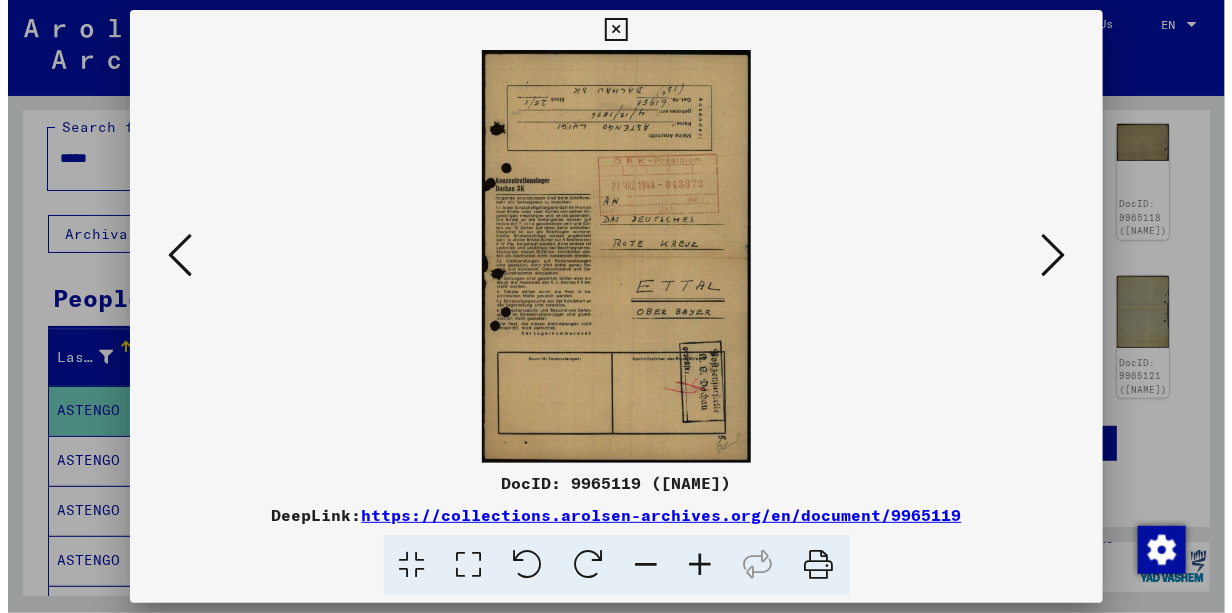 scroll, scrollTop: 0, scrollLeft: 0, axis: both 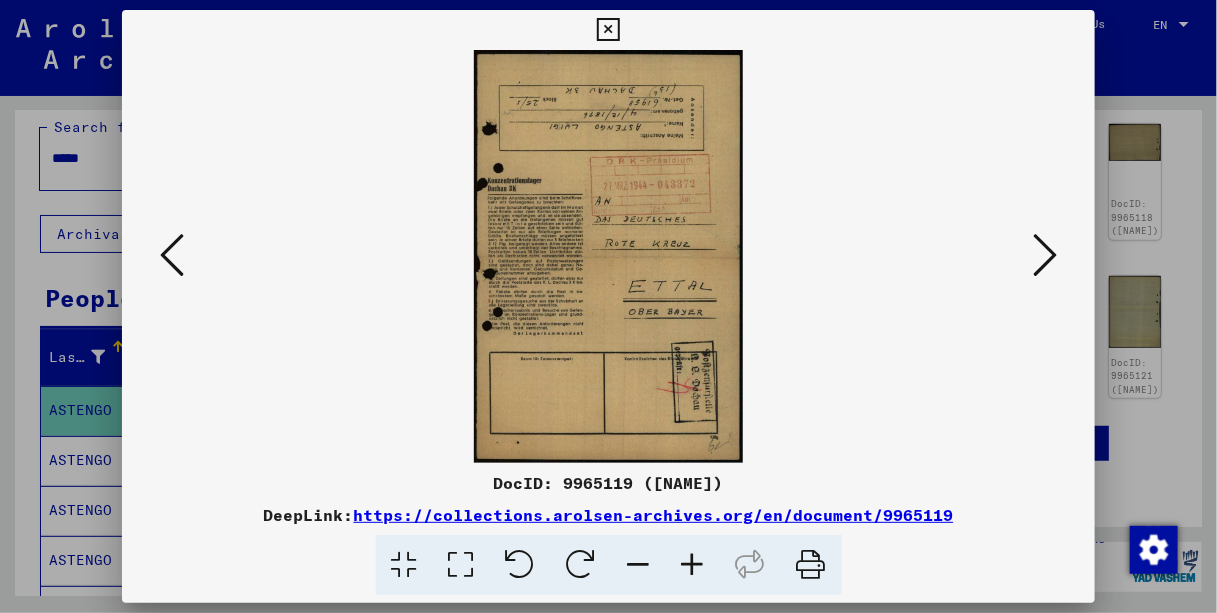 click at bounding box center (172, 255) 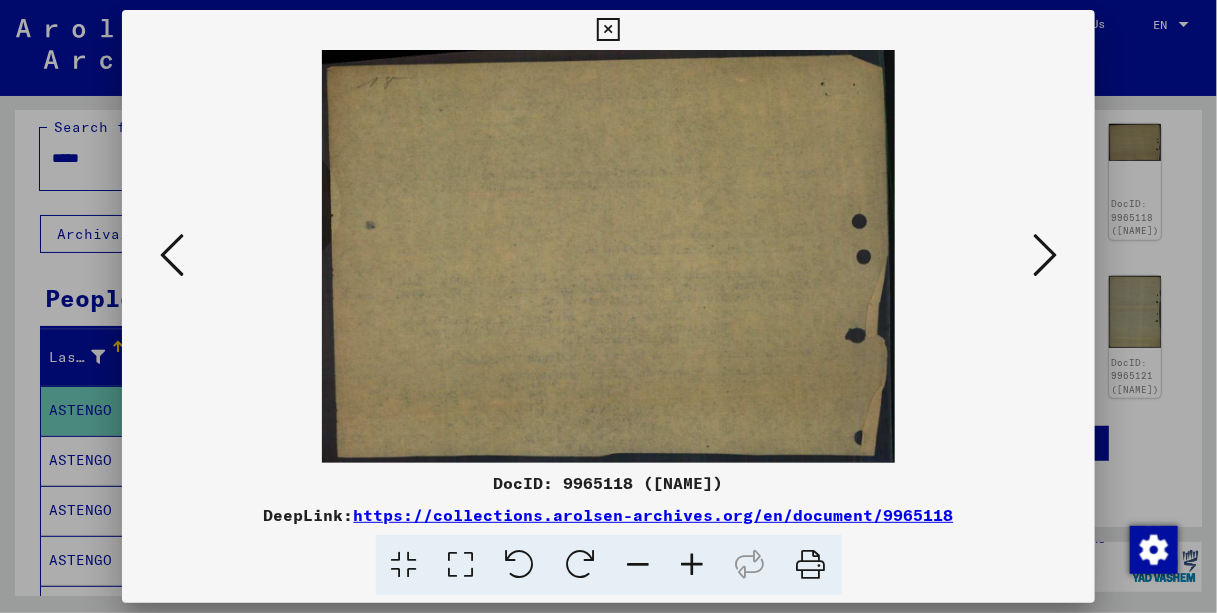 click at bounding box center [172, 255] 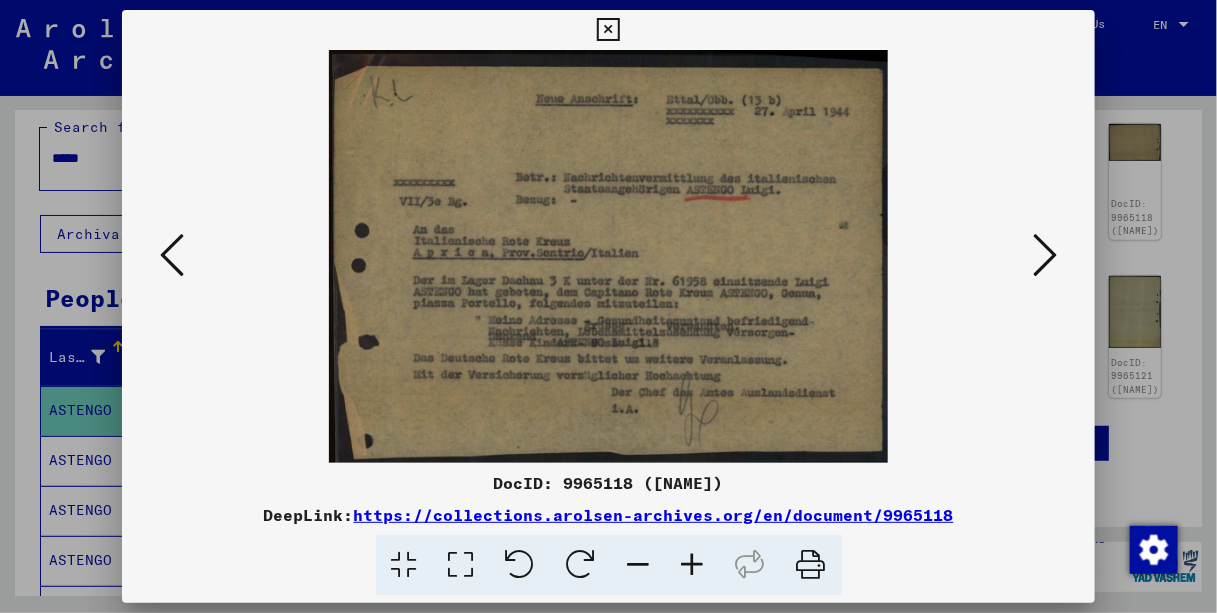 click at bounding box center [172, 255] 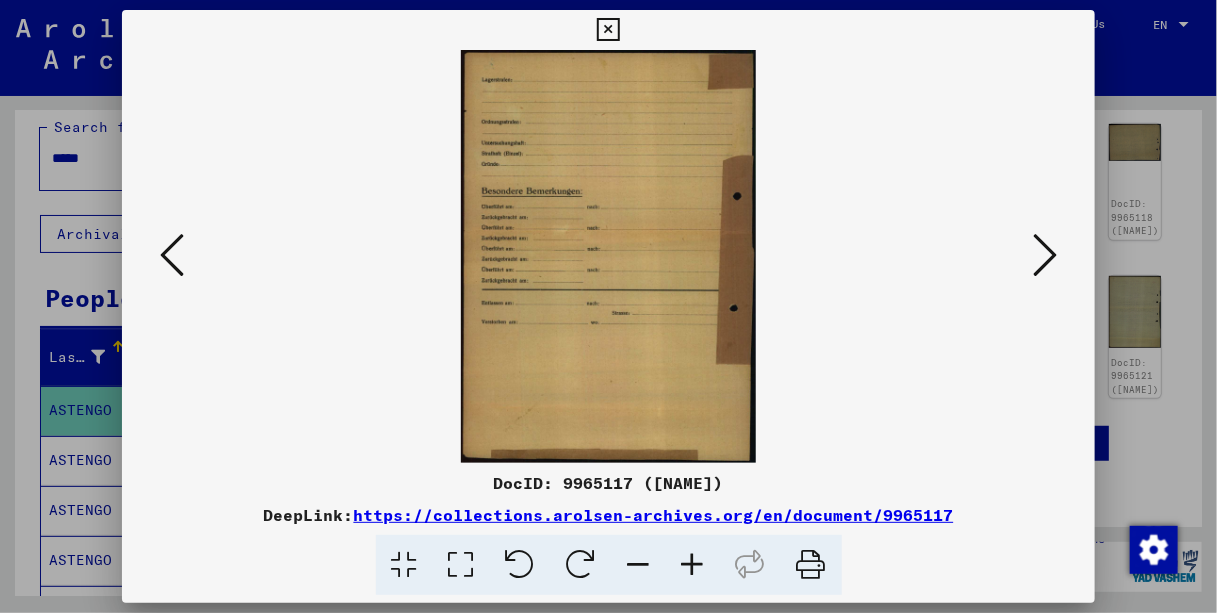 click at bounding box center (172, 255) 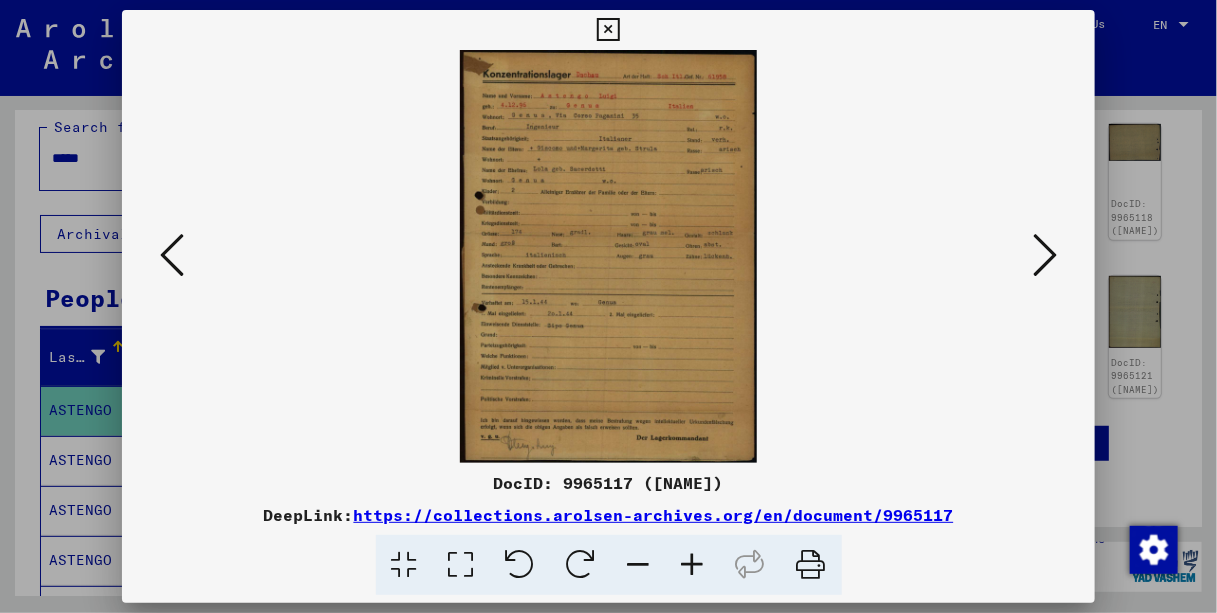 click at bounding box center [172, 255] 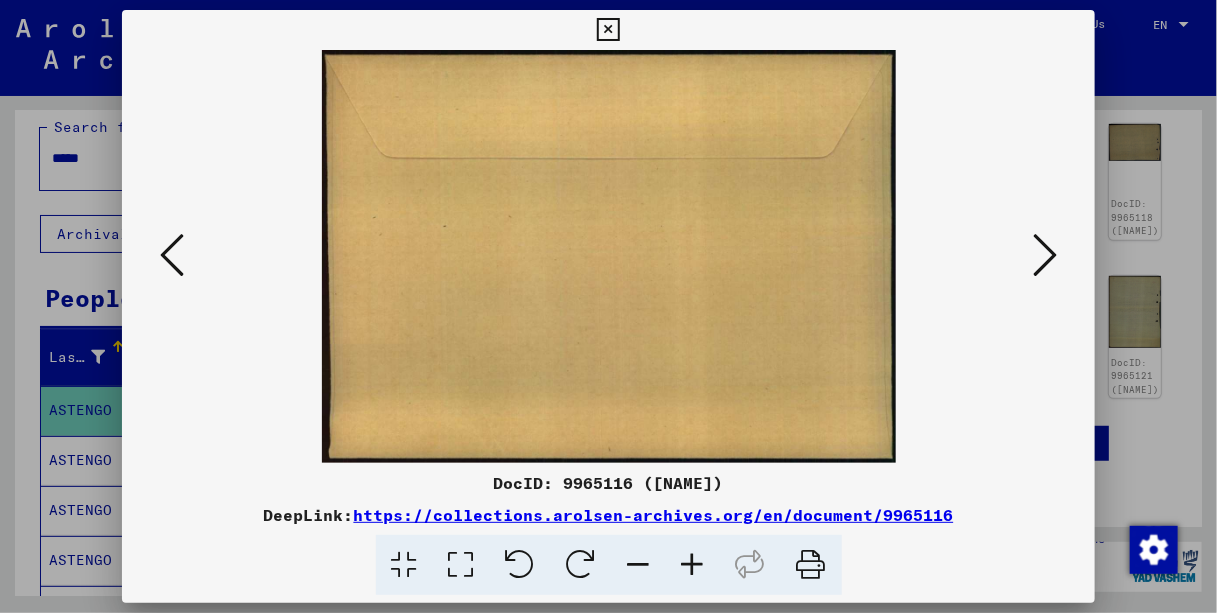 click at bounding box center [172, 255] 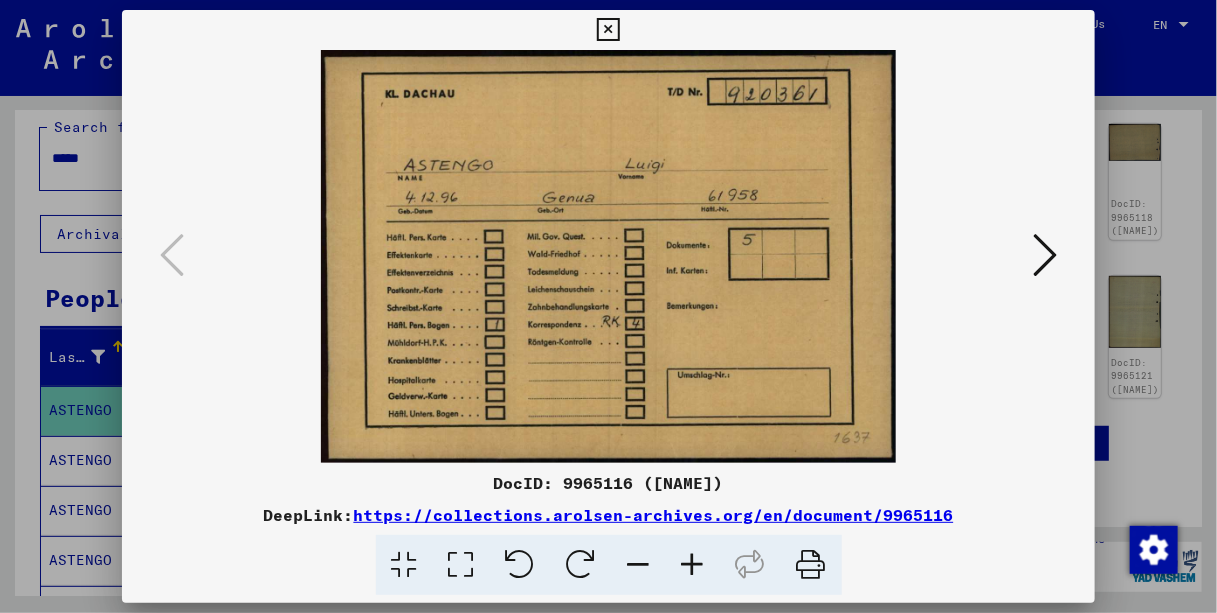 click at bounding box center [1045, 255] 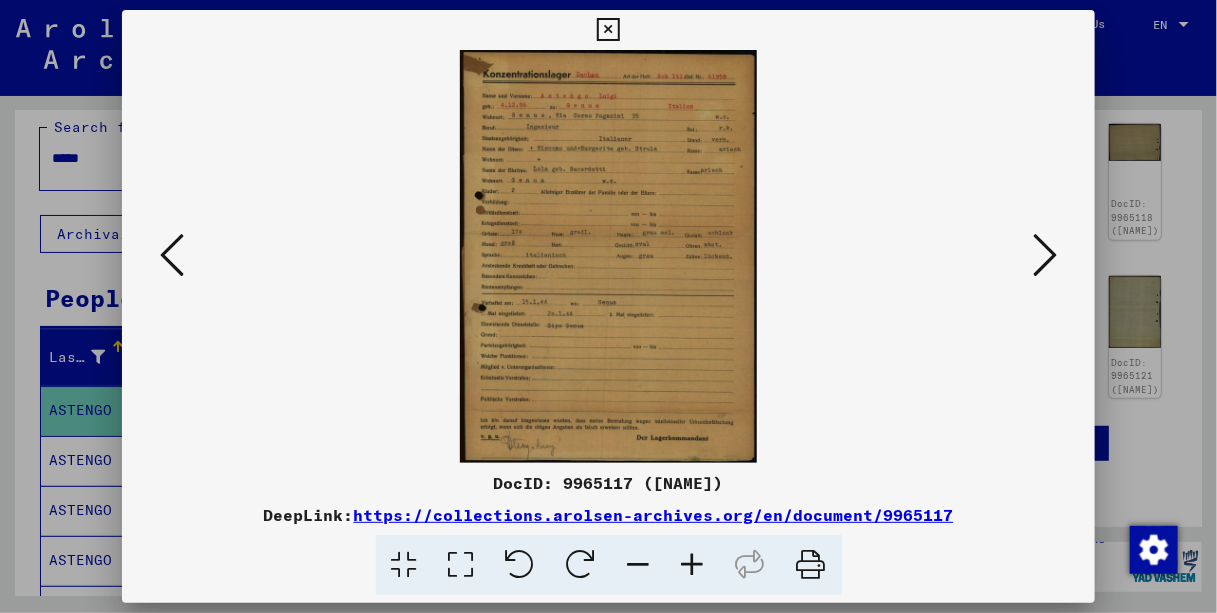 click at bounding box center (1045, 255) 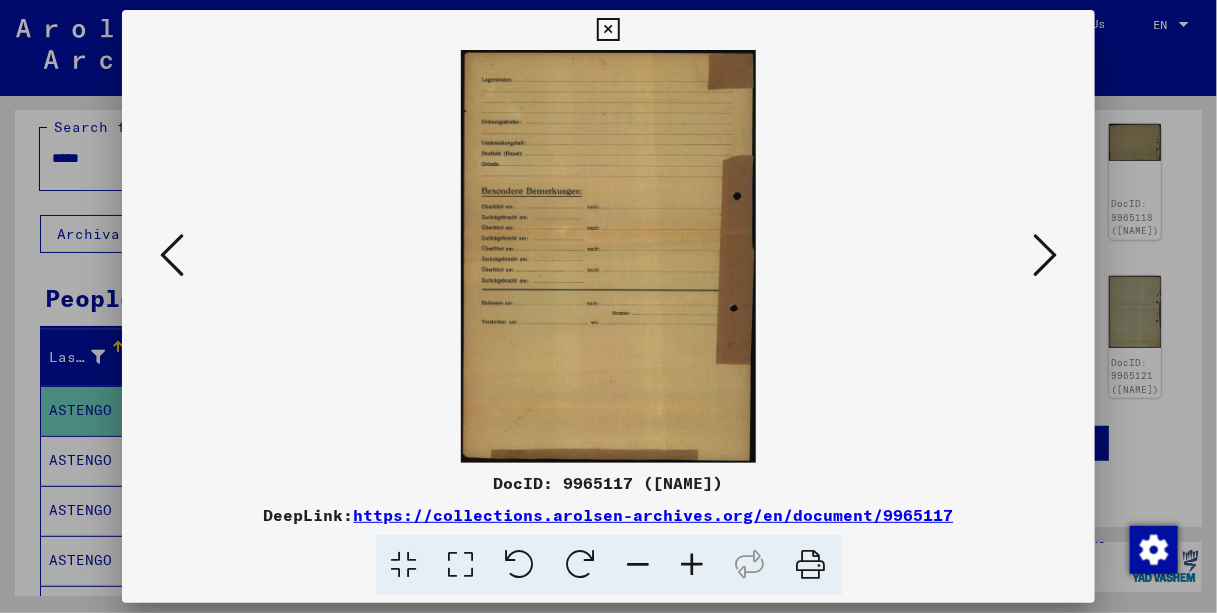 click at bounding box center (1045, 255) 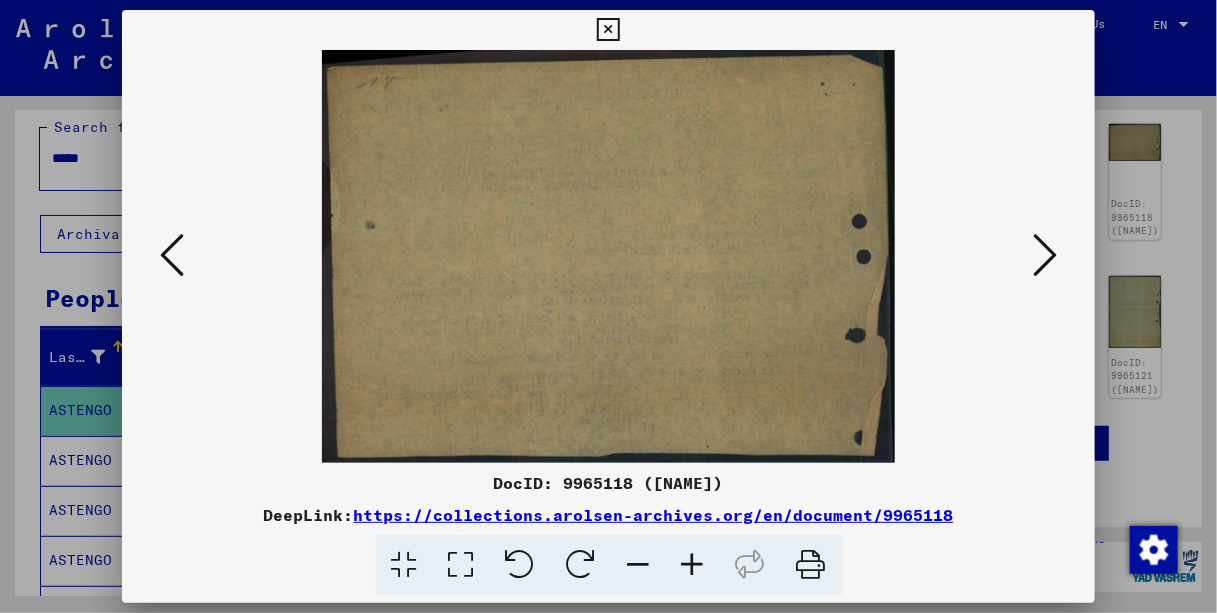 click at bounding box center [1045, 255] 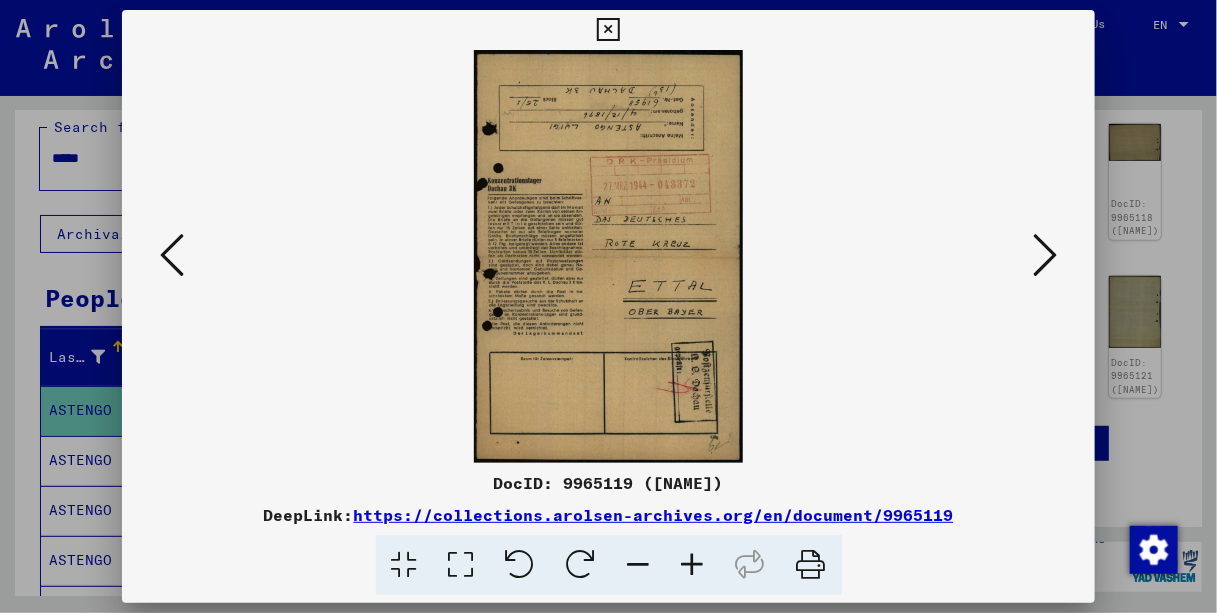 click at bounding box center [1045, 255] 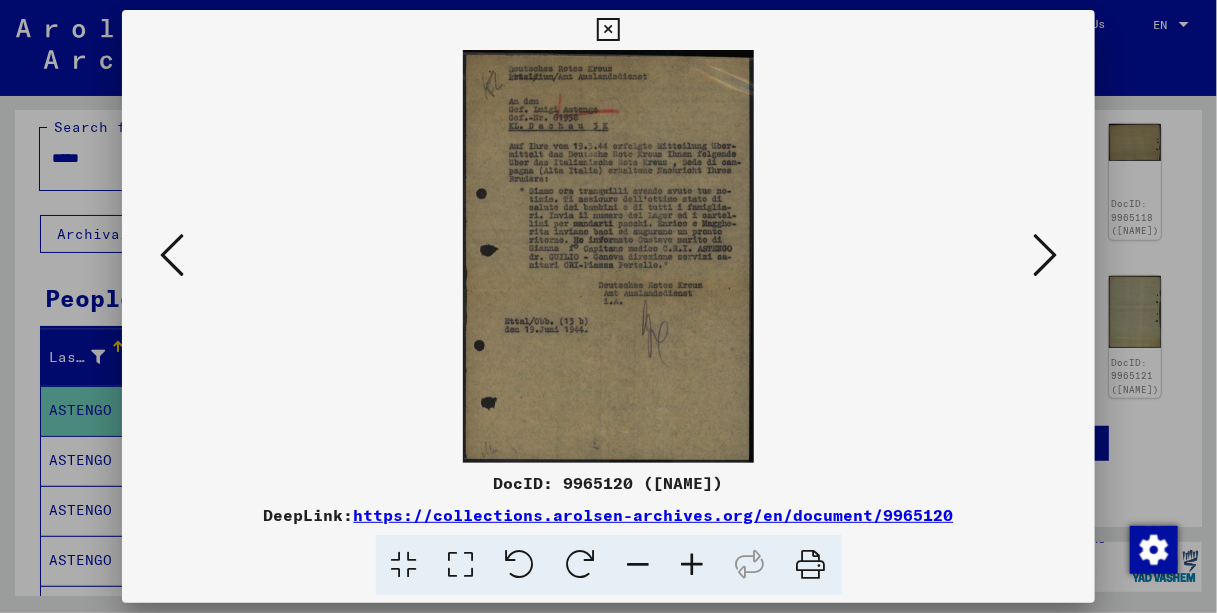 click at bounding box center [1045, 255] 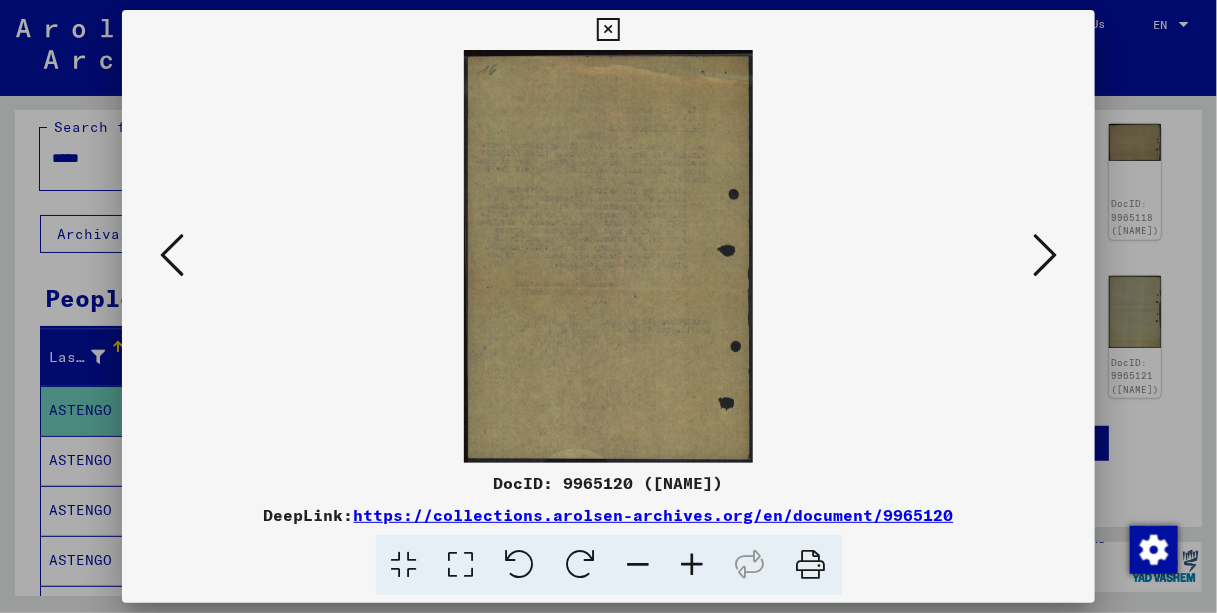 click at bounding box center [1045, 255] 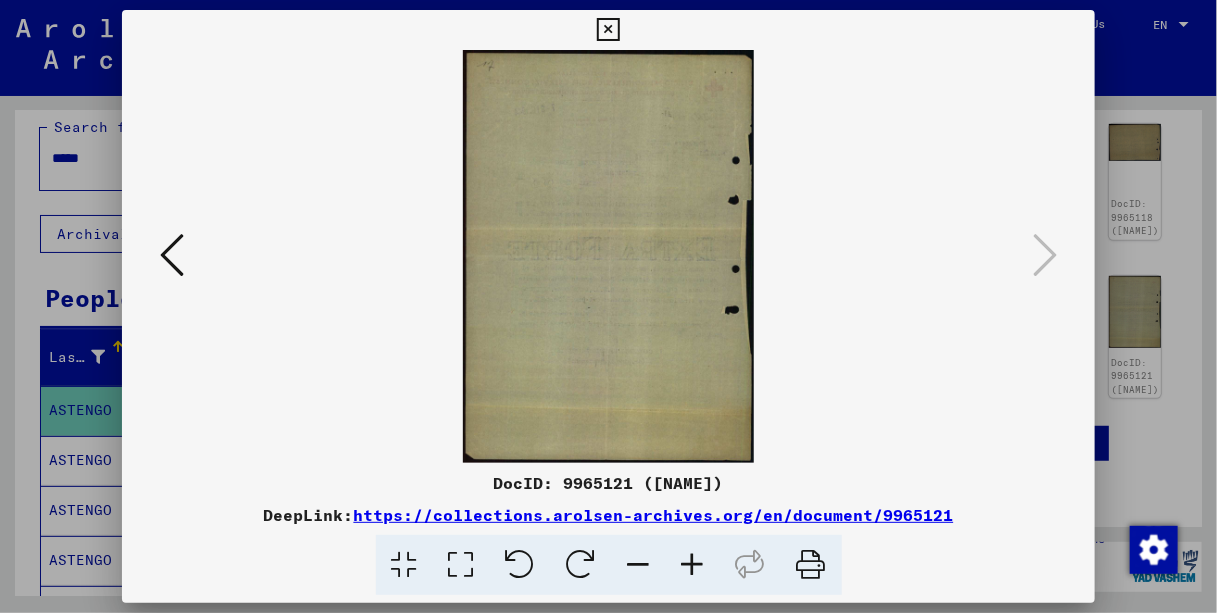 click at bounding box center [609, 256] 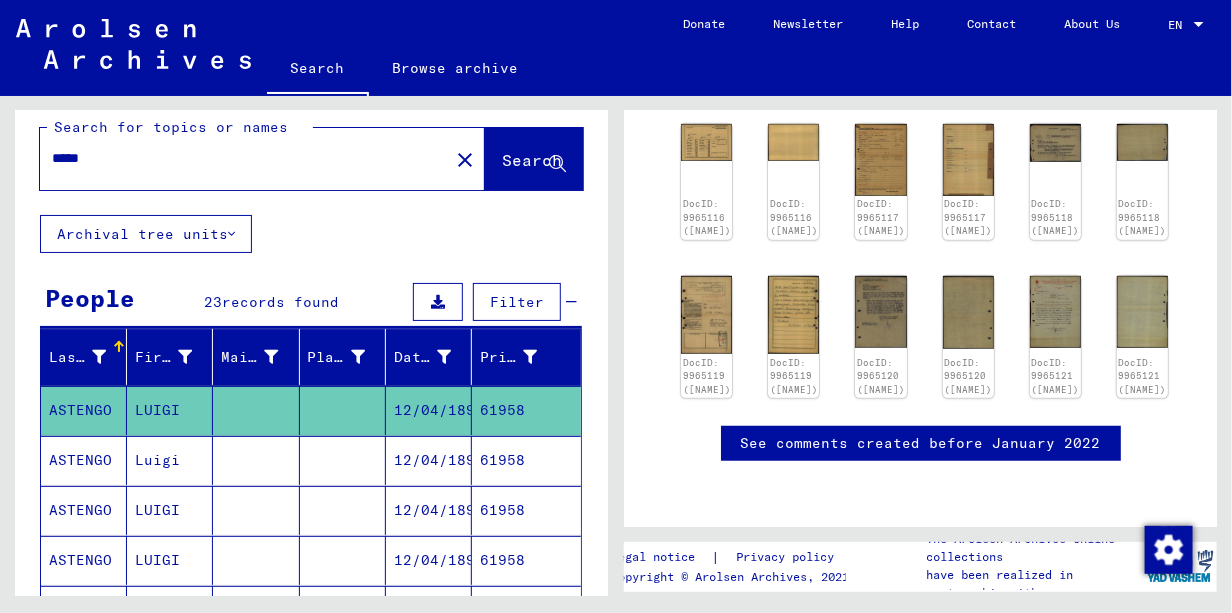 click on "Luigi" at bounding box center (170, 510) 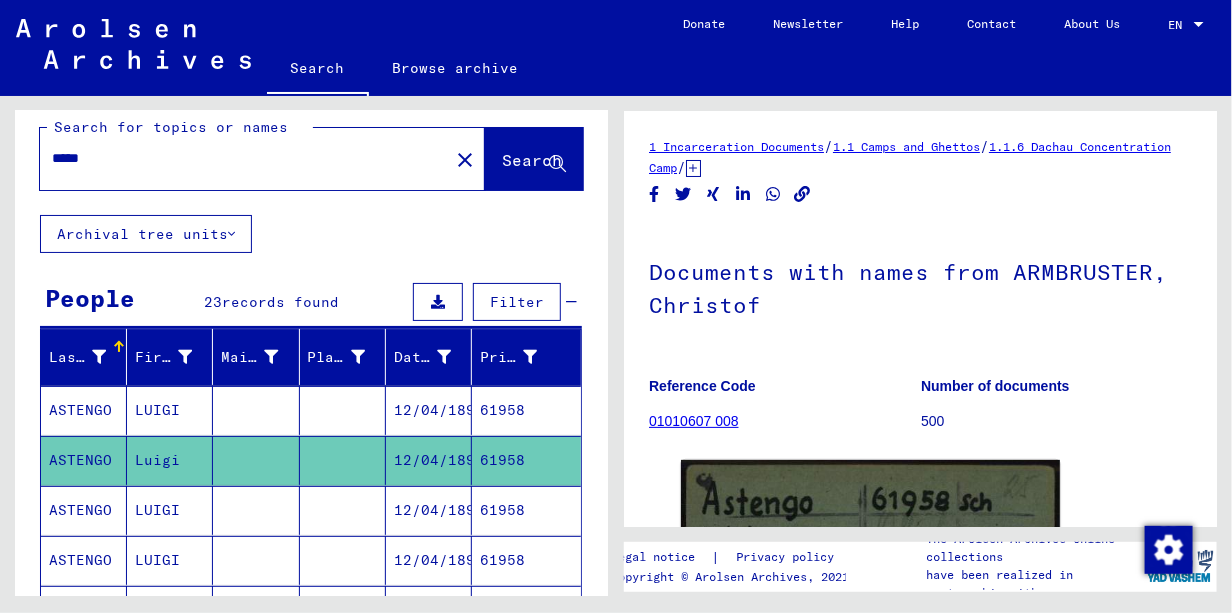 scroll, scrollTop: 0, scrollLeft: 0, axis: both 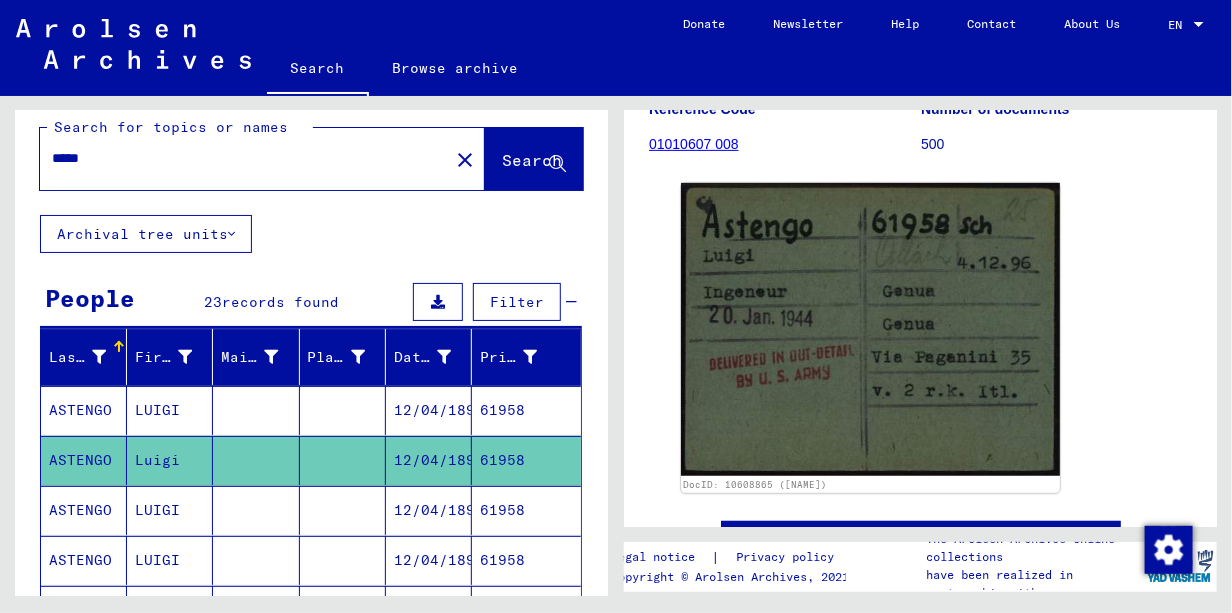click on "1 Incarceration Documents   /   1.1 Camps and Ghettos   /   1.1.6 Dachau Concentration Camp   /   1.1.6.7 Office Cards Dachau   /   Office Cards Dachau A-Z   /  Documents with names from ARMBRUSTER, Christof Reference Code 01010607 008 Number of documents 500 DocID: 10608865 ([NAME]) See comments created before January 2022 Legal notice  |  Privacy policy Copyright © Arolsen Archives, 2021 The Arolsen Archives online collections have been realized in partnership with" 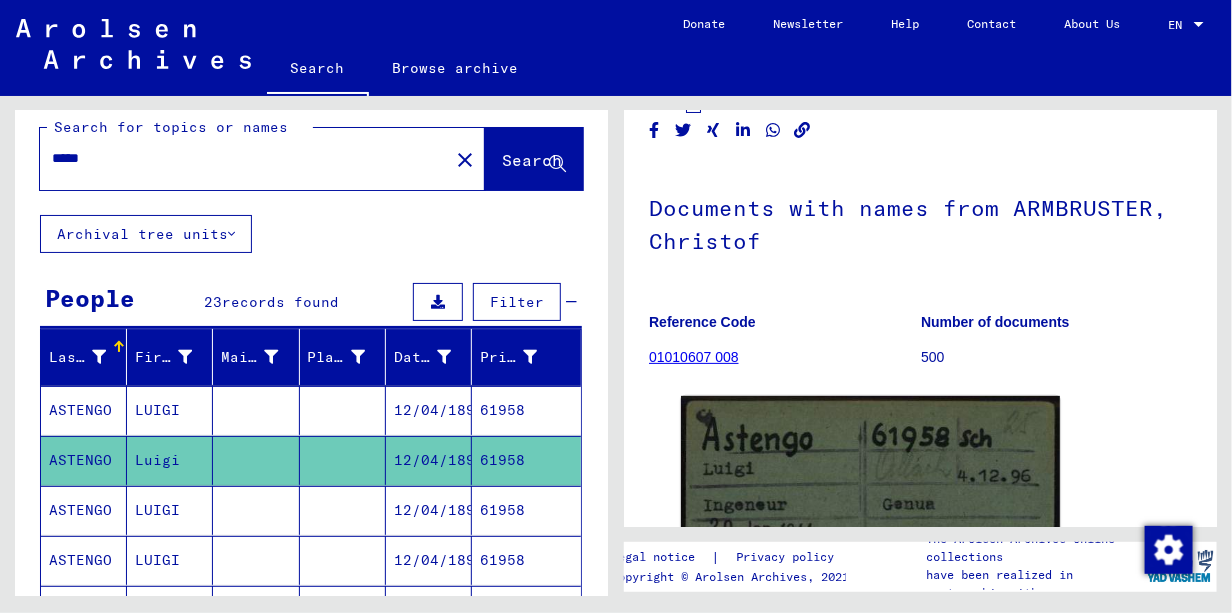 scroll, scrollTop: 0, scrollLeft: 0, axis: both 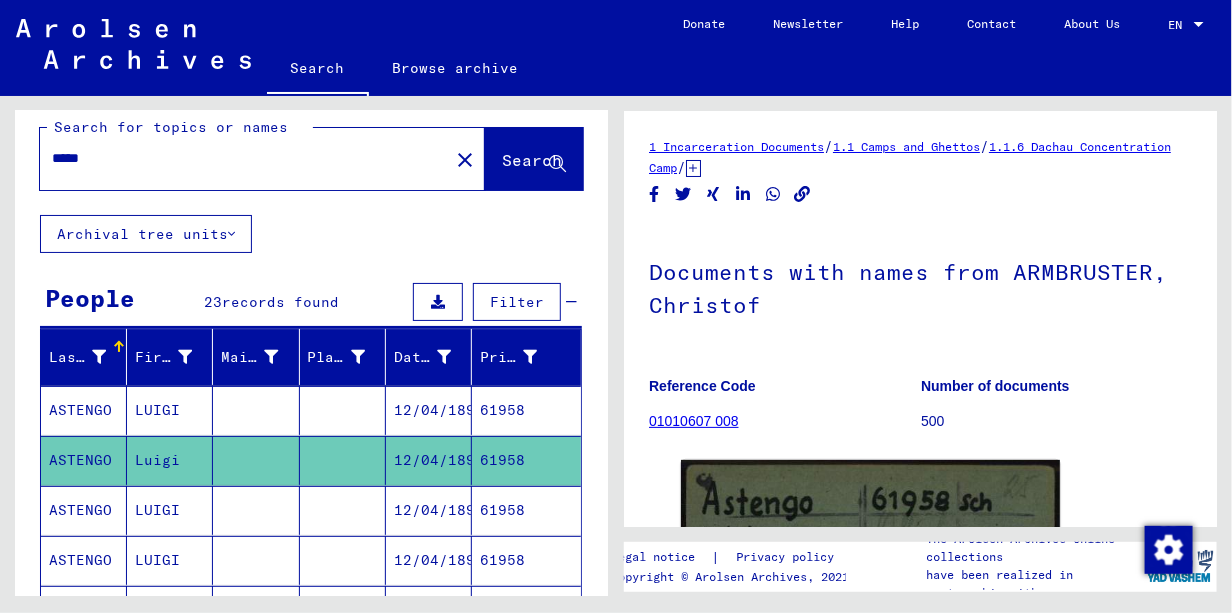 click on "12/04/1896" at bounding box center (429, 560) 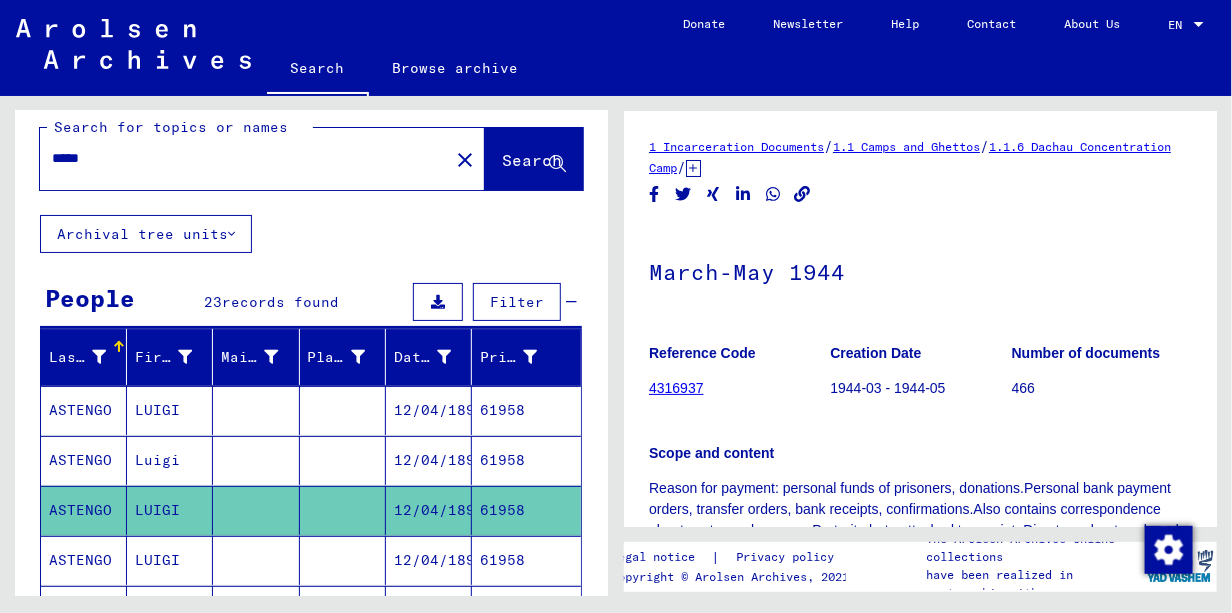 scroll, scrollTop: 0, scrollLeft: 0, axis: both 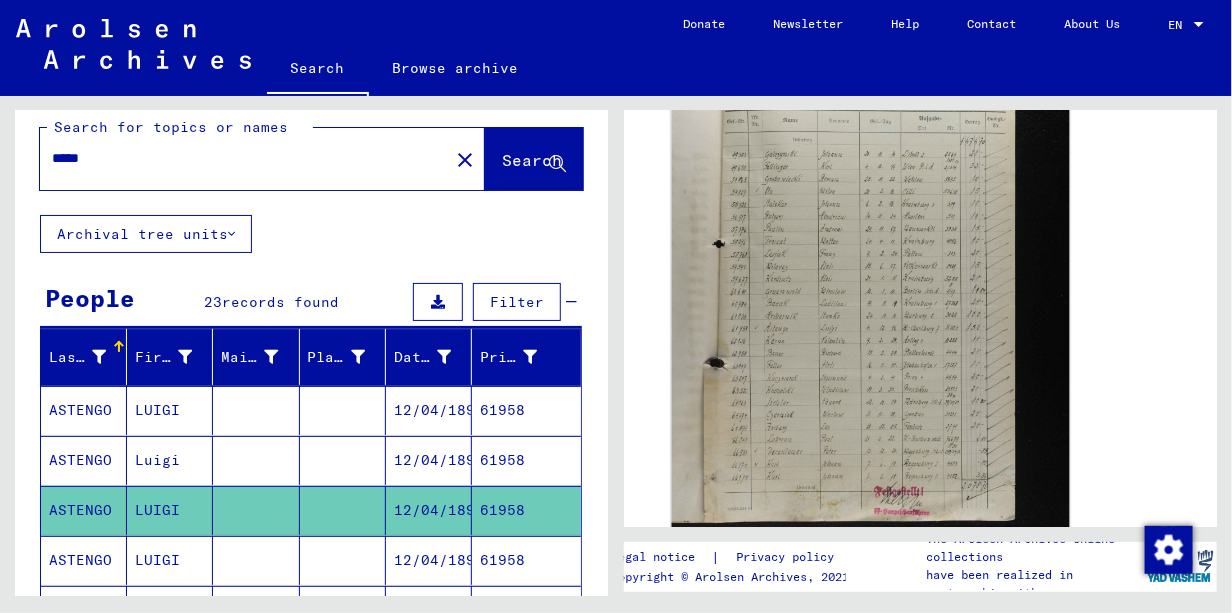 click 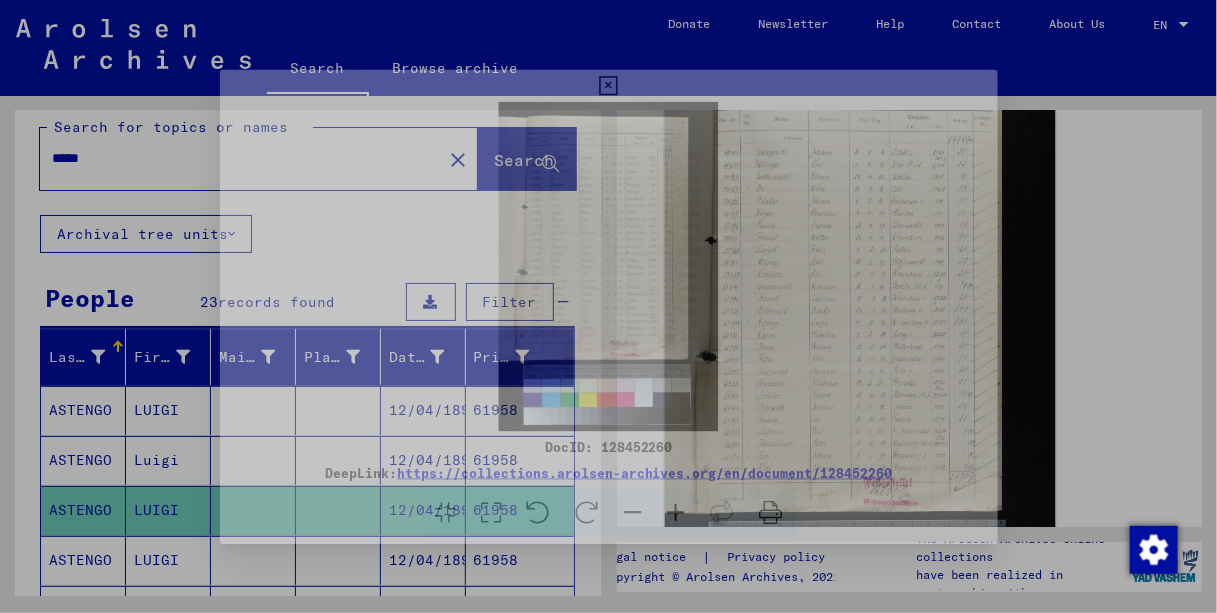 click at bounding box center [609, 256] 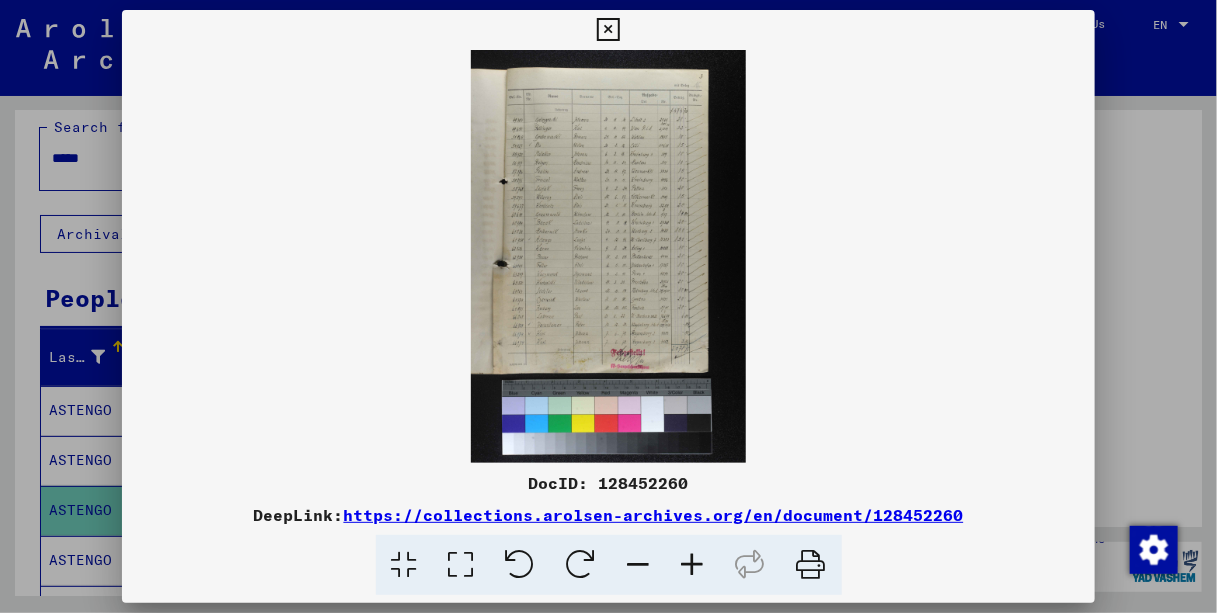 click at bounding box center [461, 565] 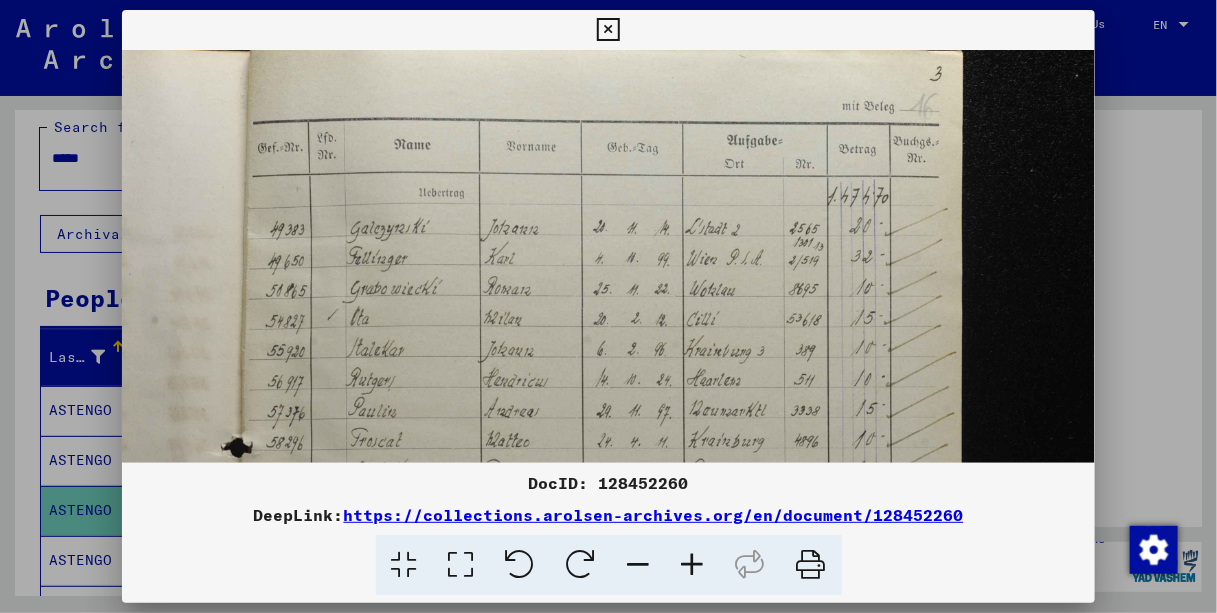 scroll, scrollTop: 73, scrollLeft: 0, axis: vertical 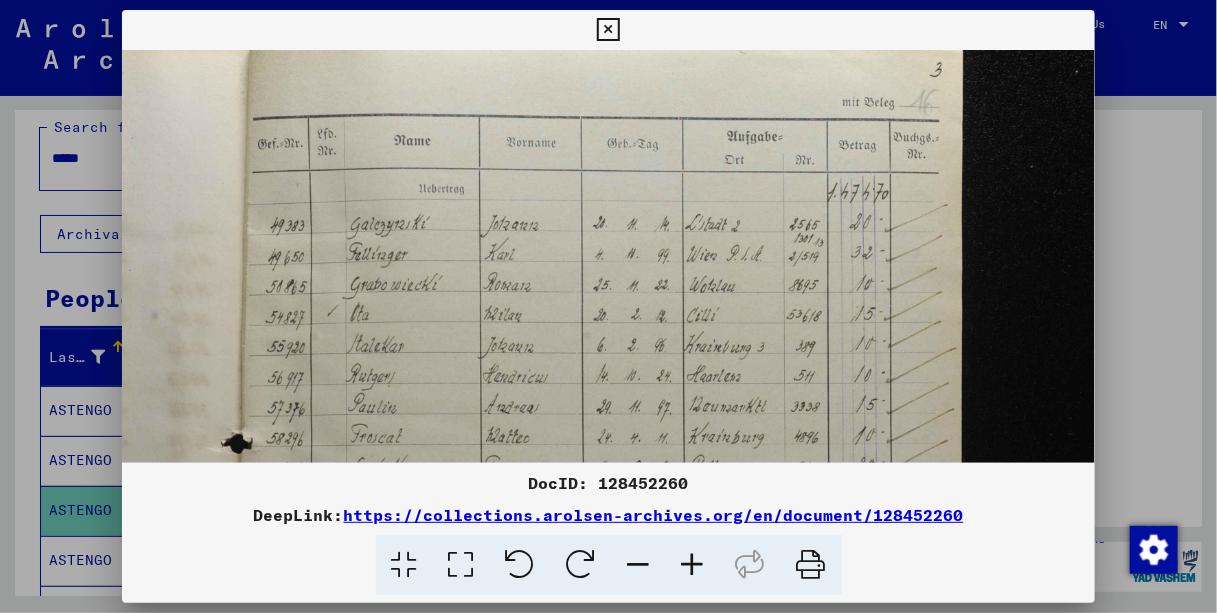 drag, startPoint x: 659, startPoint y: 352, endPoint x: 674, endPoint y: 281, distance: 72.56721 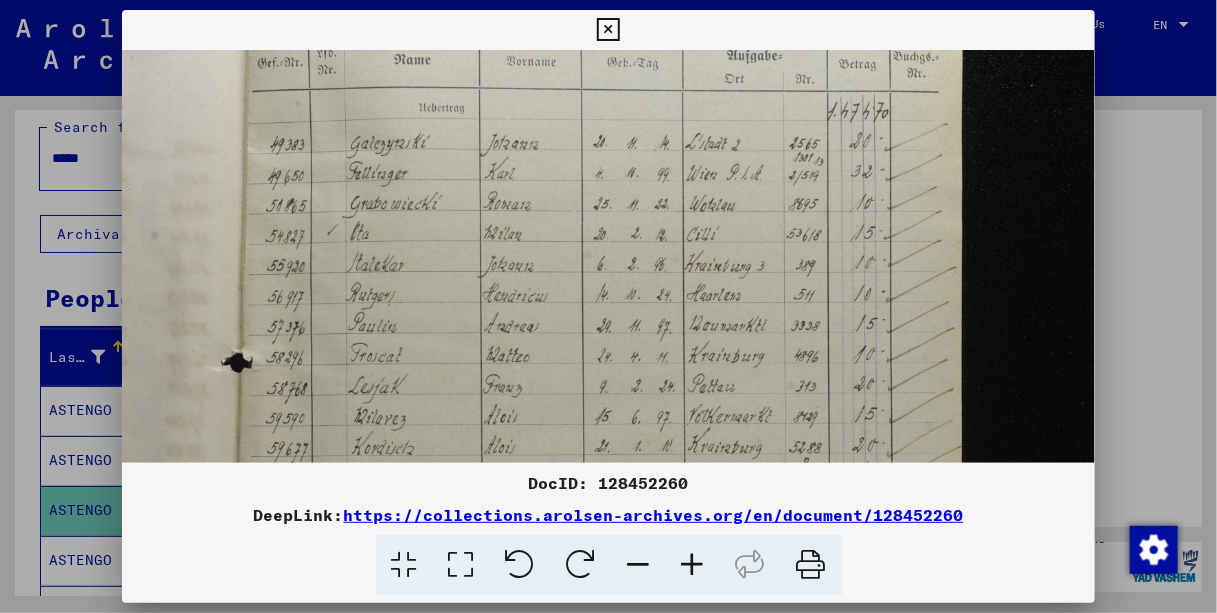 scroll, scrollTop: 156, scrollLeft: 0, axis: vertical 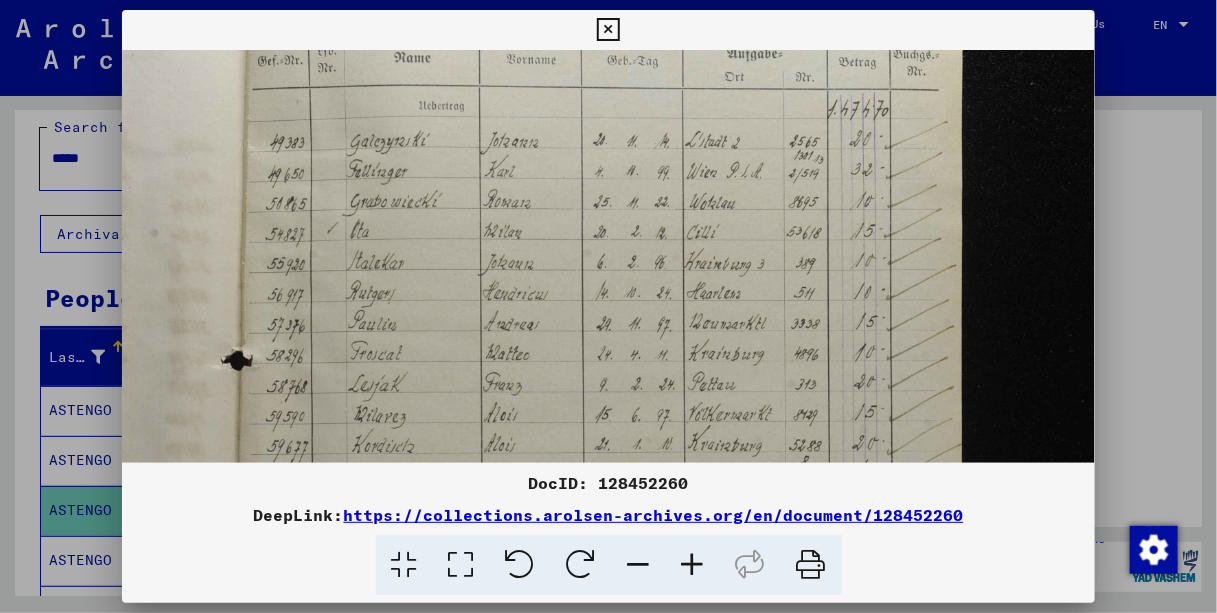 drag, startPoint x: 676, startPoint y: 328, endPoint x: 682, endPoint y: 251, distance: 77.23341 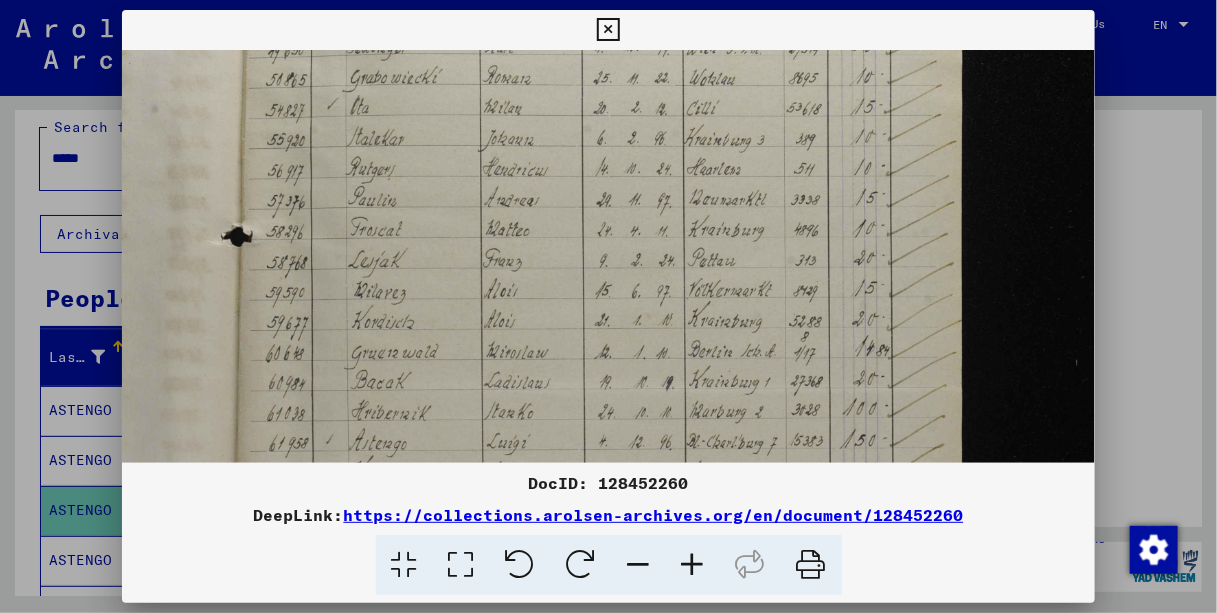 scroll, scrollTop: 298, scrollLeft: 0, axis: vertical 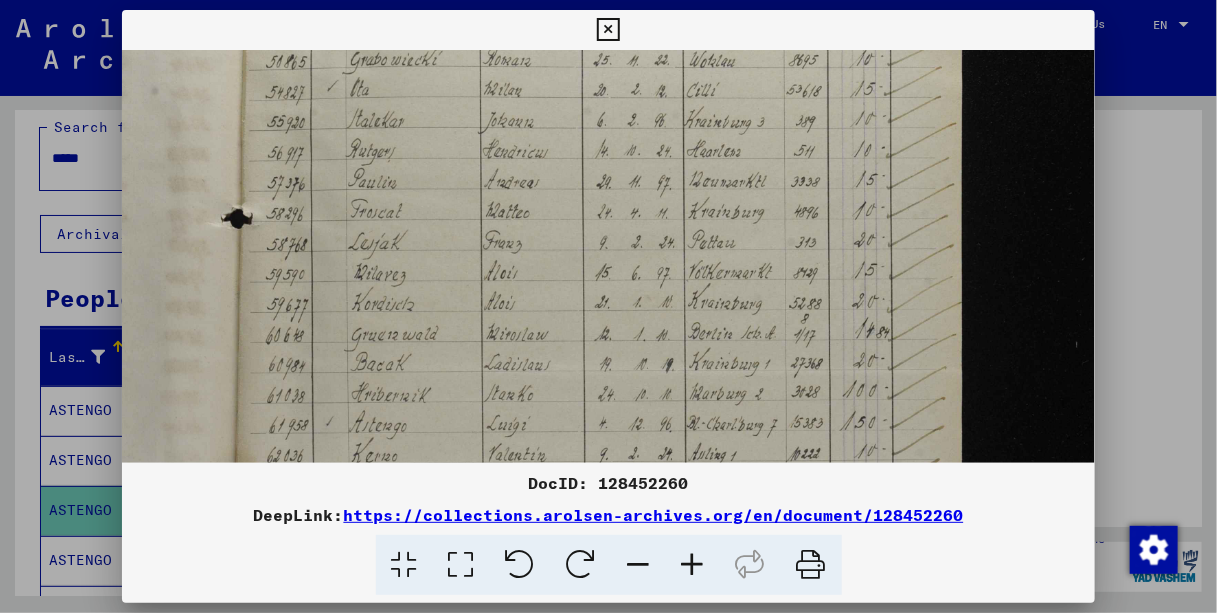 drag, startPoint x: 687, startPoint y: 312, endPoint x: 690, endPoint y: 170, distance: 142.0317 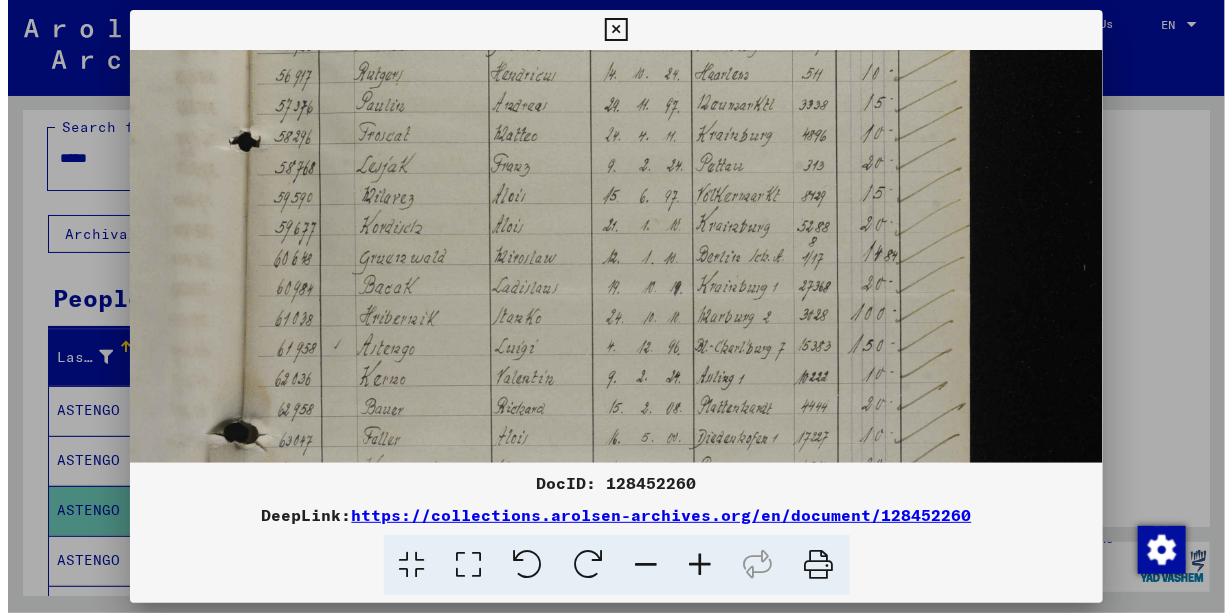 scroll, scrollTop: 410, scrollLeft: 0, axis: vertical 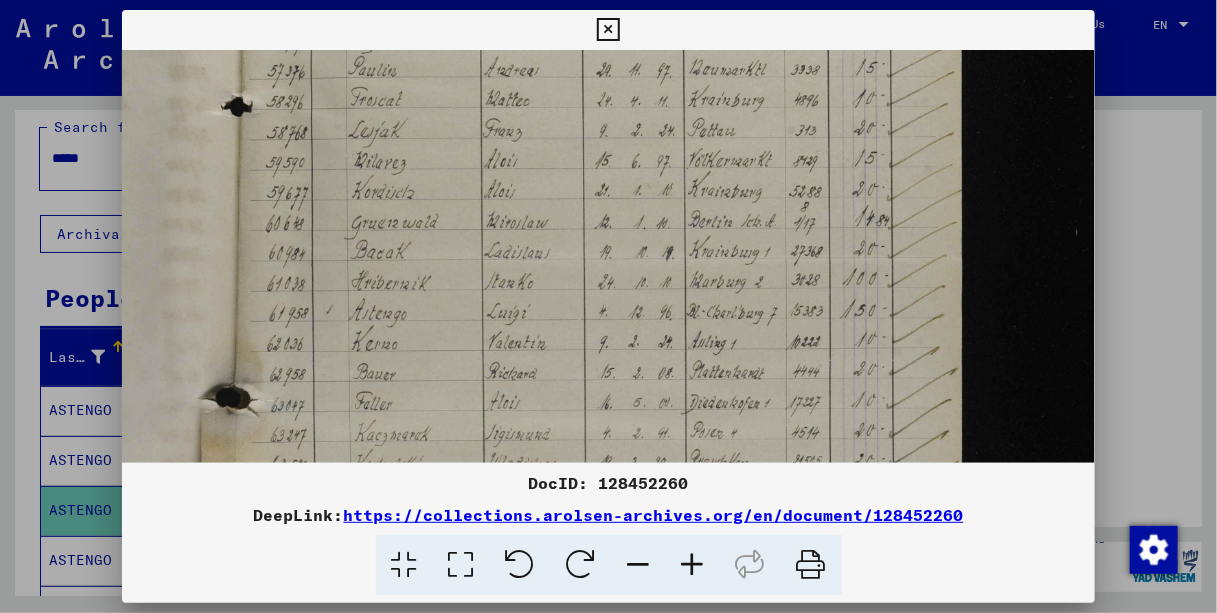 drag, startPoint x: 683, startPoint y: 302, endPoint x: 687, endPoint y: 191, distance: 111.07205 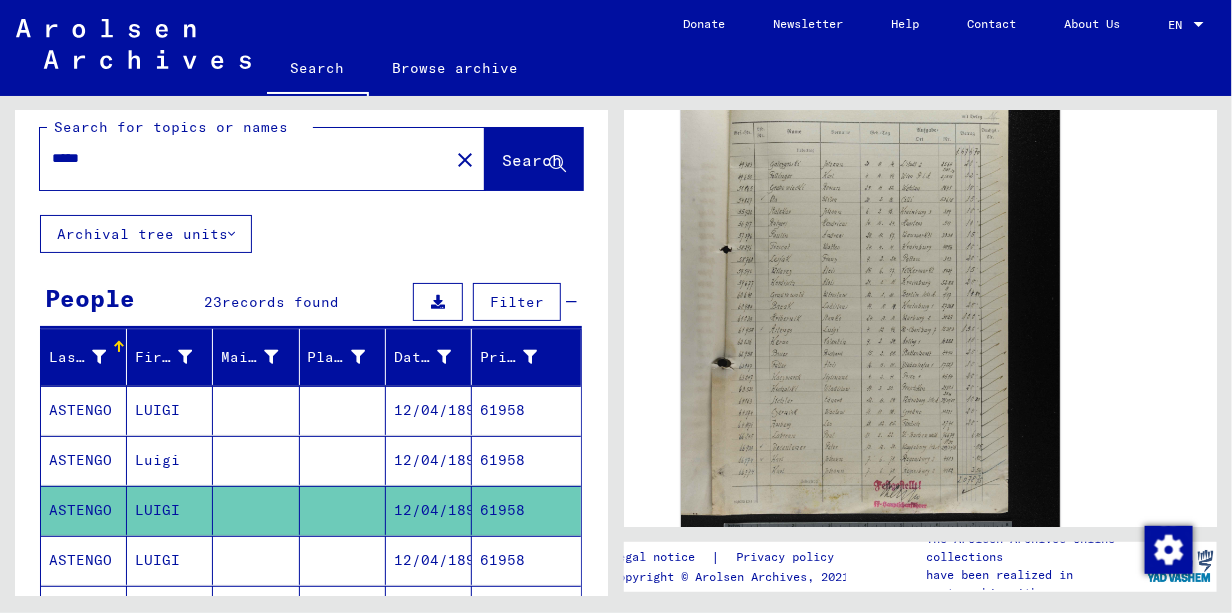 click on "12/04/1896" at bounding box center [429, 610] 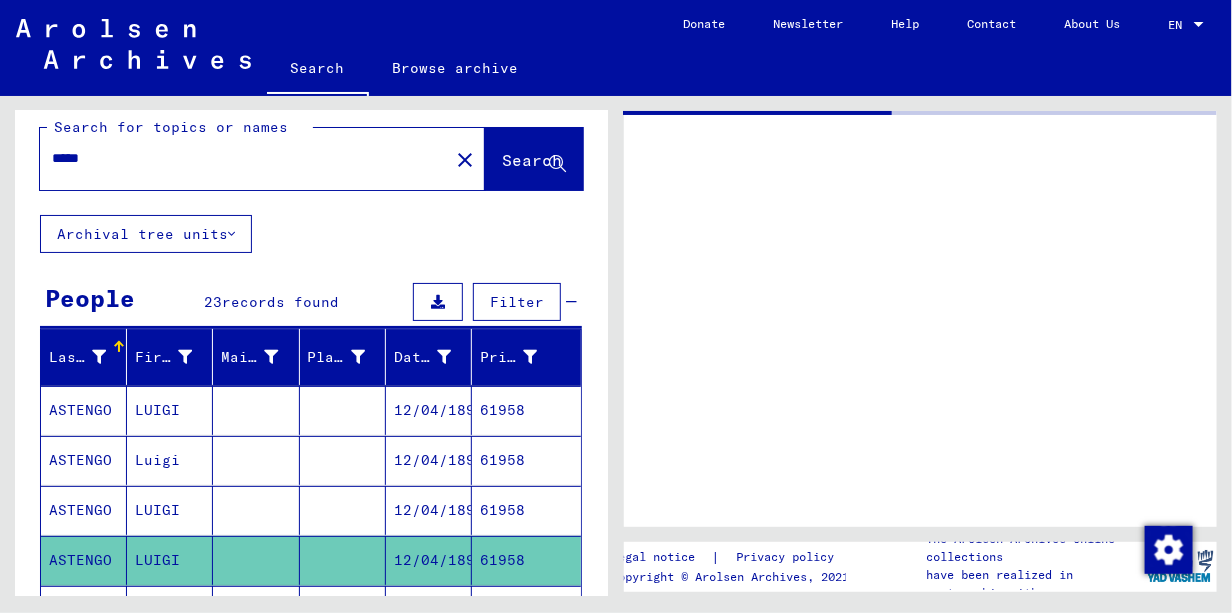 scroll, scrollTop: 0, scrollLeft: 0, axis: both 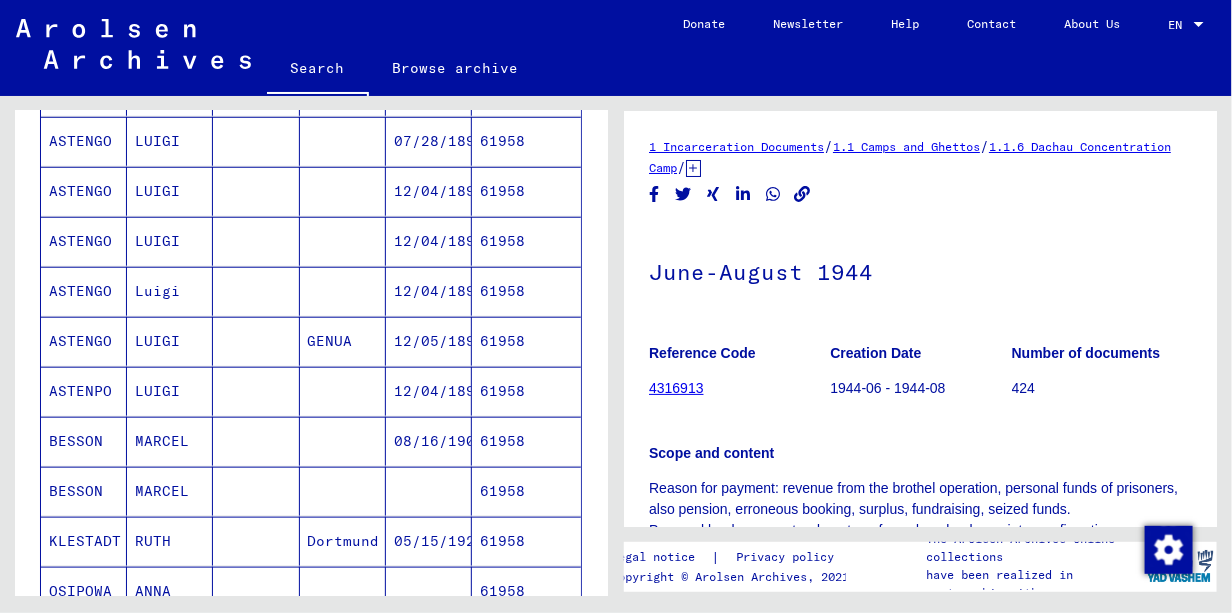 click on "GENUA" at bounding box center [343, 391] 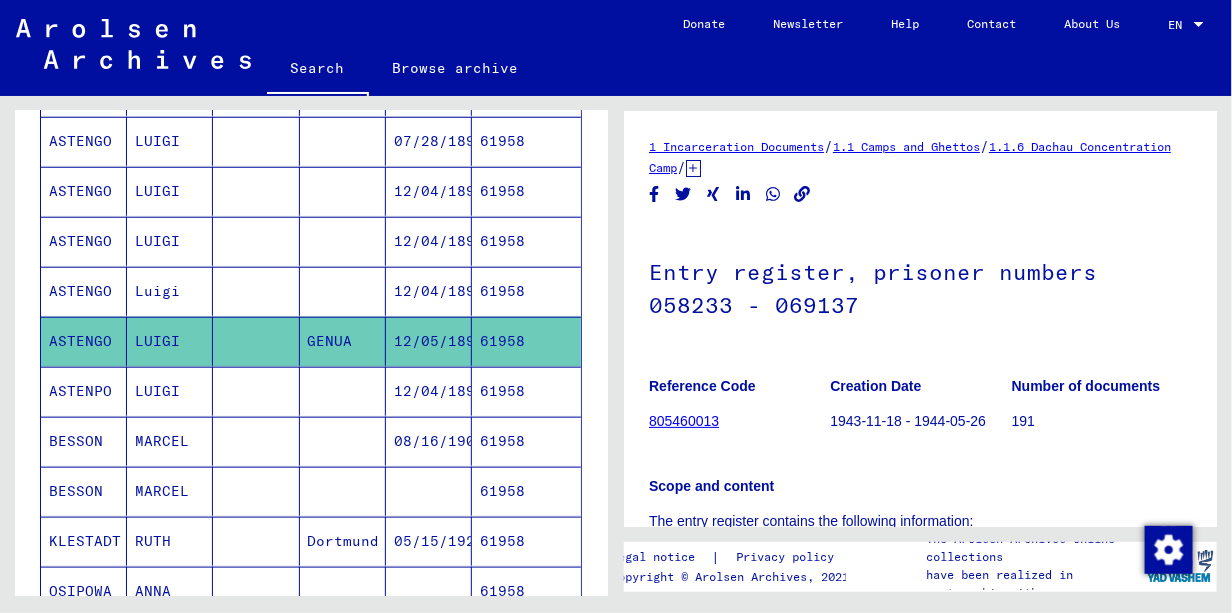 scroll, scrollTop: 0, scrollLeft: 0, axis: both 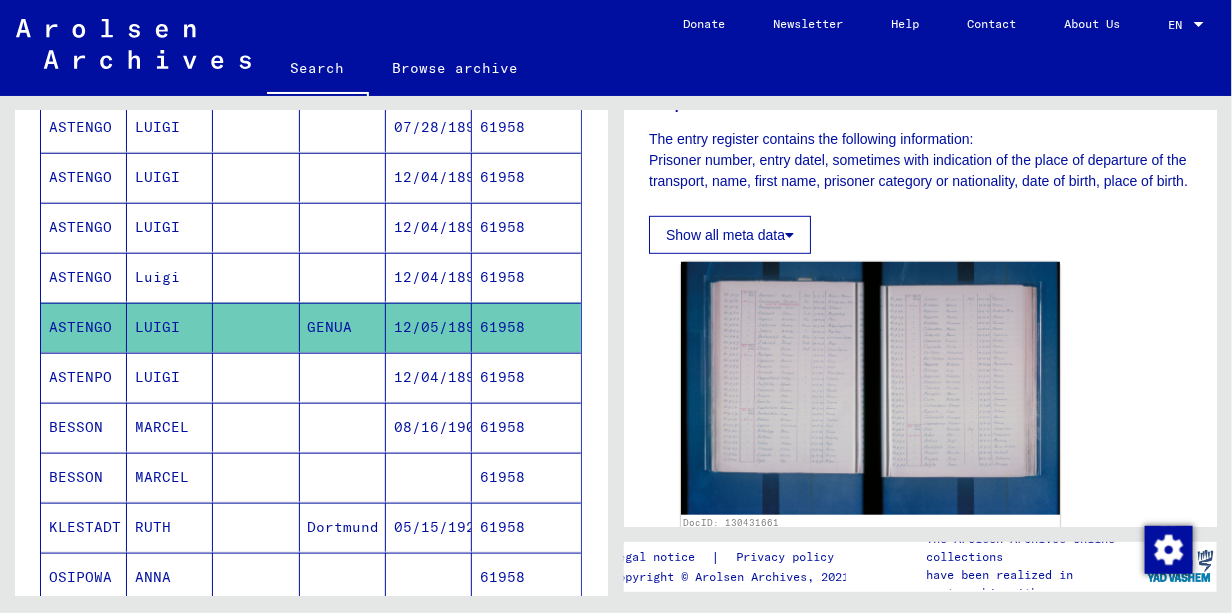 click on "61958" at bounding box center (526, 427) 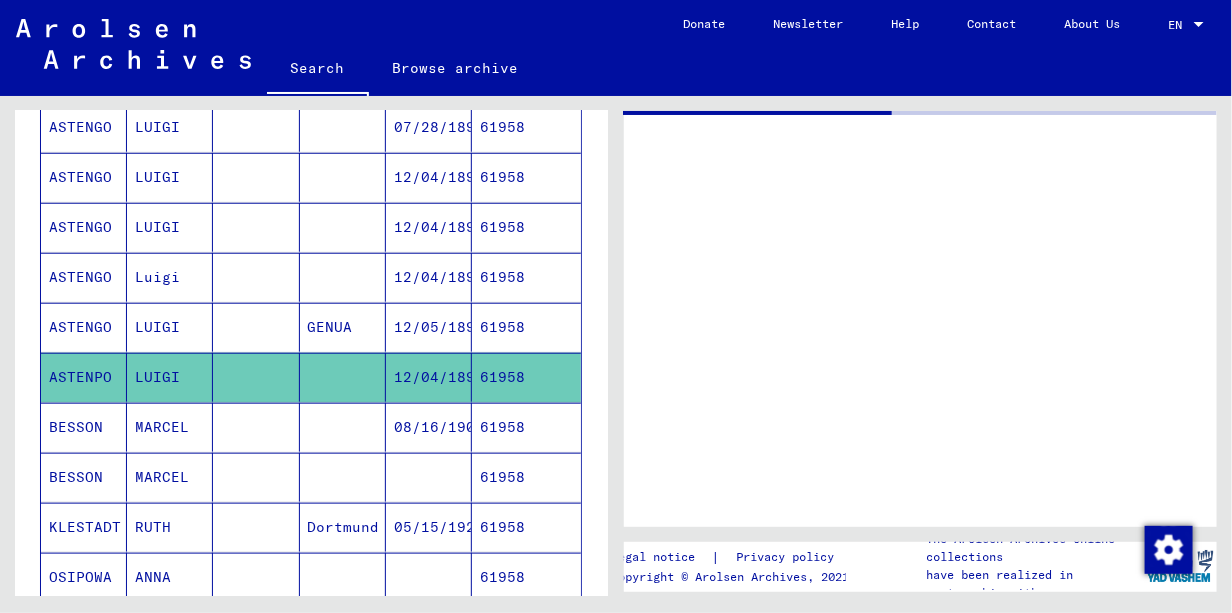 scroll, scrollTop: 0, scrollLeft: 0, axis: both 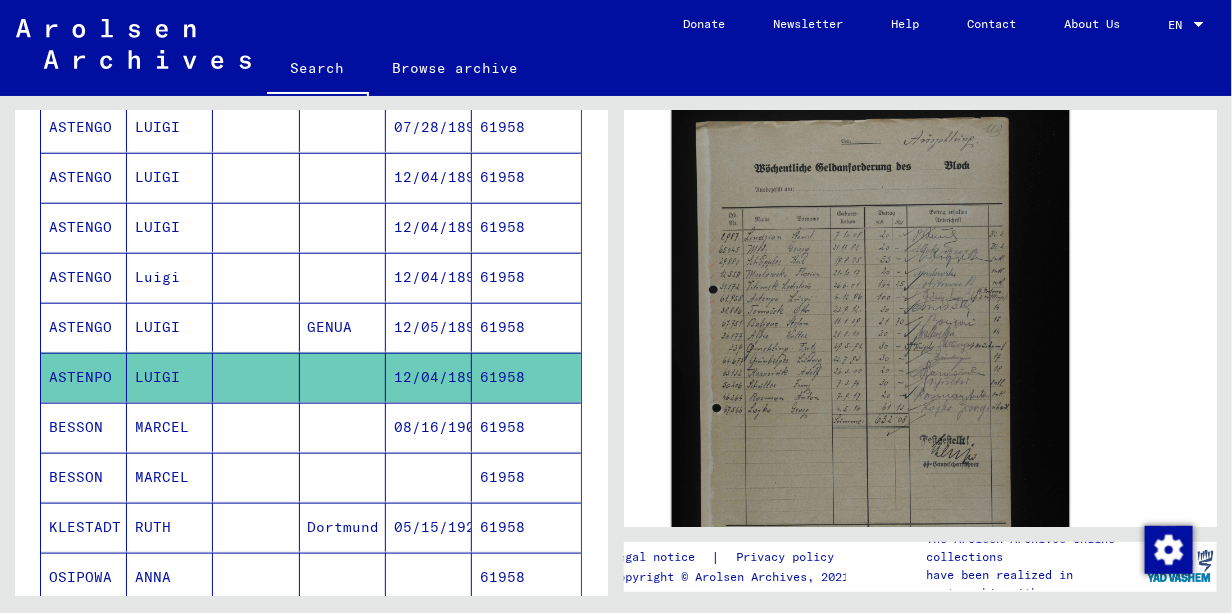 click 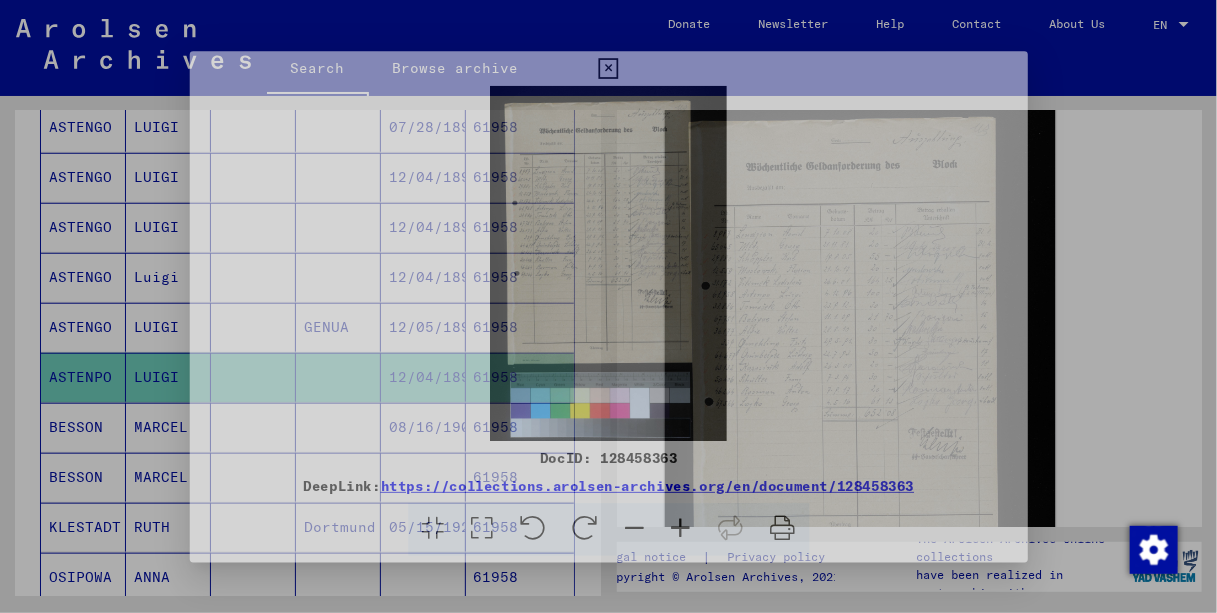 click at bounding box center (609, 256) 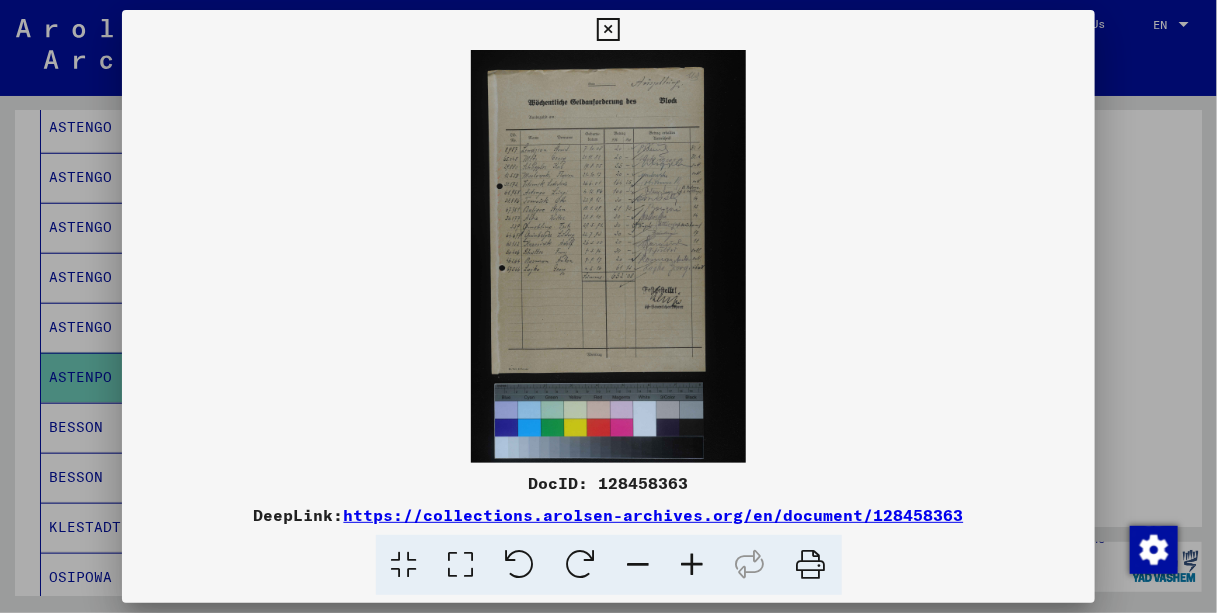 click at bounding box center [461, 565] 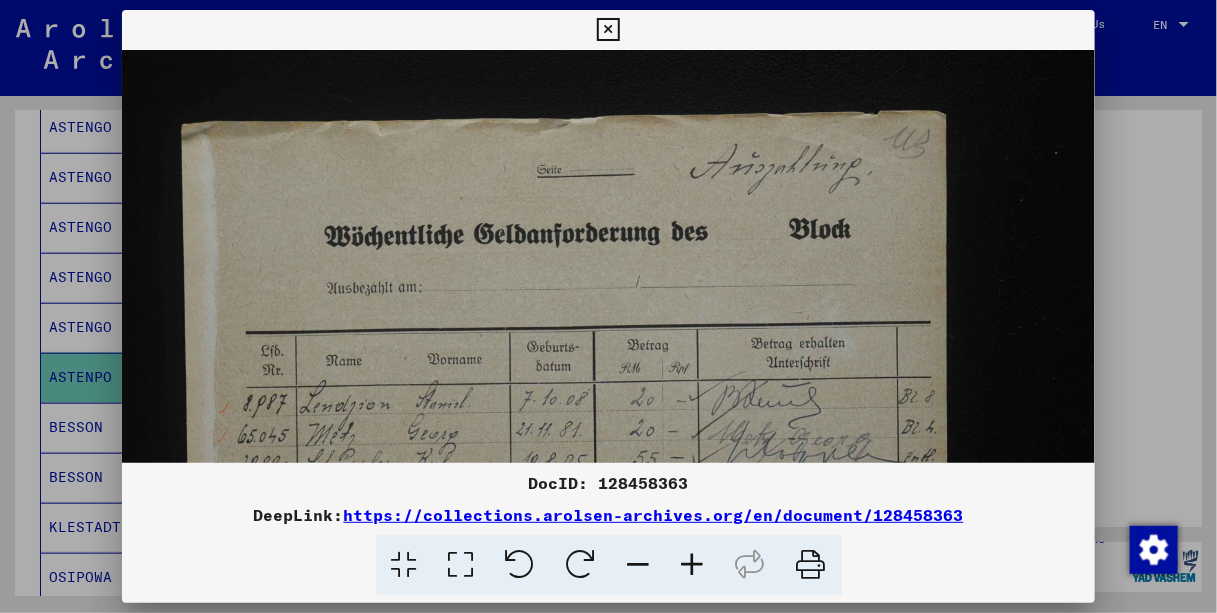 drag, startPoint x: 626, startPoint y: 384, endPoint x: 629, endPoint y: 425, distance: 41.109608 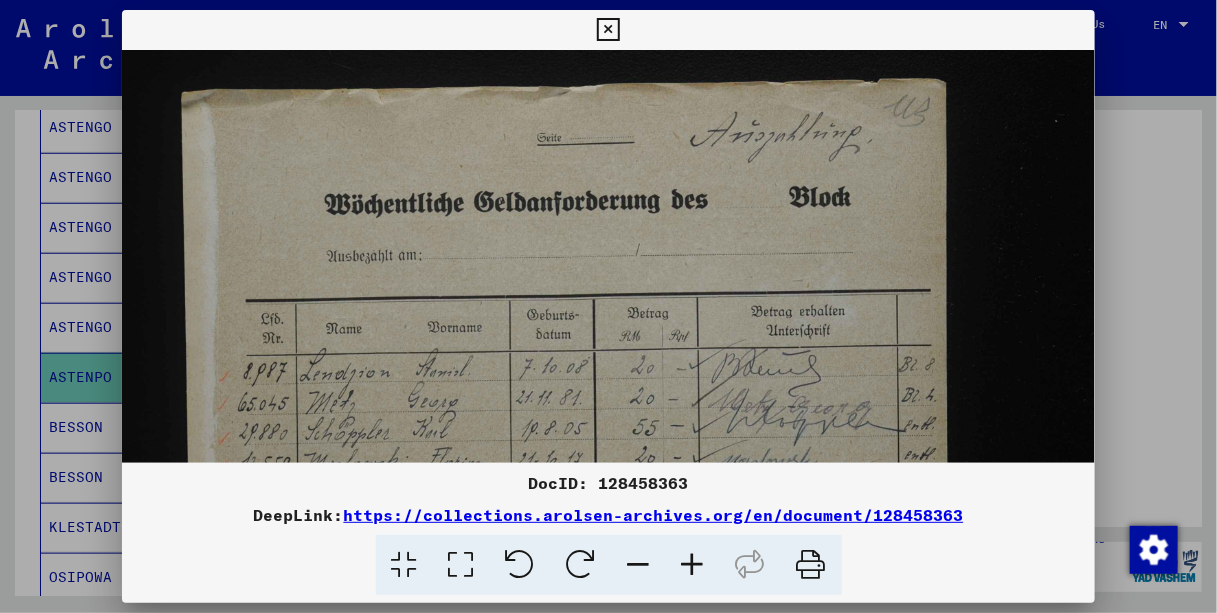scroll, scrollTop: 54, scrollLeft: 0, axis: vertical 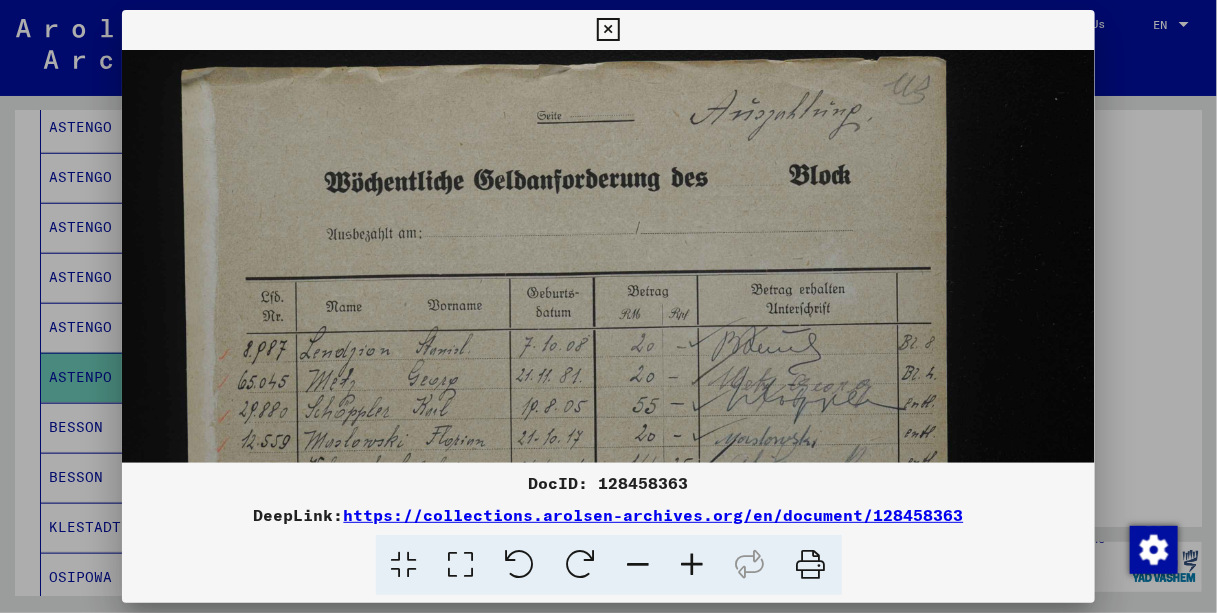 drag, startPoint x: 629, startPoint y: 425, endPoint x: 634, endPoint y: 371, distance: 54.230988 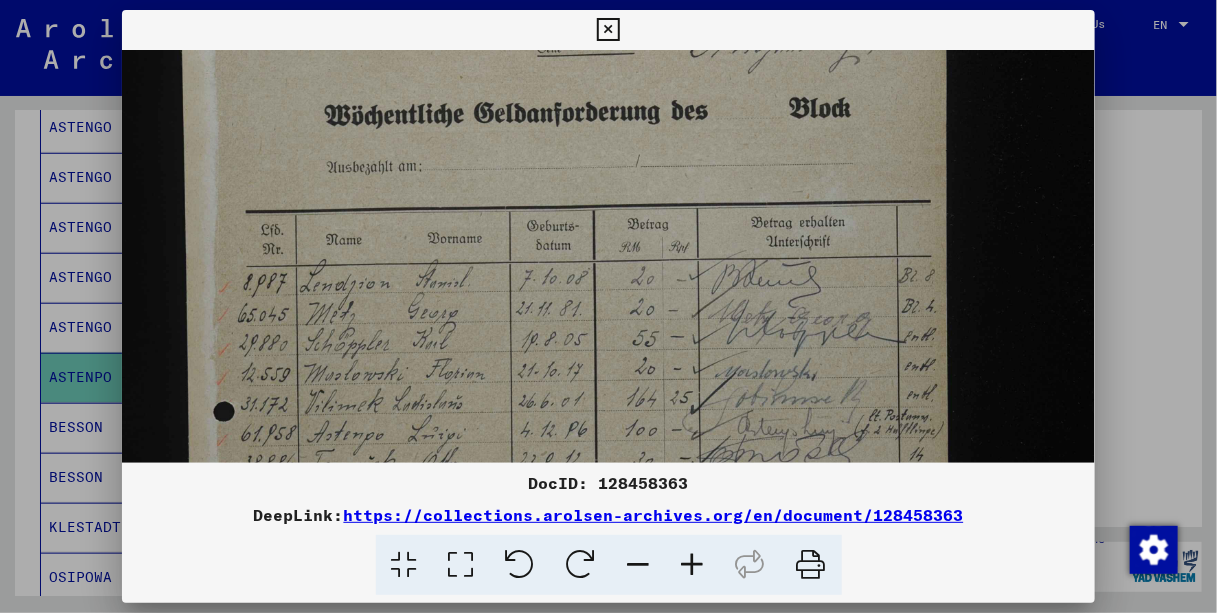 scroll, scrollTop: 164, scrollLeft: 0, axis: vertical 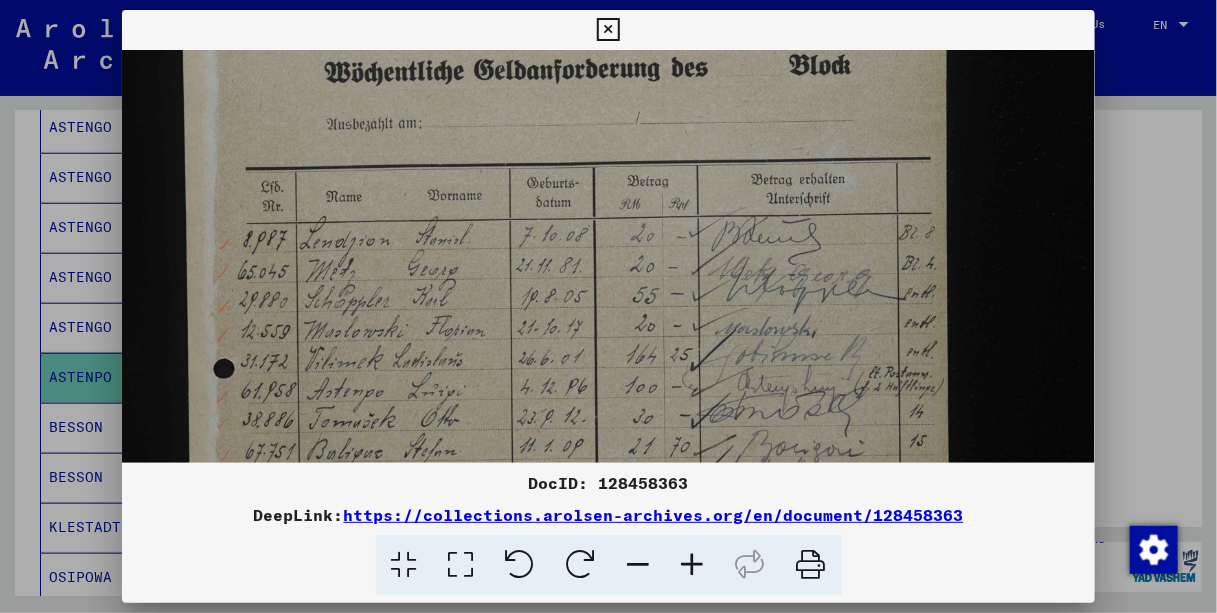 drag, startPoint x: 632, startPoint y: 404, endPoint x: 643, endPoint y: 294, distance: 110.54863 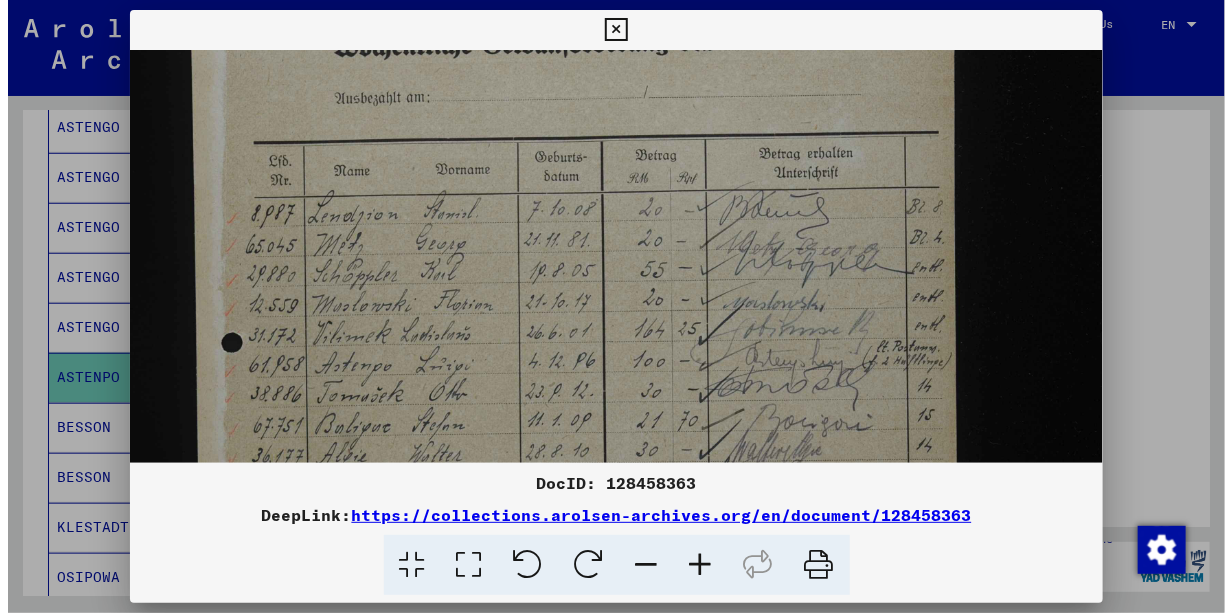 scroll, scrollTop: 191, scrollLeft: 0, axis: vertical 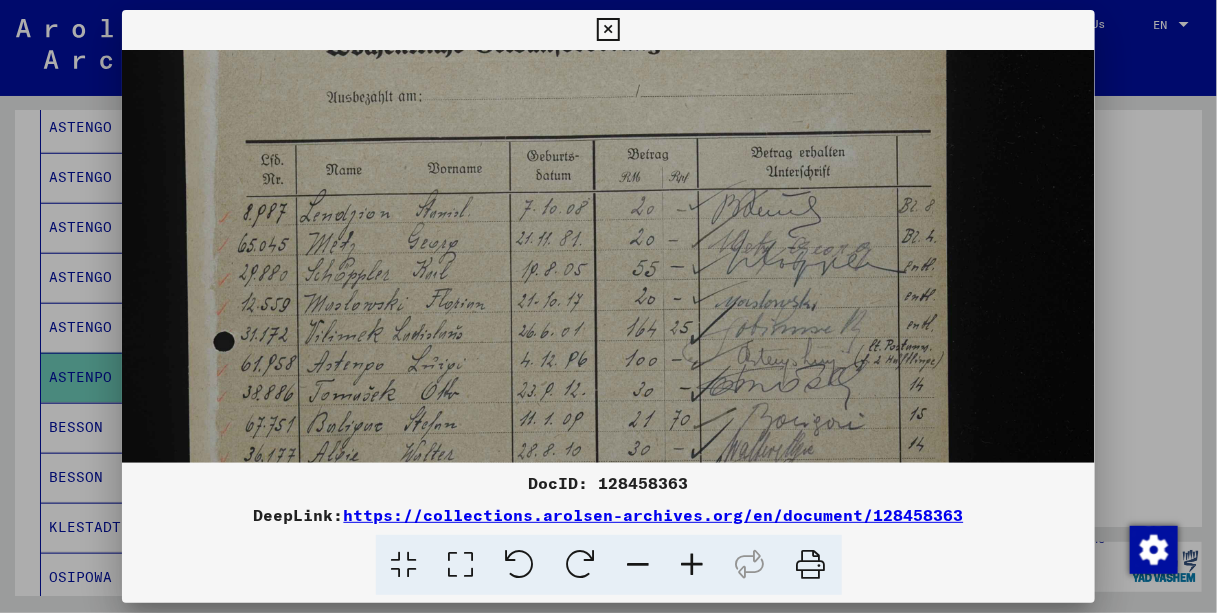 drag, startPoint x: 641, startPoint y: 357, endPoint x: 643, endPoint y: 331, distance: 26.076809 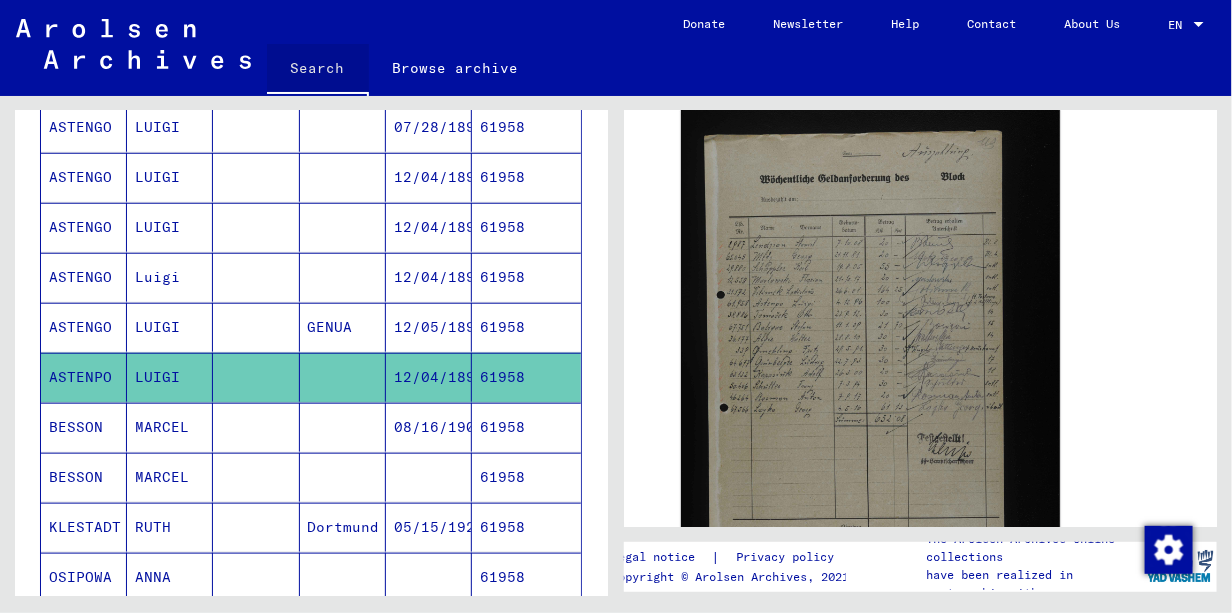 click on "Search" 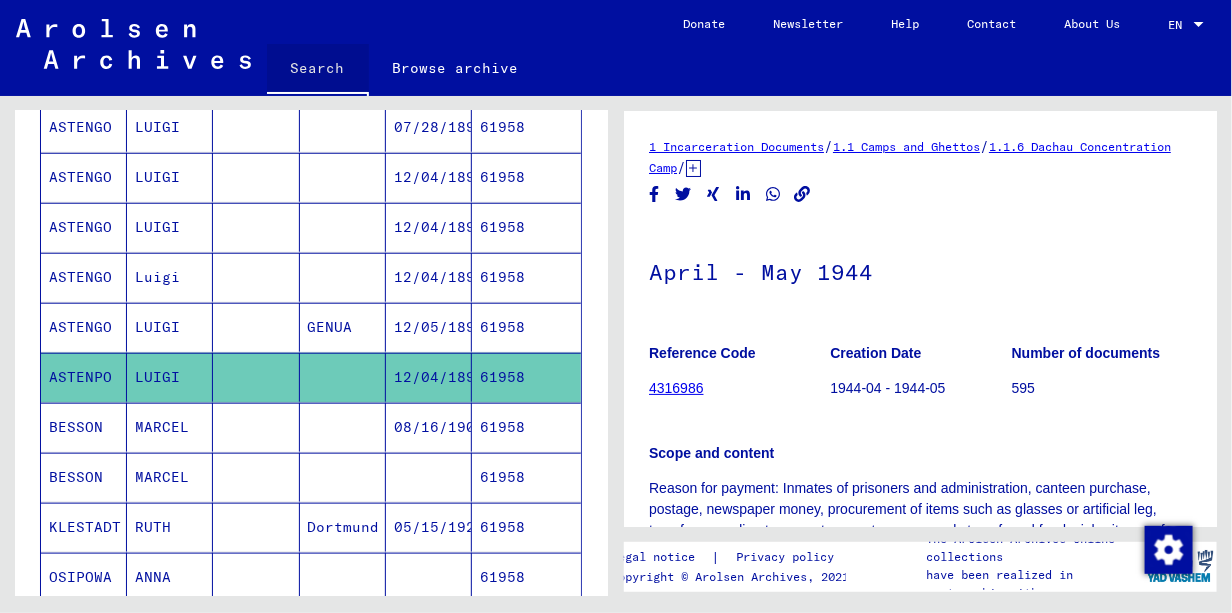 scroll, scrollTop: 0, scrollLeft: 0, axis: both 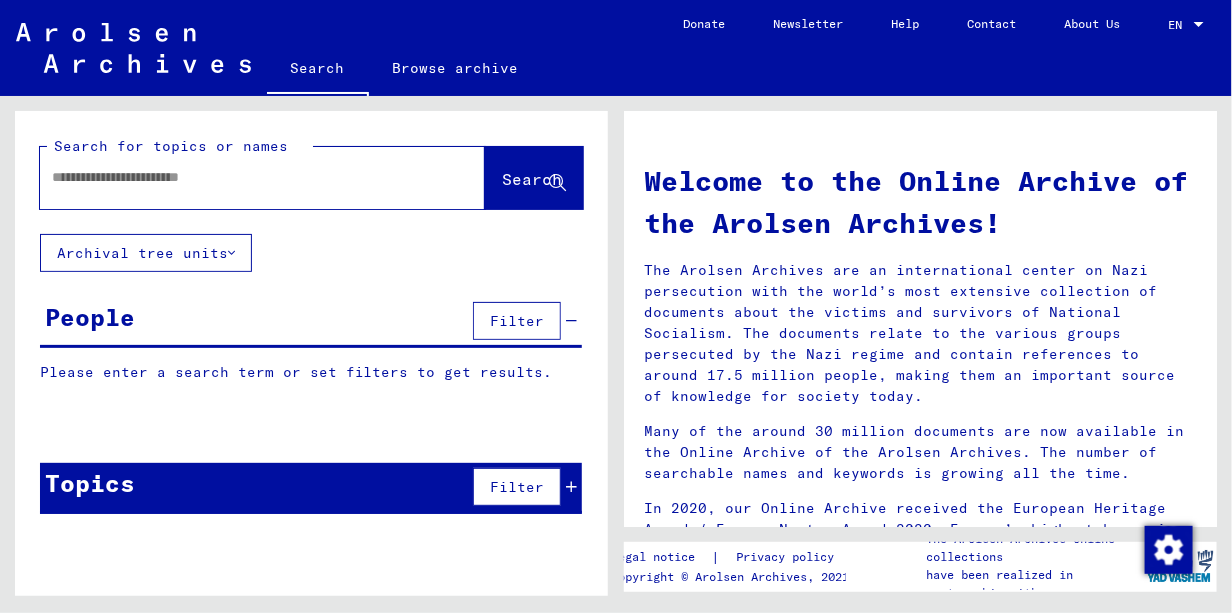 click at bounding box center [238, 177] 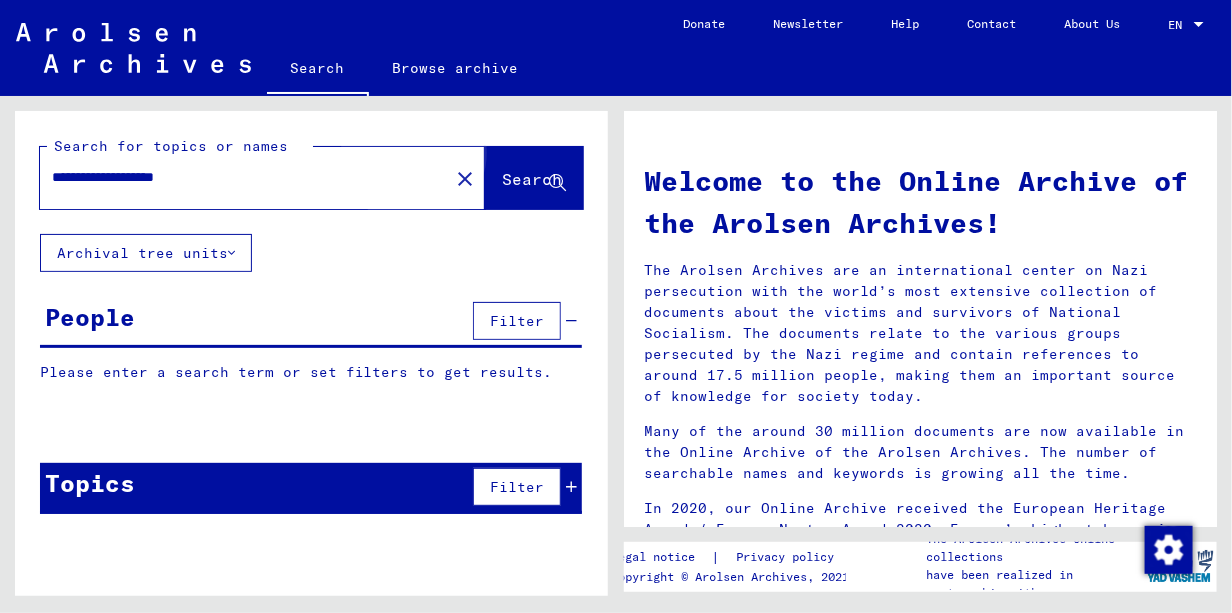 click on "Search" 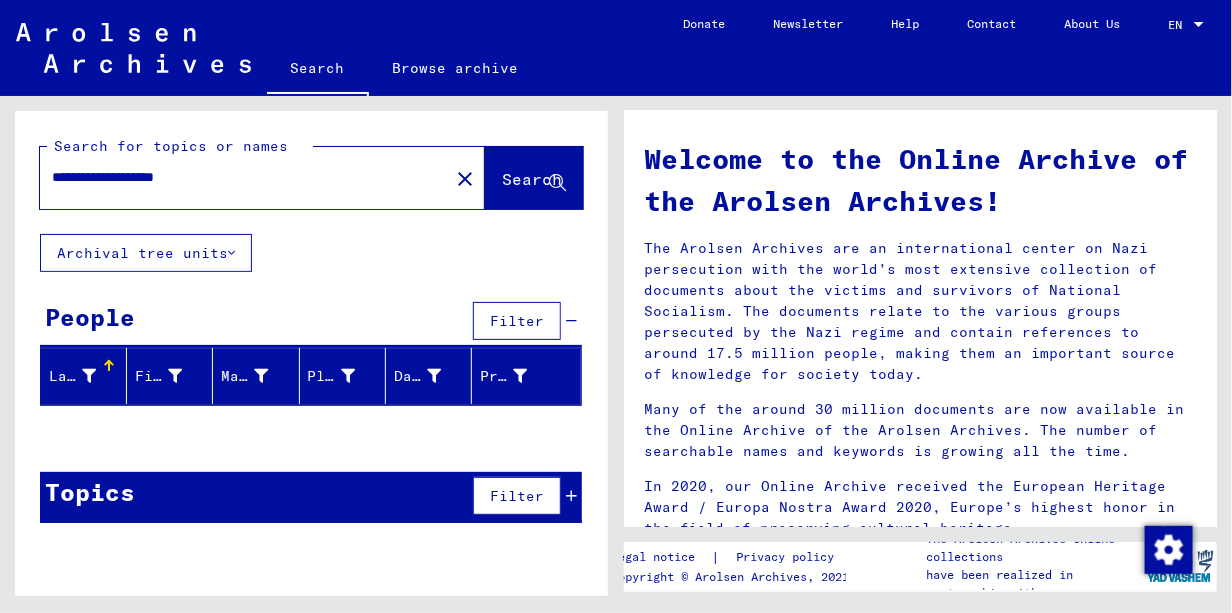 scroll, scrollTop: 0, scrollLeft: 0, axis: both 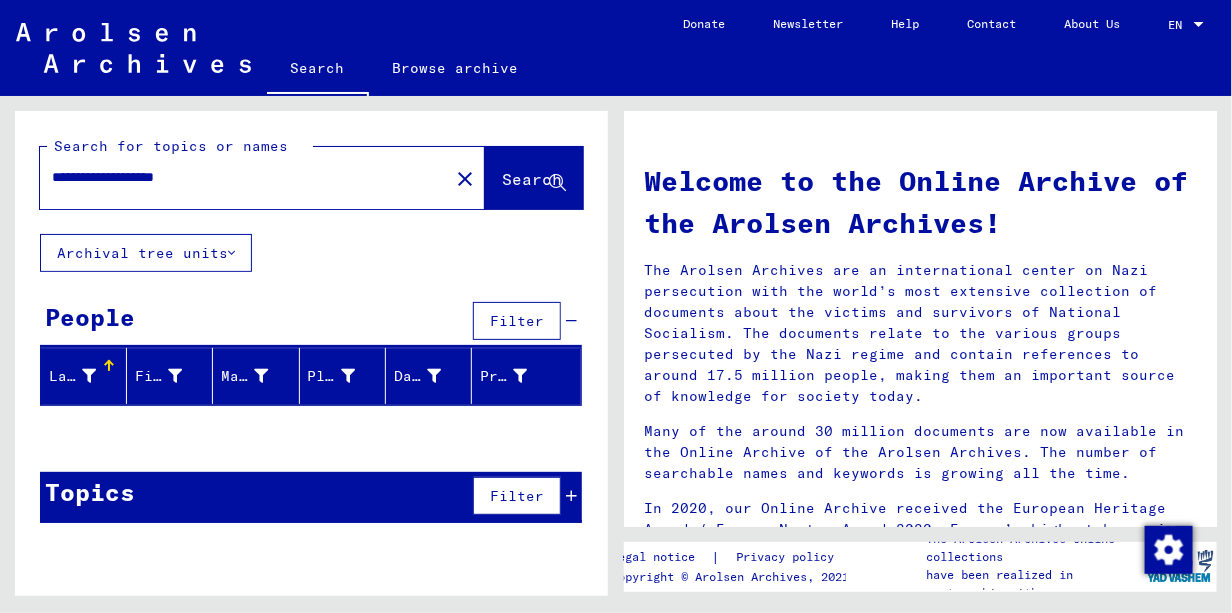 drag, startPoint x: 244, startPoint y: 177, endPoint x: 27, endPoint y: 173, distance: 217.03687 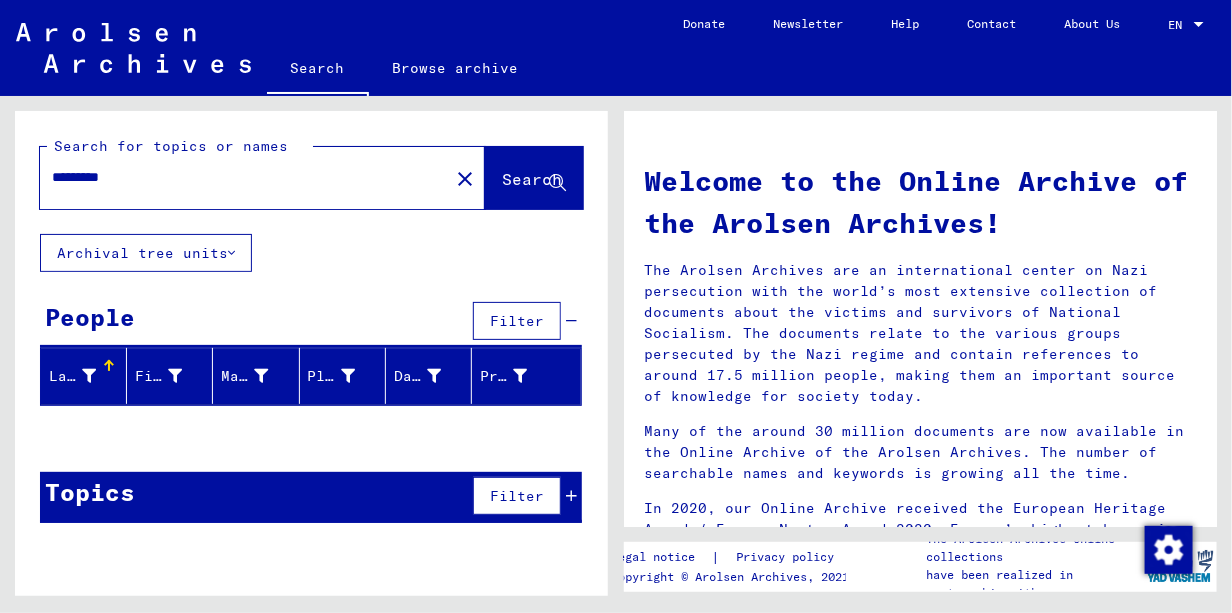 type on "*********" 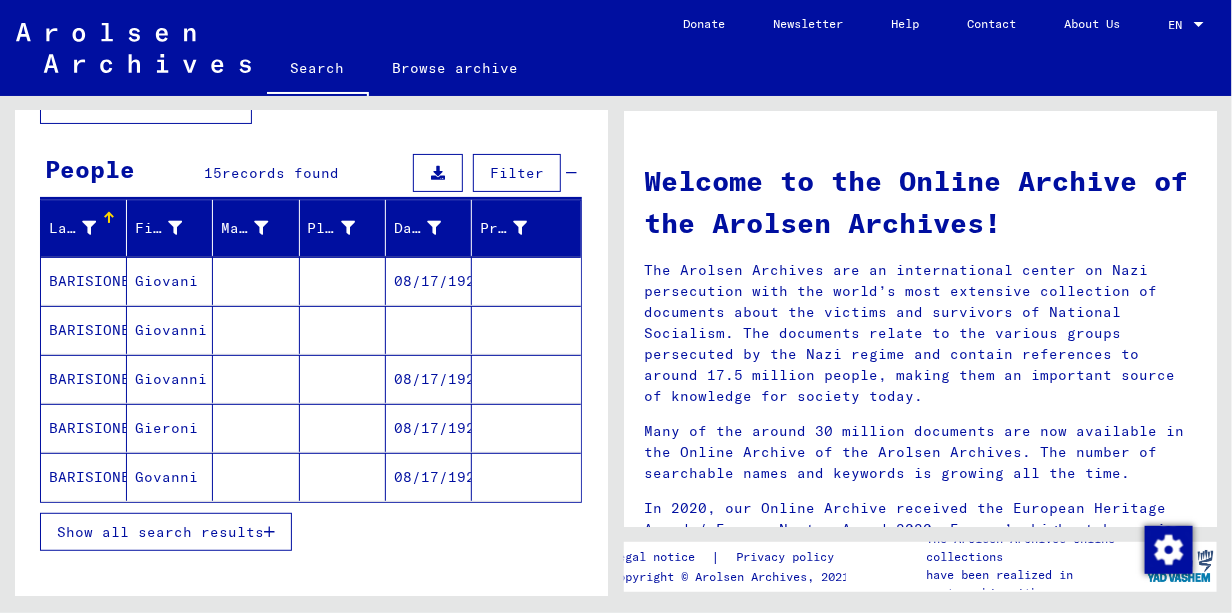scroll, scrollTop: 161, scrollLeft: 0, axis: vertical 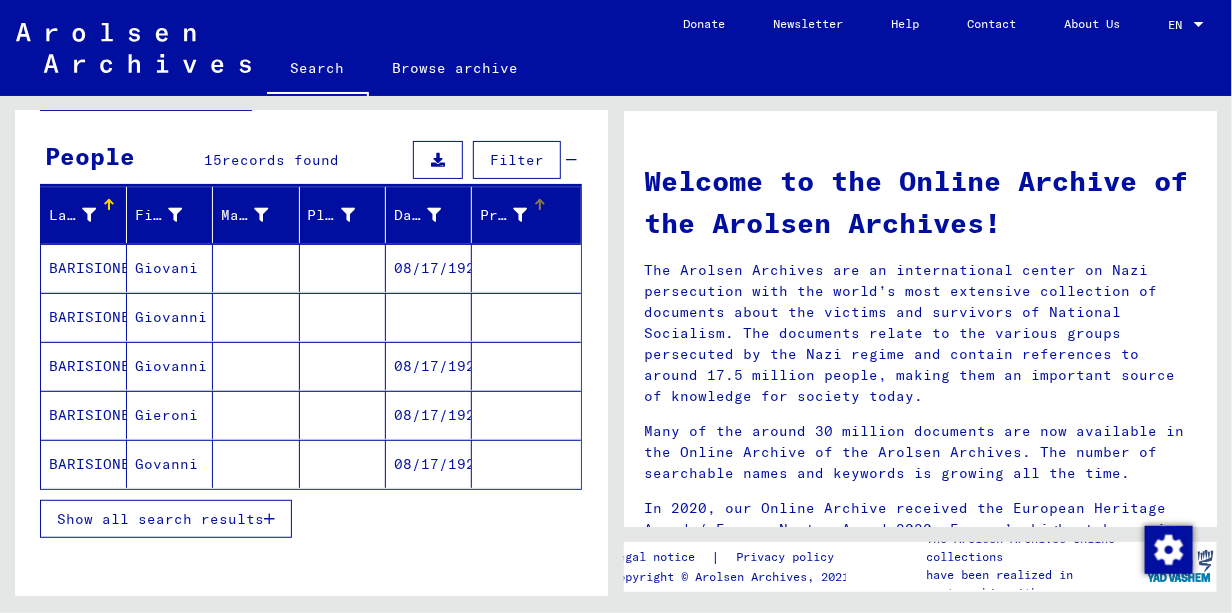 click on "Last Name   First Name   Maiden Name   Place of Birth   Date of Birth   Prisoner #" at bounding box center [311, 216] 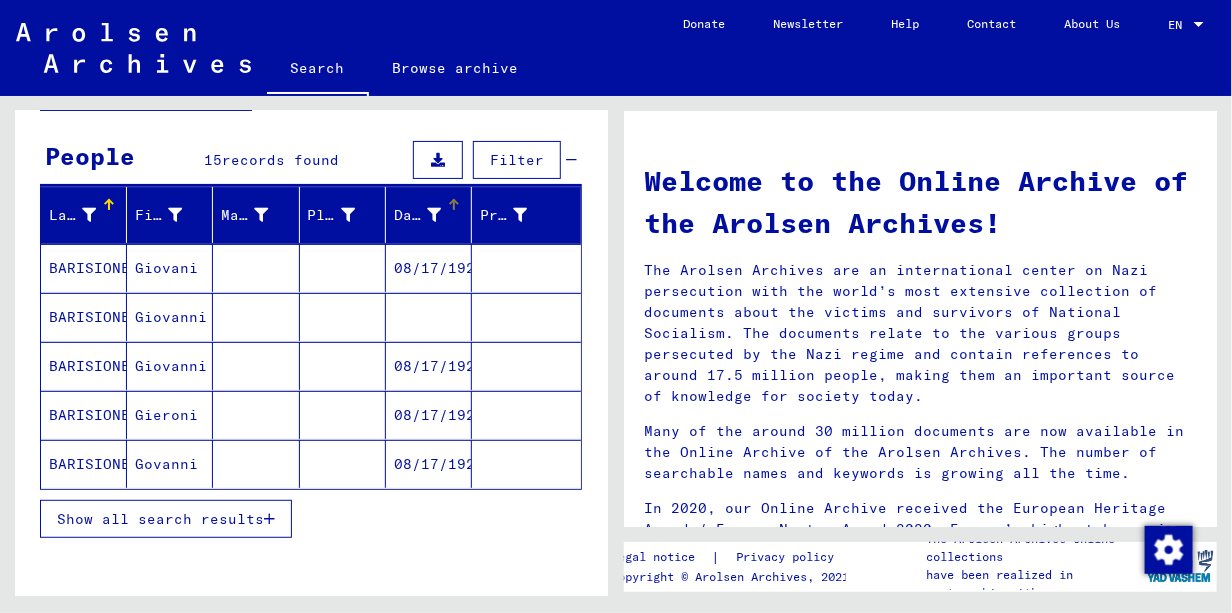 click on "Search" 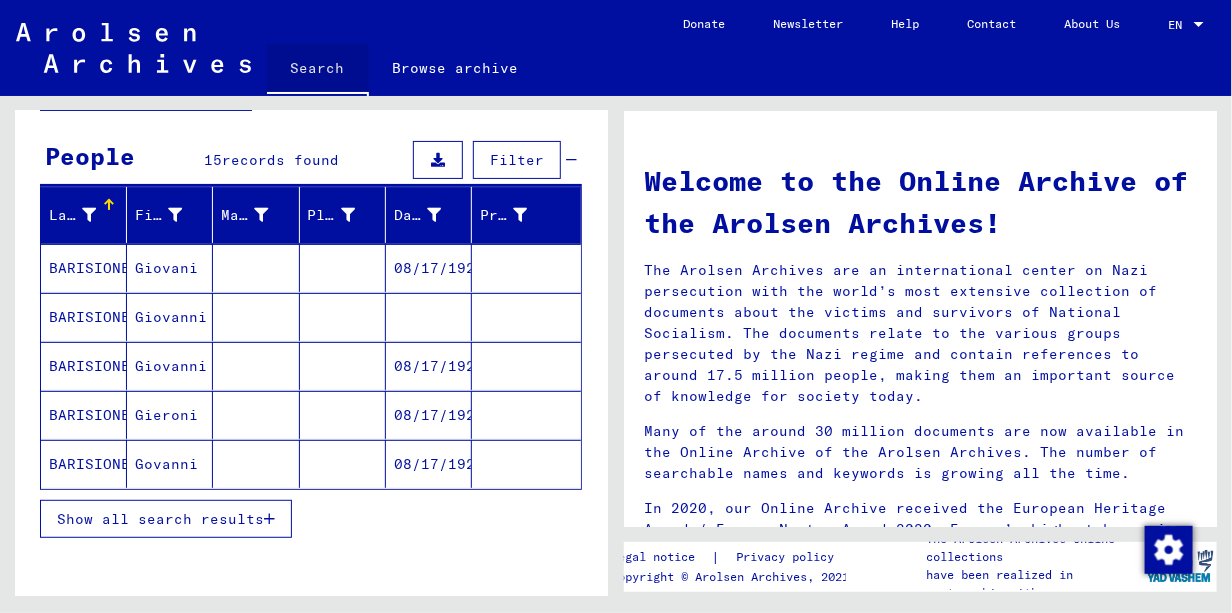 scroll, scrollTop: 0, scrollLeft: 0, axis: both 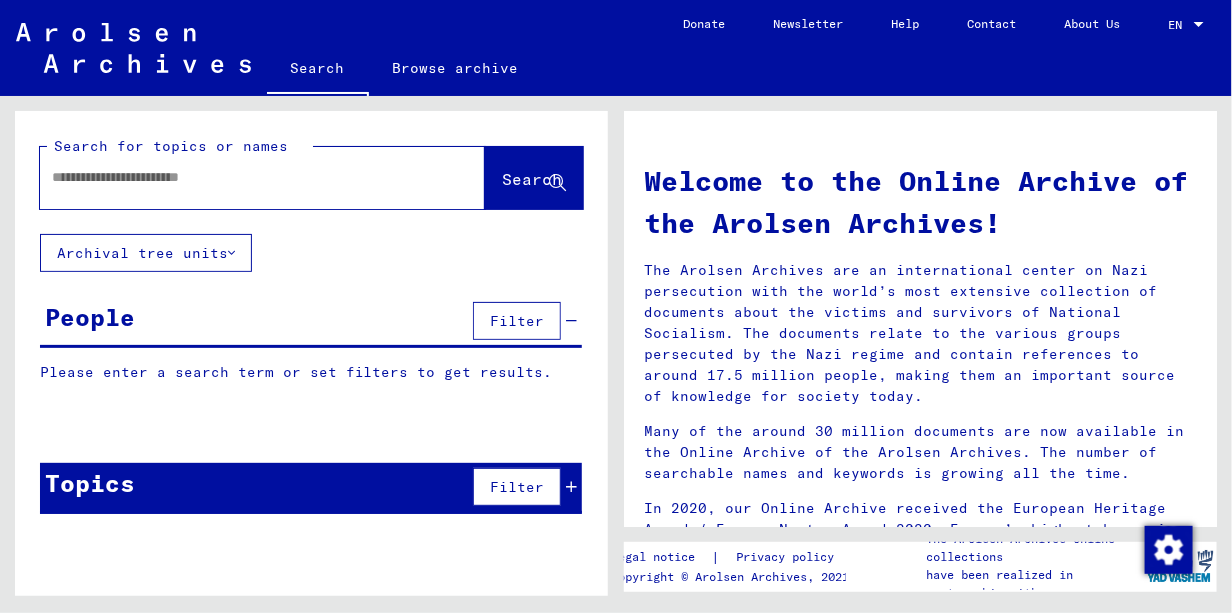 click at bounding box center (238, 177) 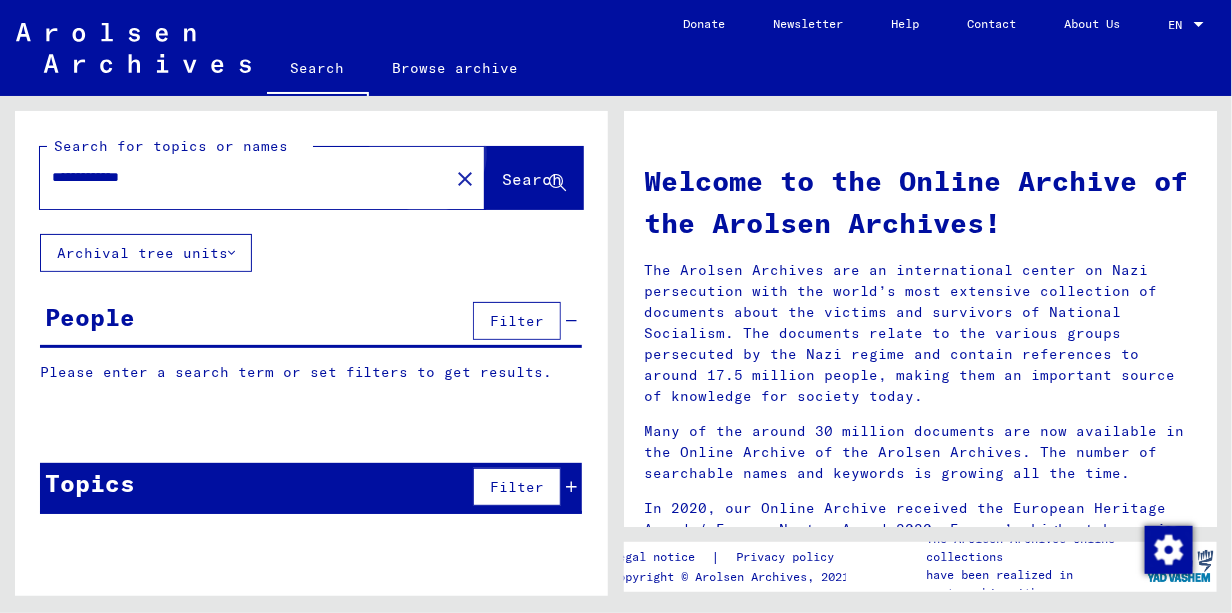 click on "Search" 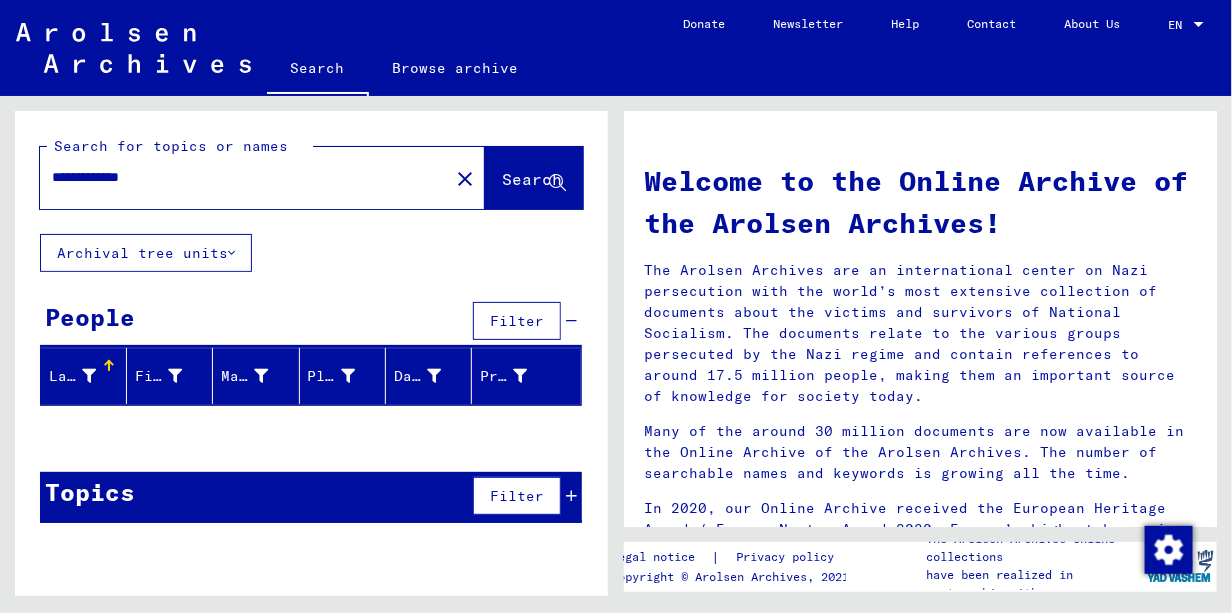 click on "**********" at bounding box center (238, 177) 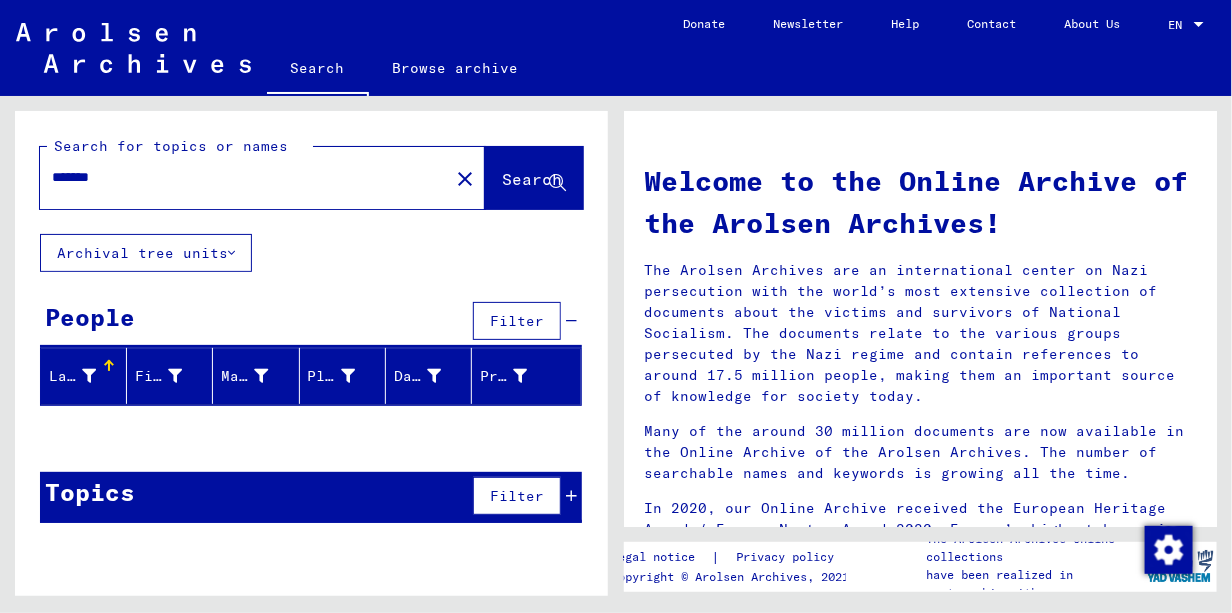 type on "*******" 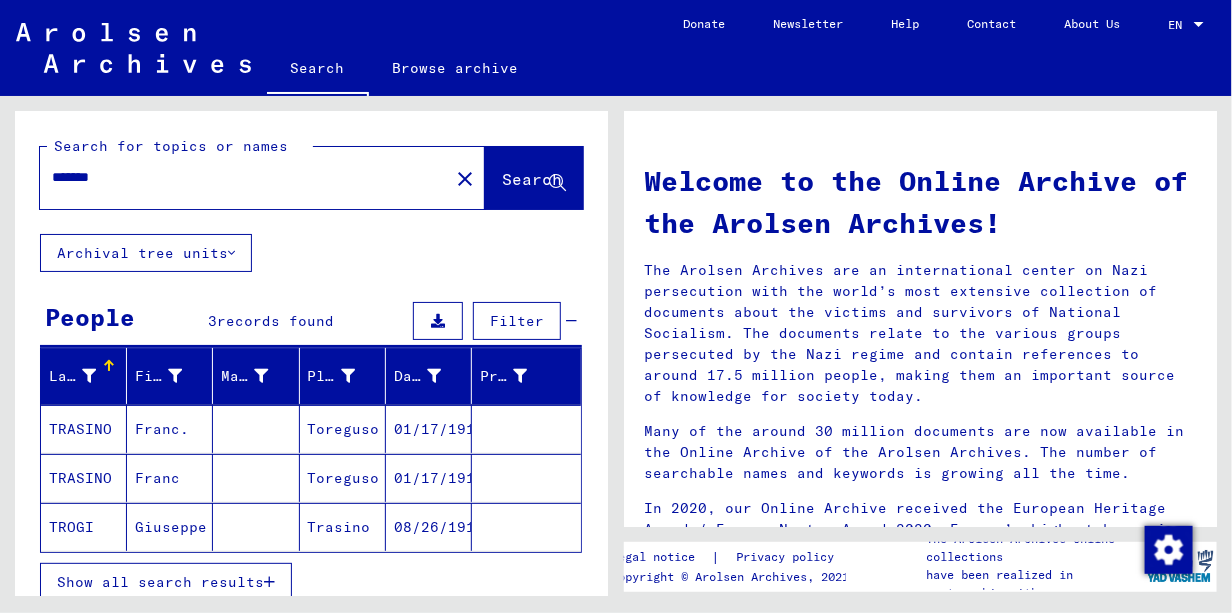 click on "01/17/1913" at bounding box center (429, 478) 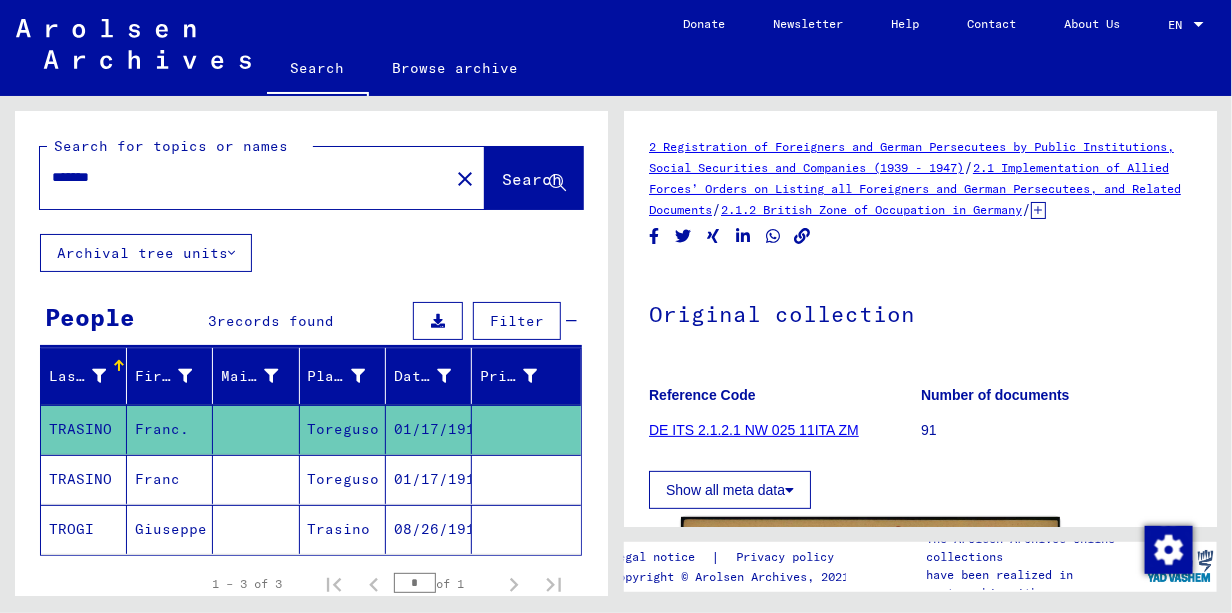 scroll, scrollTop: 0, scrollLeft: 0, axis: both 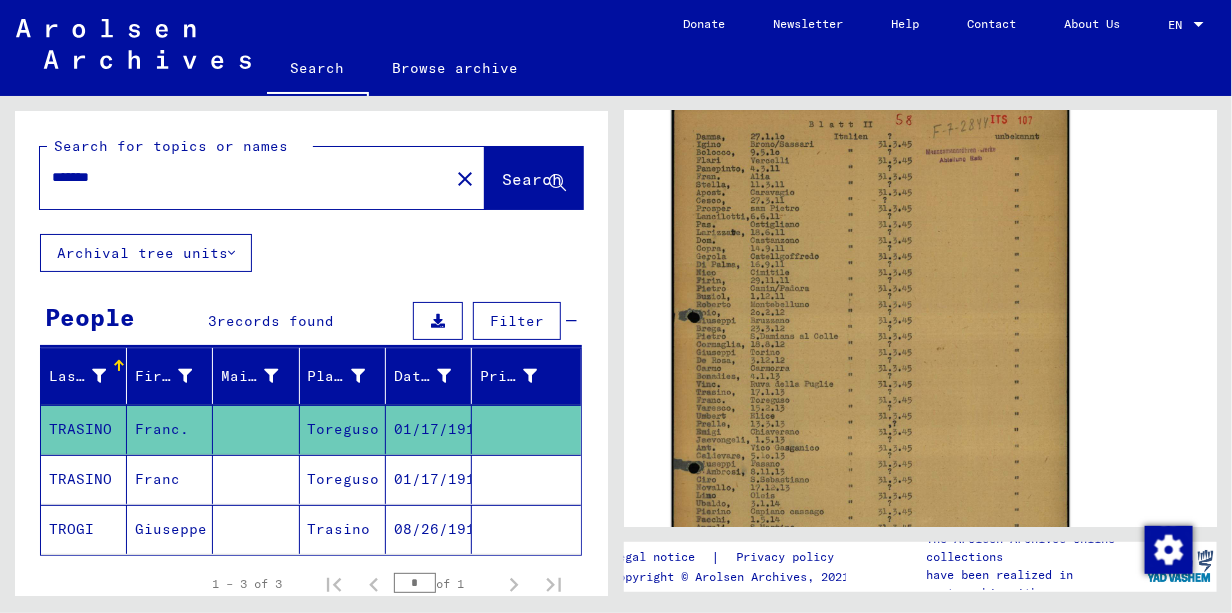 click 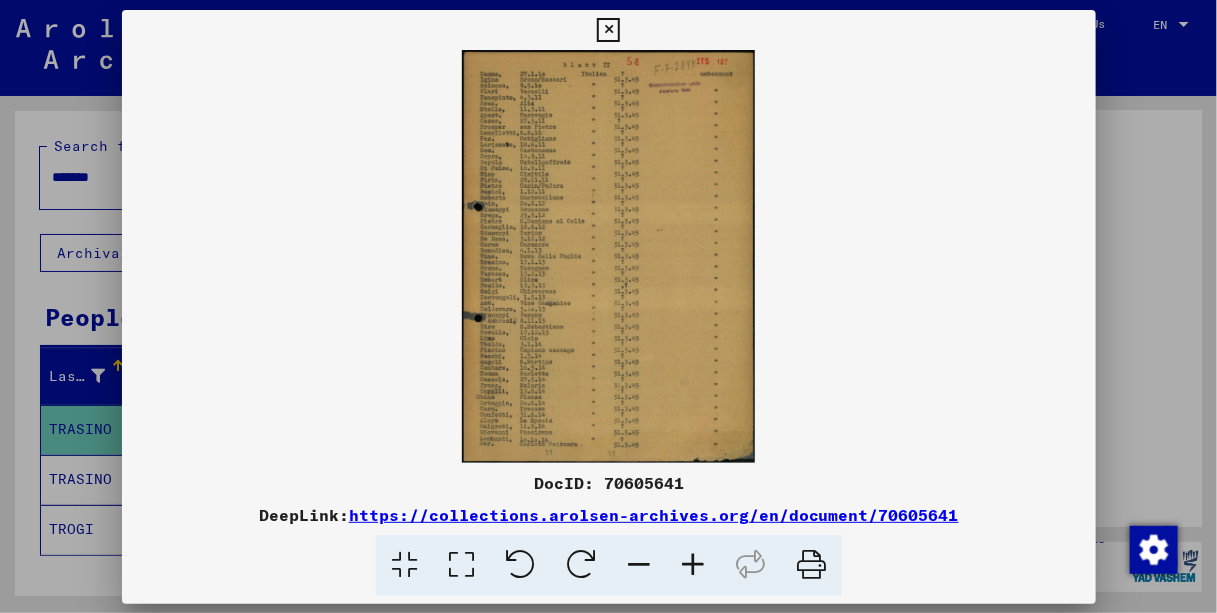click at bounding box center [609, 256] 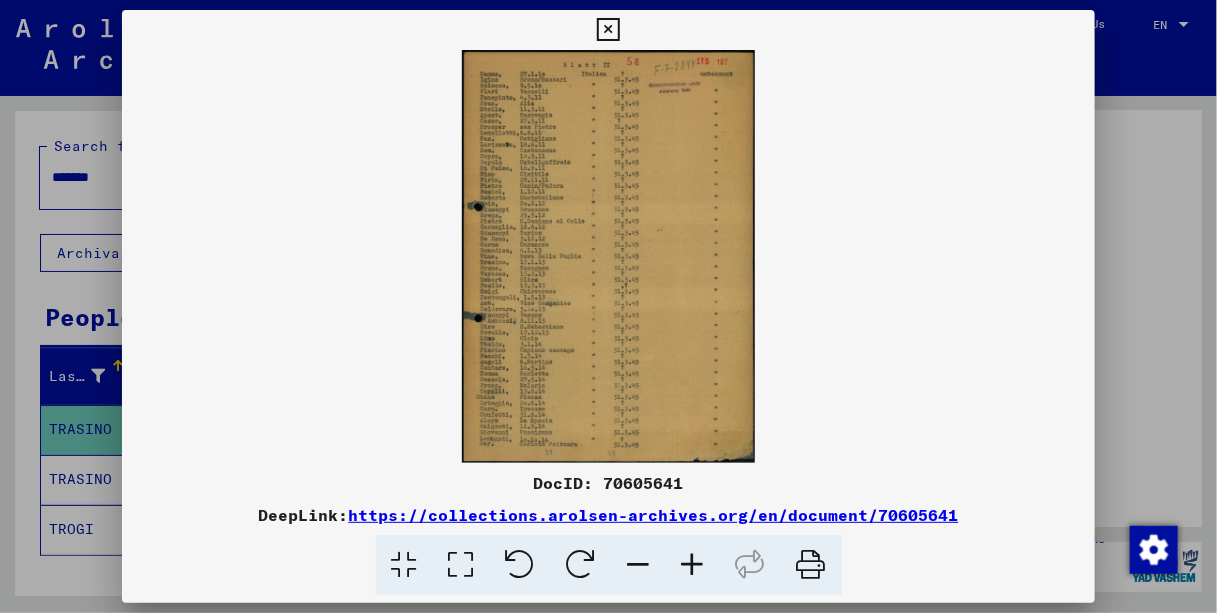 click at bounding box center [461, 565] 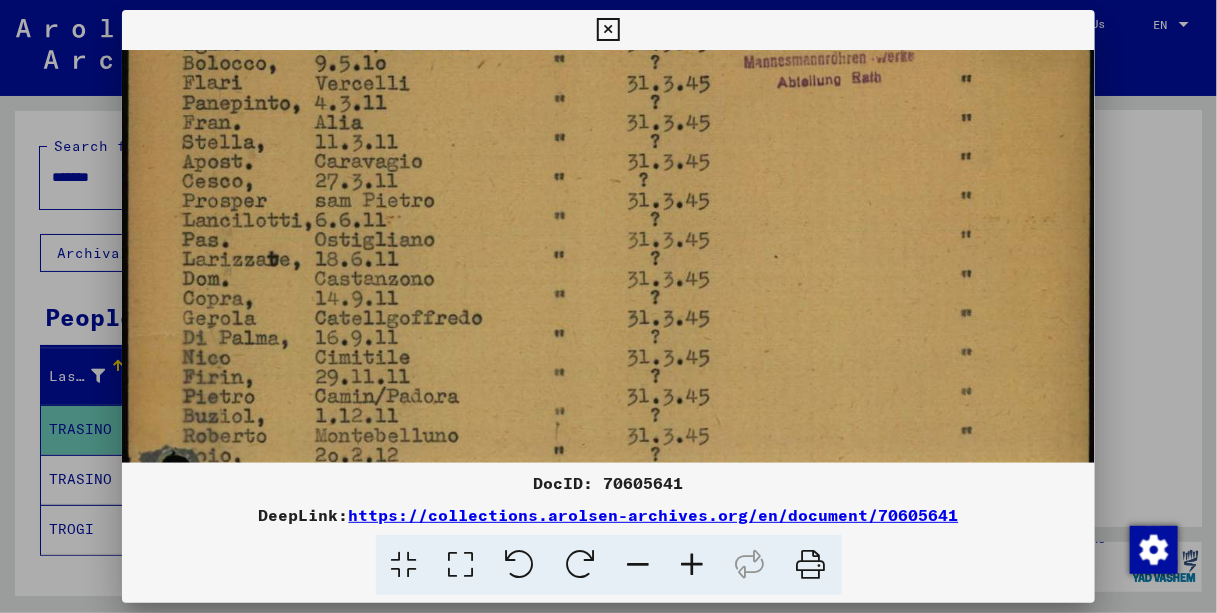 scroll, scrollTop: 111, scrollLeft: 0, axis: vertical 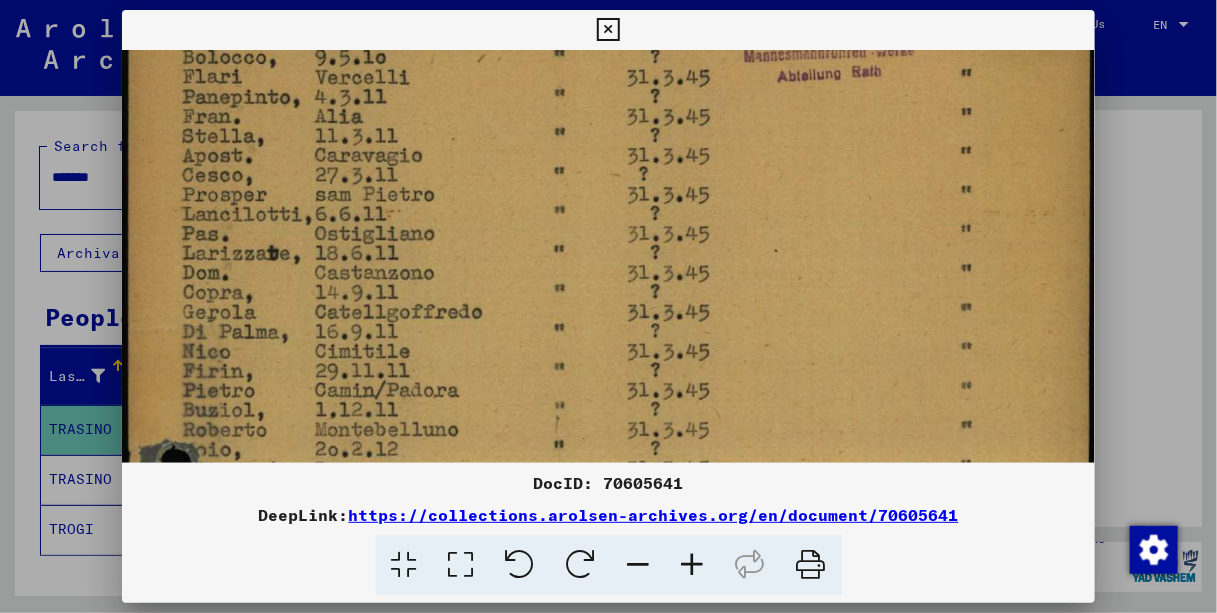 drag, startPoint x: 840, startPoint y: 348, endPoint x: 848, endPoint y: 238, distance: 110.29053 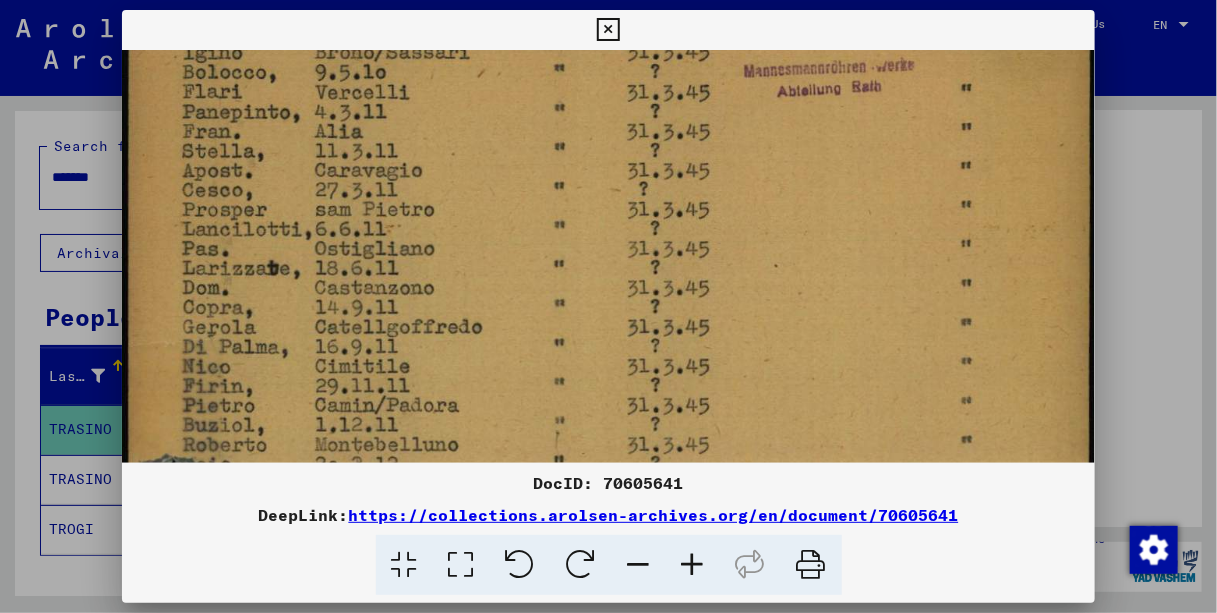 drag, startPoint x: 839, startPoint y: 353, endPoint x: 838, endPoint y: 372, distance: 19.026299 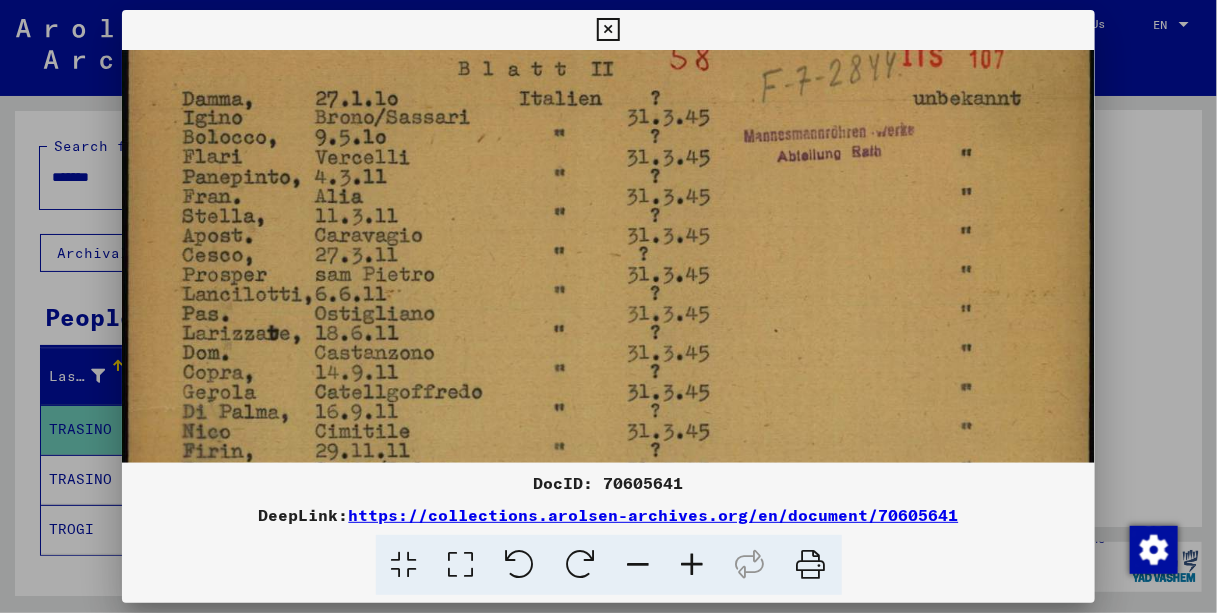 scroll, scrollTop: 0, scrollLeft: 0, axis: both 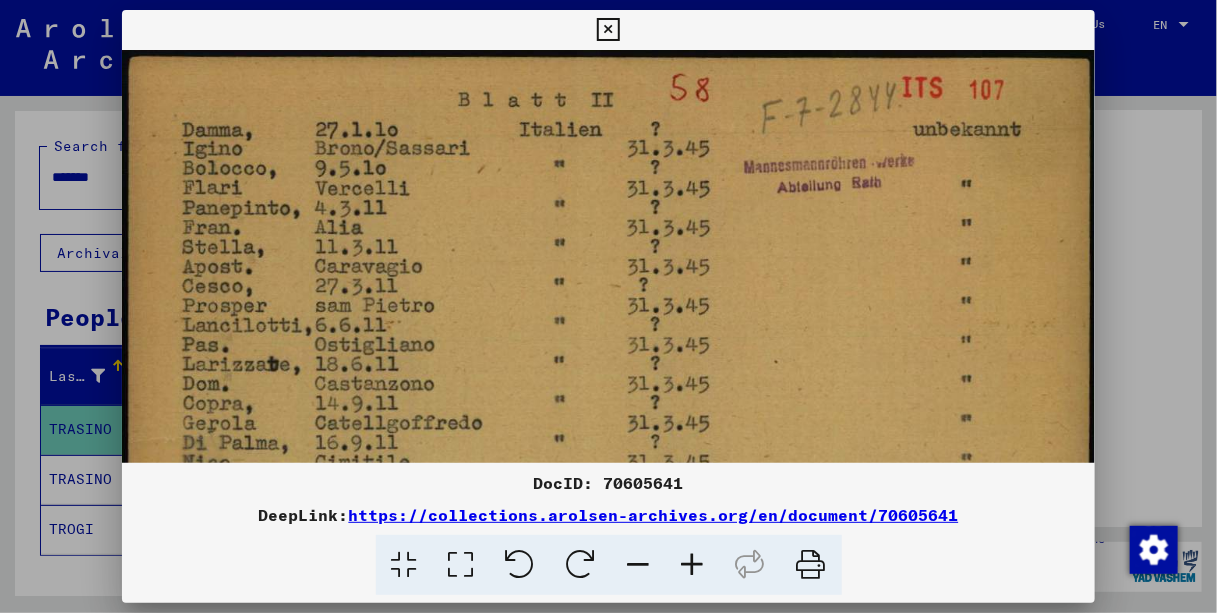 drag, startPoint x: 842, startPoint y: 226, endPoint x: 831, endPoint y: 359, distance: 133.45412 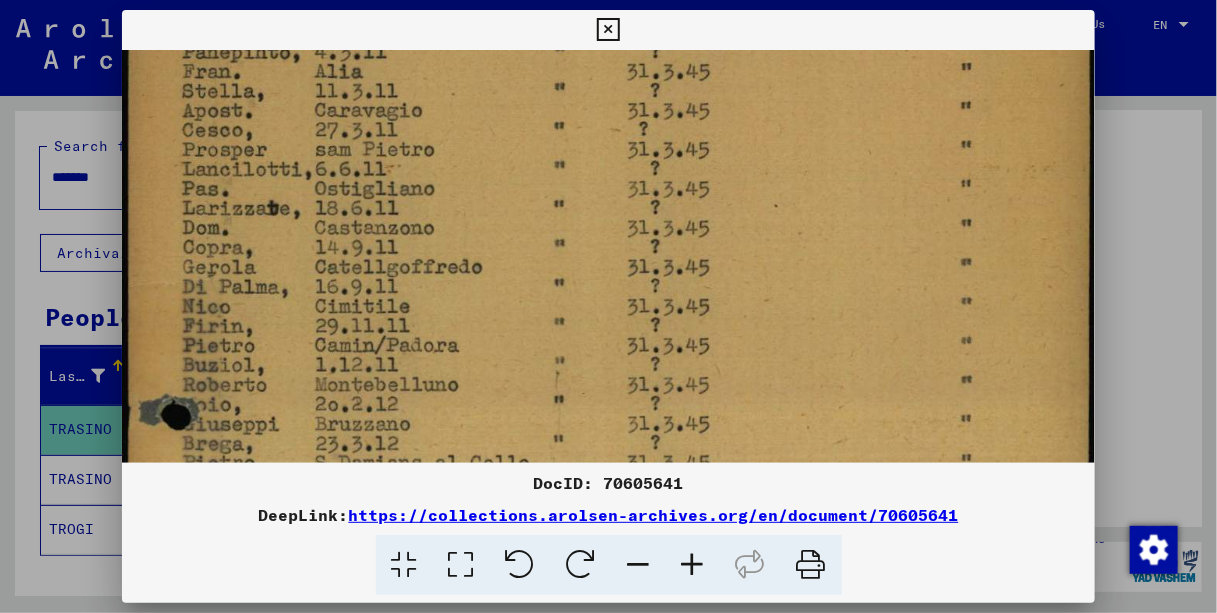 scroll, scrollTop: 169, scrollLeft: 0, axis: vertical 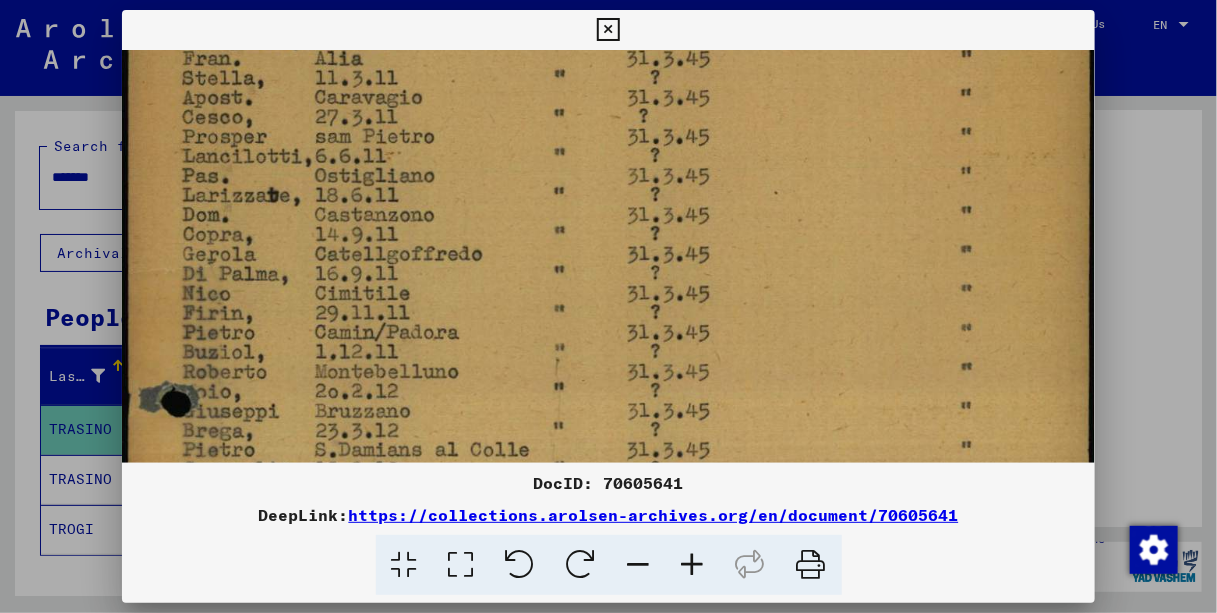 drag, startPoint x: 827, startPoint y: 380, endPoint x: 837, endPoint y: 224, distance: 156.32019 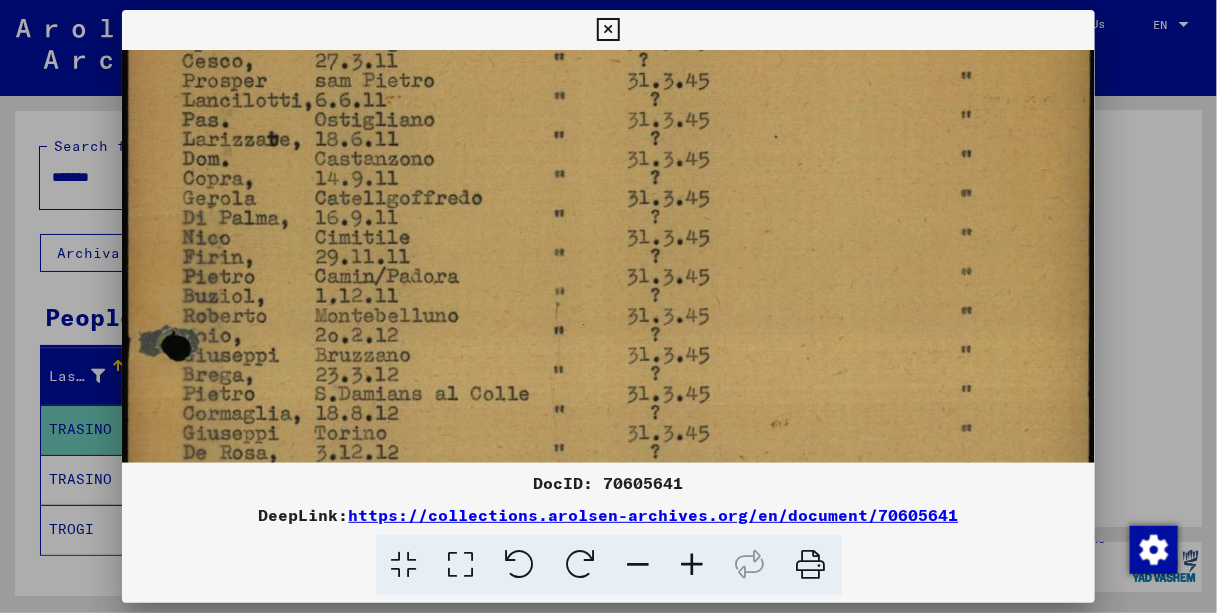 scroll, scrollTop: 226, scrollLeft: 0, axis: vertical 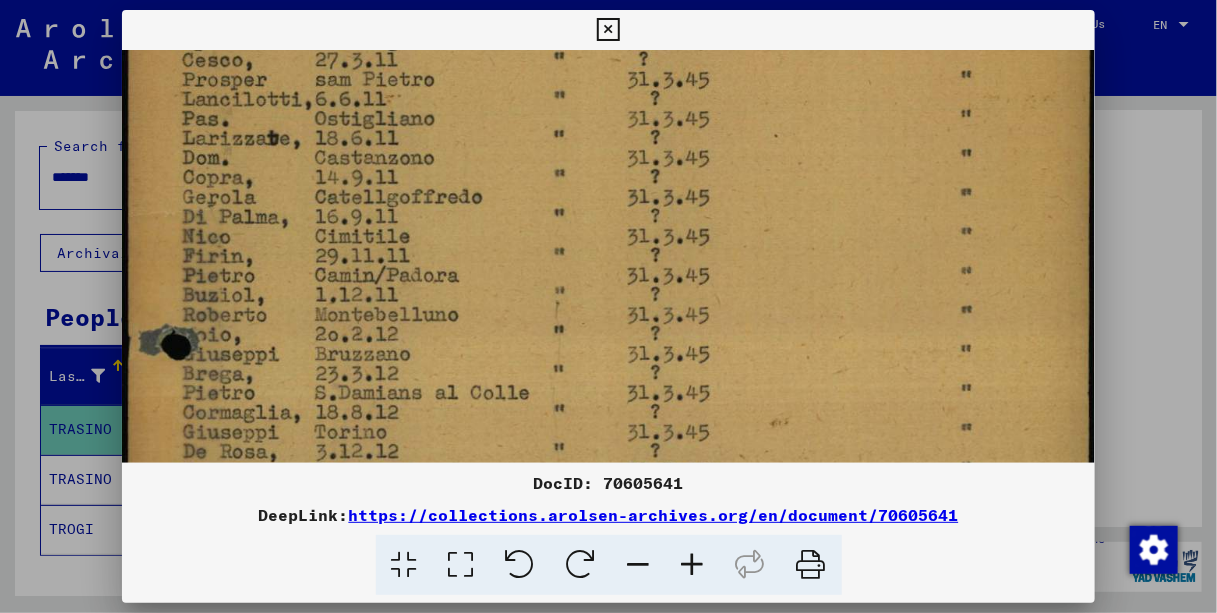 drag, startPoint x: 813, startPoint y: 300, endPoint x: 821, endPoint y: 247, distance: 53.600372 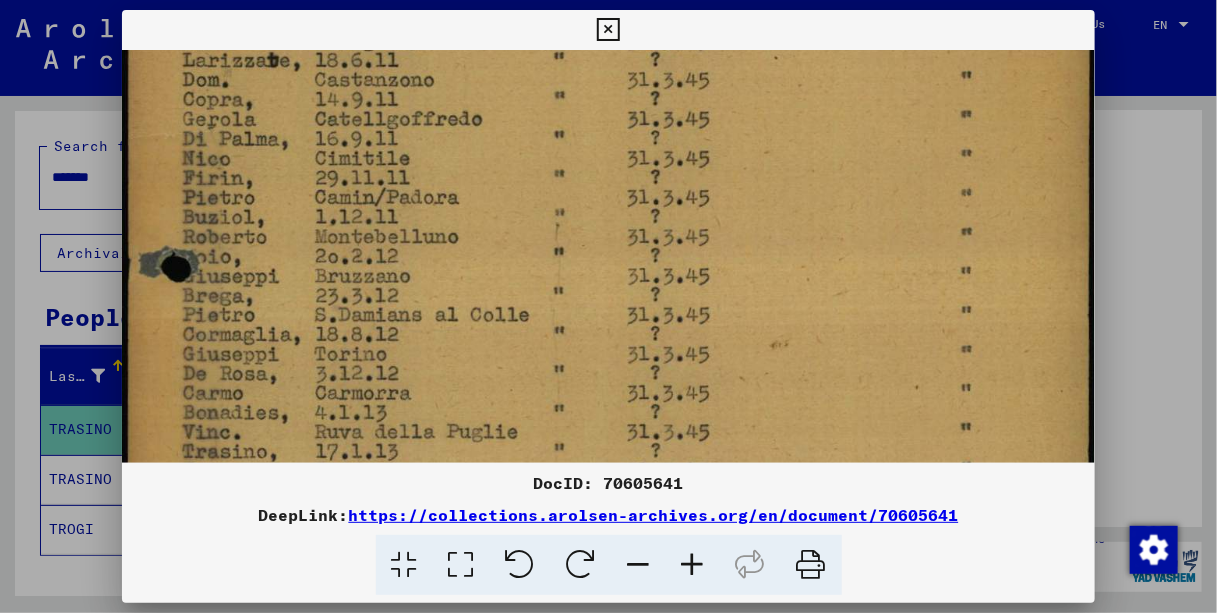 scroll, scrollTop: 305, scrollLeft: 0, axis: vertical 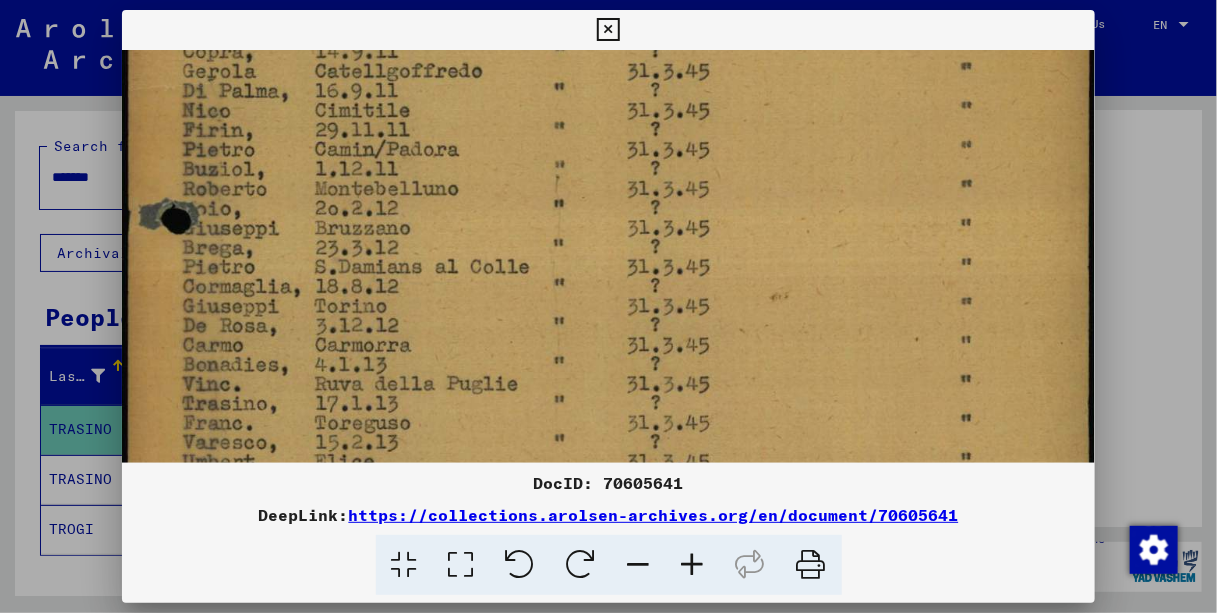 drag, startPoint x: 806, startPoint y: 300, endPoint x: 855, endPoint y: 176, distance: 133.33041 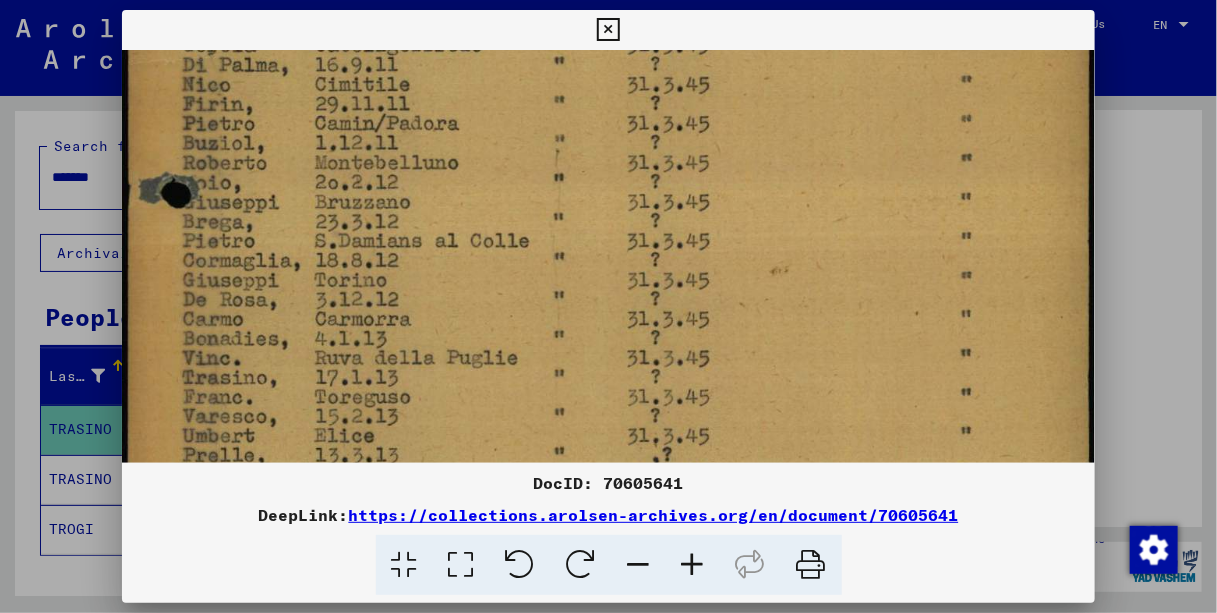 scroll, scrollTop: 395, scrollLeft: 0, axis: vertical 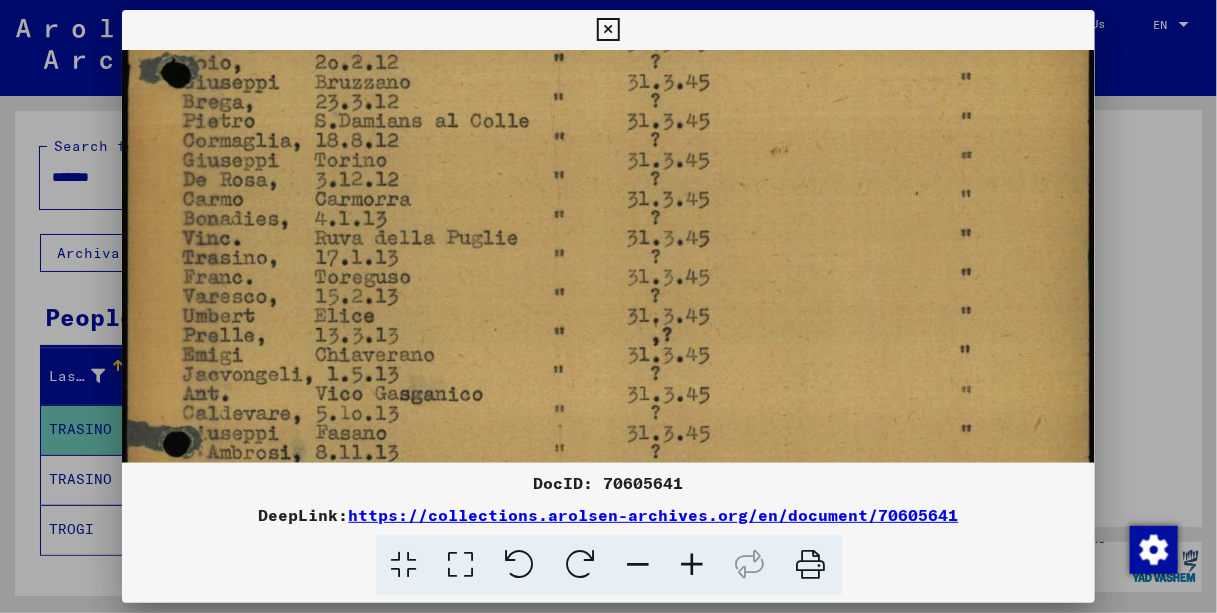 drag, startPoint x: 821, startPoint y: 313, endPoint x: 840, endPoint y: 171, distance: 143.26549 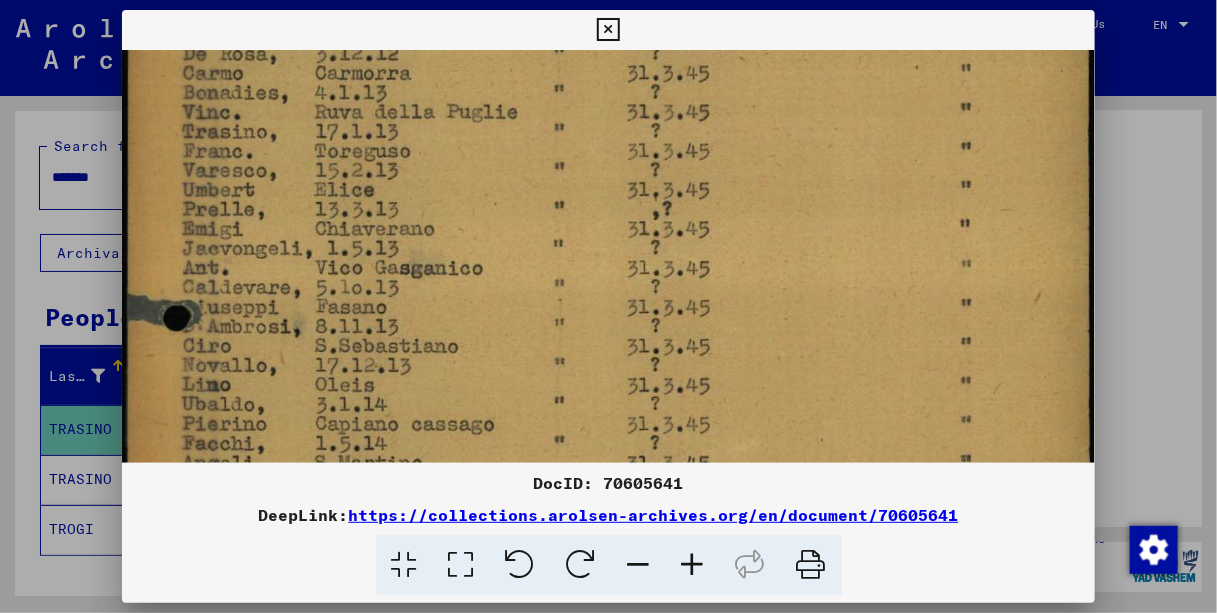 scroll, scrollTop: 644, scrollLeft: 0, axis: vertical 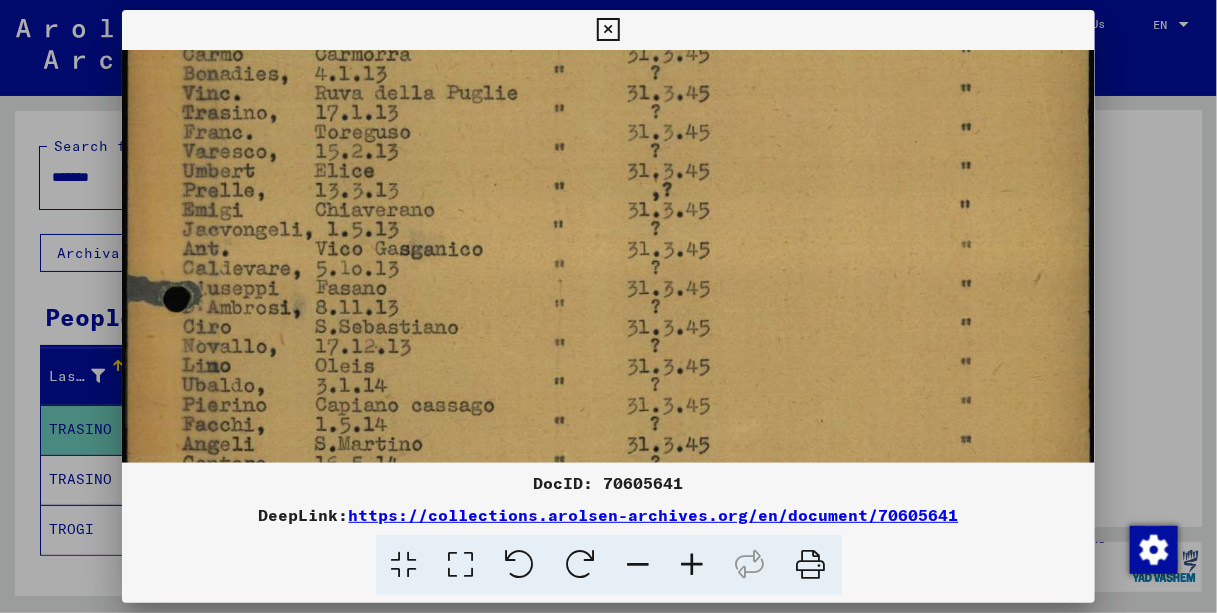 drag, startPoint x: 826, startPoint y: 208, endPoint x: 843, endPoint y: 82, distance: 127.141655 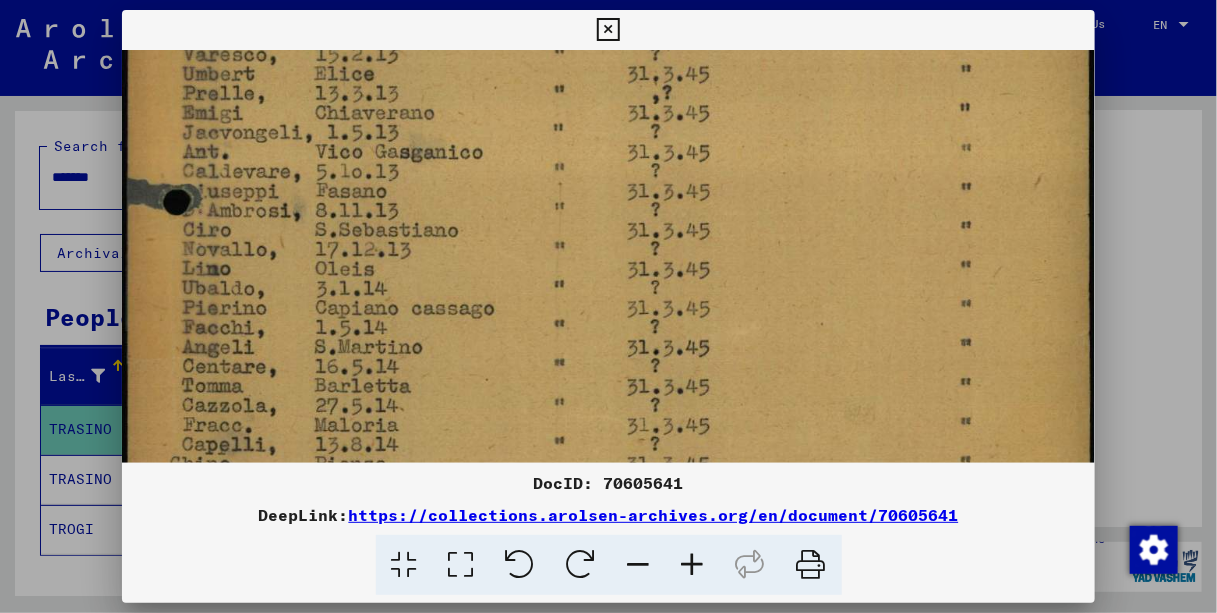 scroll, scrollTop: 756, scrollLeft: 0, axis: vertical 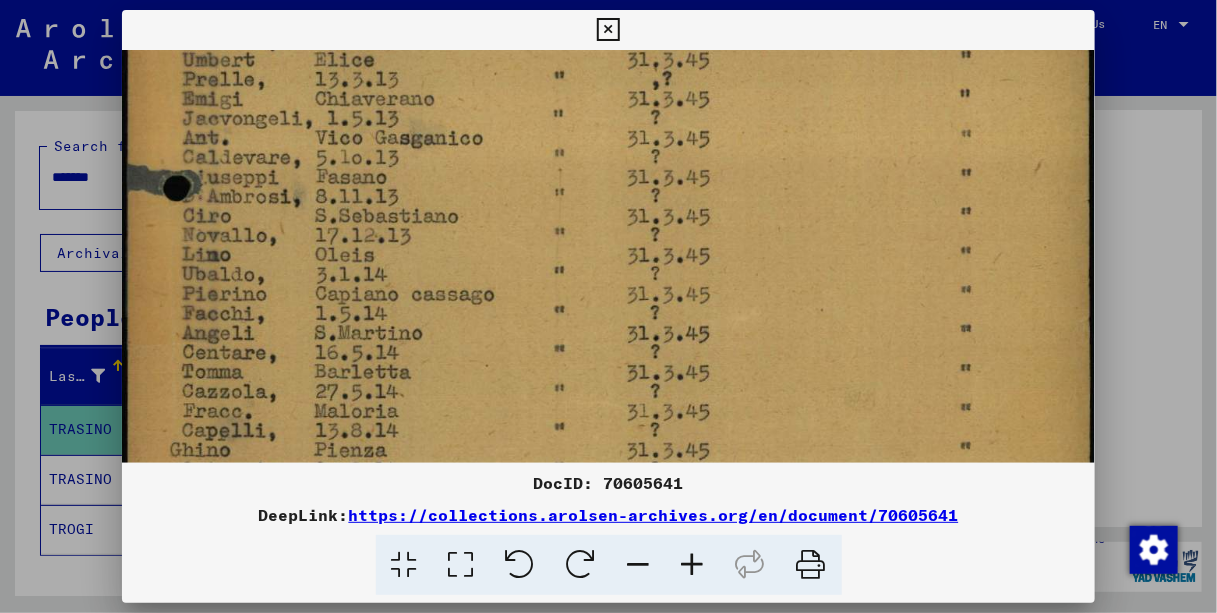 drag, startPoint x: 827, startPoint y: 152, endPoint x: 848, endPoint y: 47, distance: 107.07941 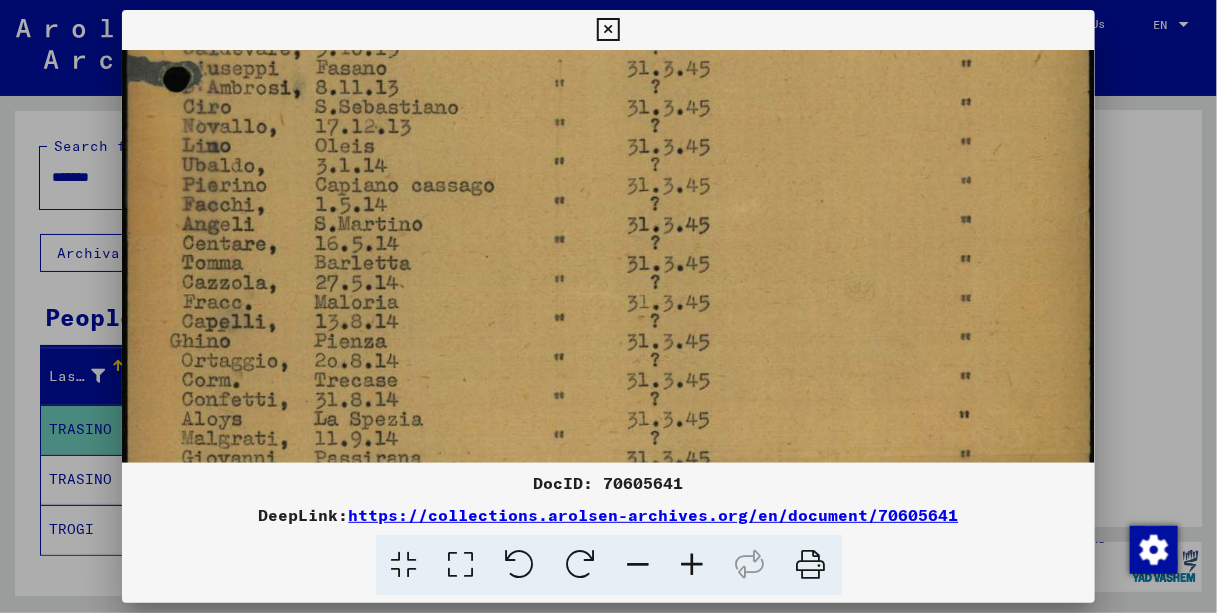drag, startPoint x: 822, startPoint y: 148, endPoint x: 846, endPoint y: 40, distance: 110.63454 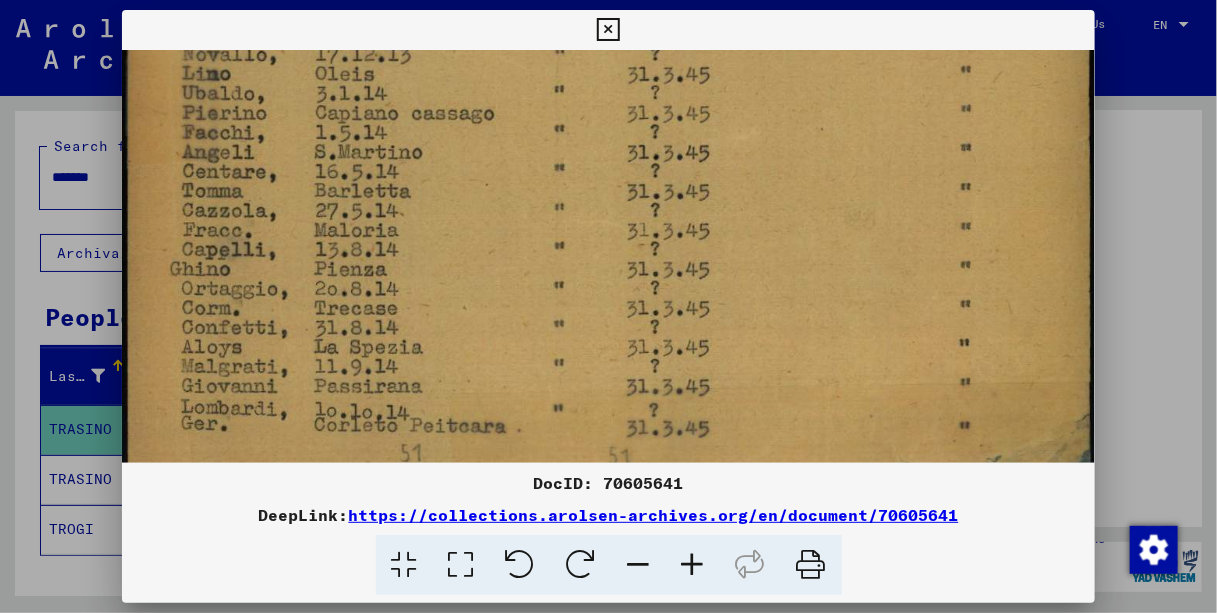 scroll, scrollTop: 977, scrollLeft: 0, axis: vertical 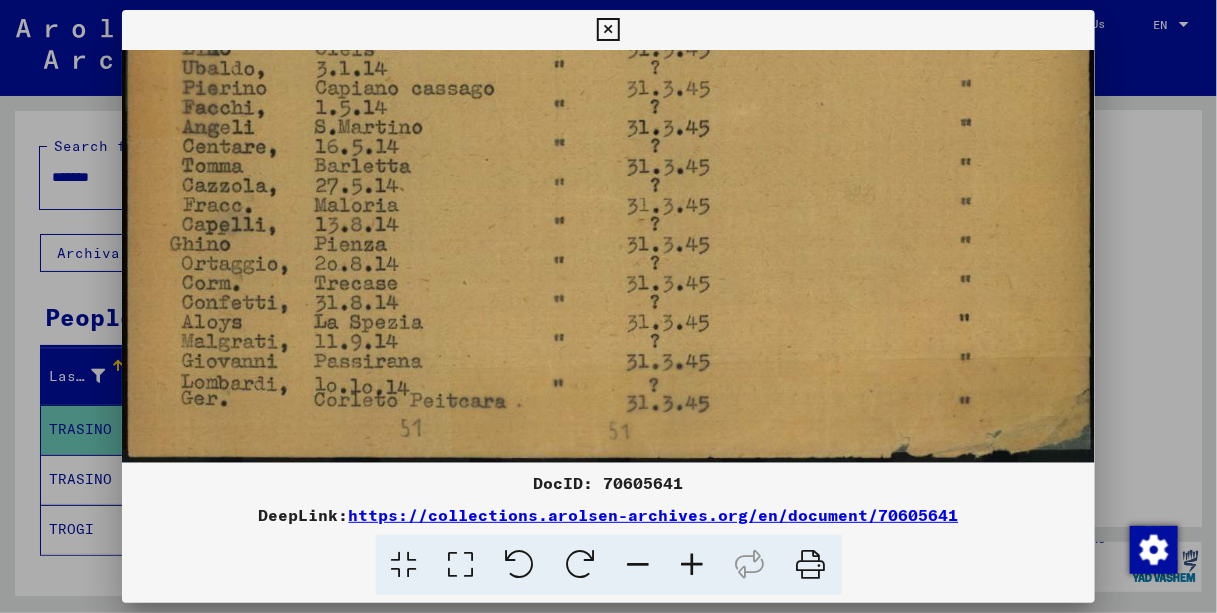 drag, startPoint x: 824, startPoint y: 146, endPoint x: 850, endPoint y: 22, distance: 126.69649 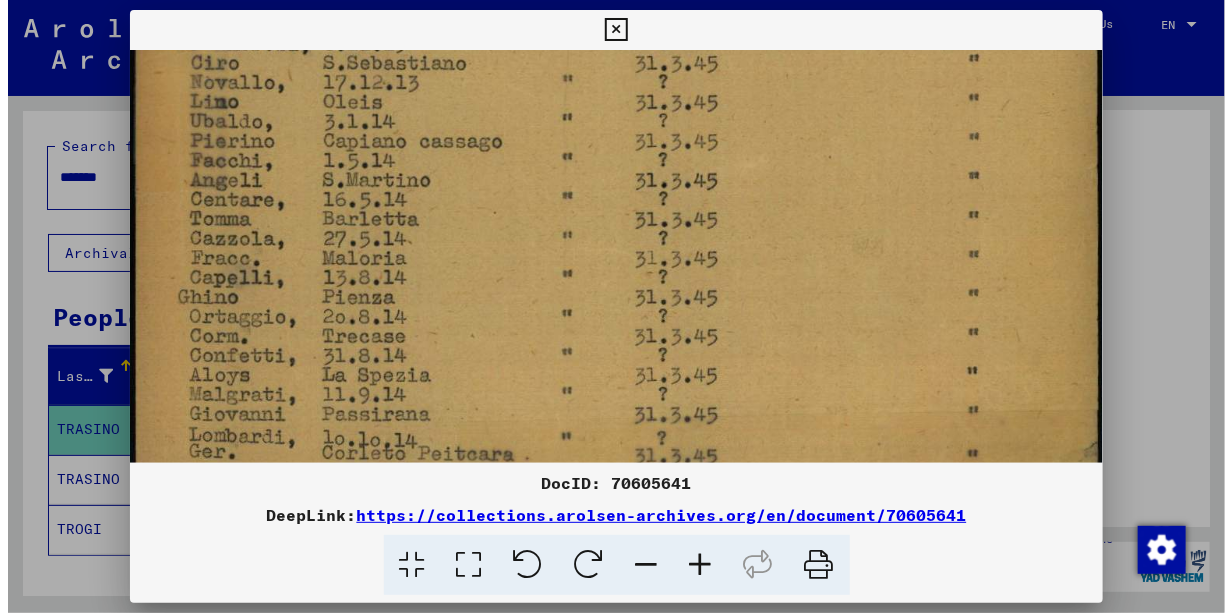 scroll, scrollTop: 886, scrollLeft: 0, axis: vertical 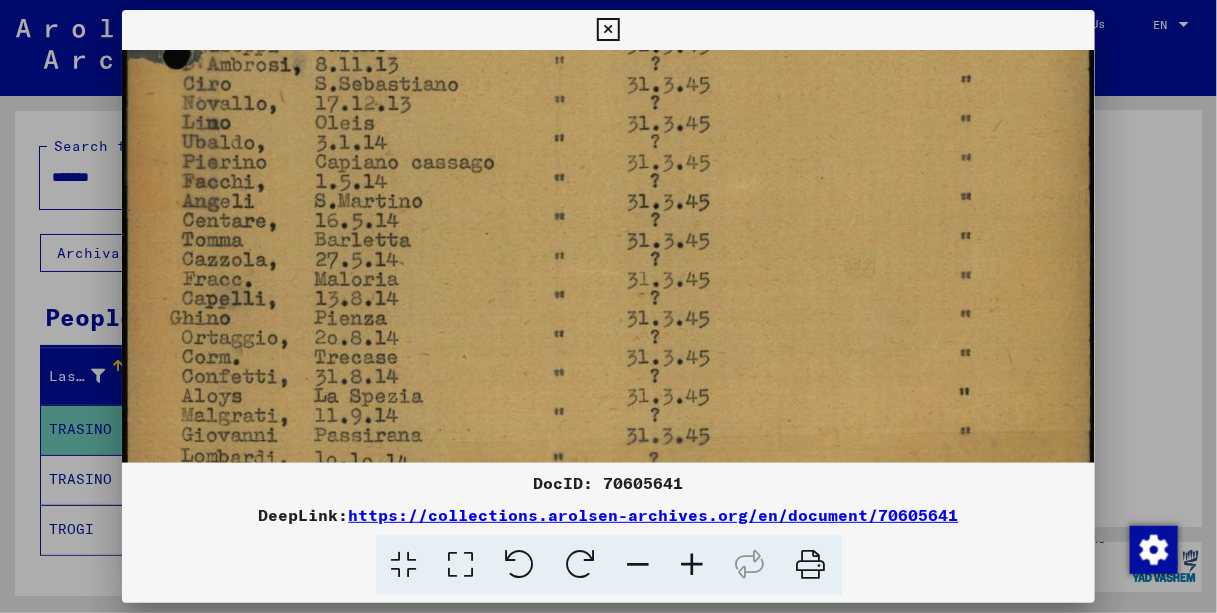 drag, startPoint x: 825, startPoint y: 152, endPoint x: 815, endPoint y: 238, distance: 86.579445 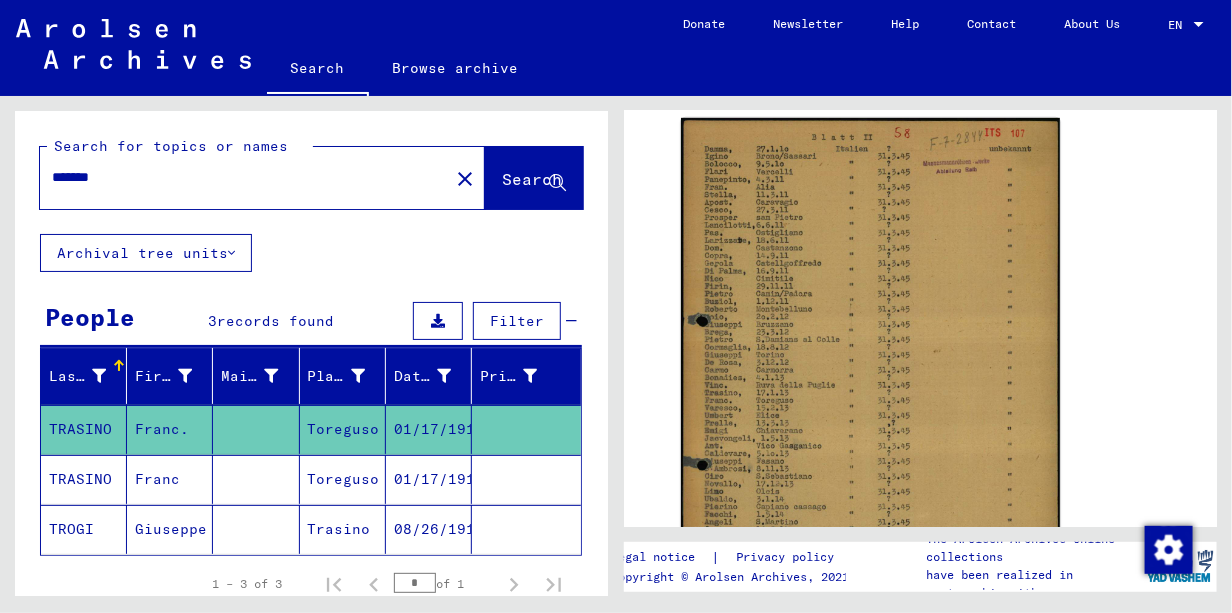 drag, startPoint x: 343, startPoint y: 172, endPoint x: 0, endPoint y: 171, distance: 343.00146 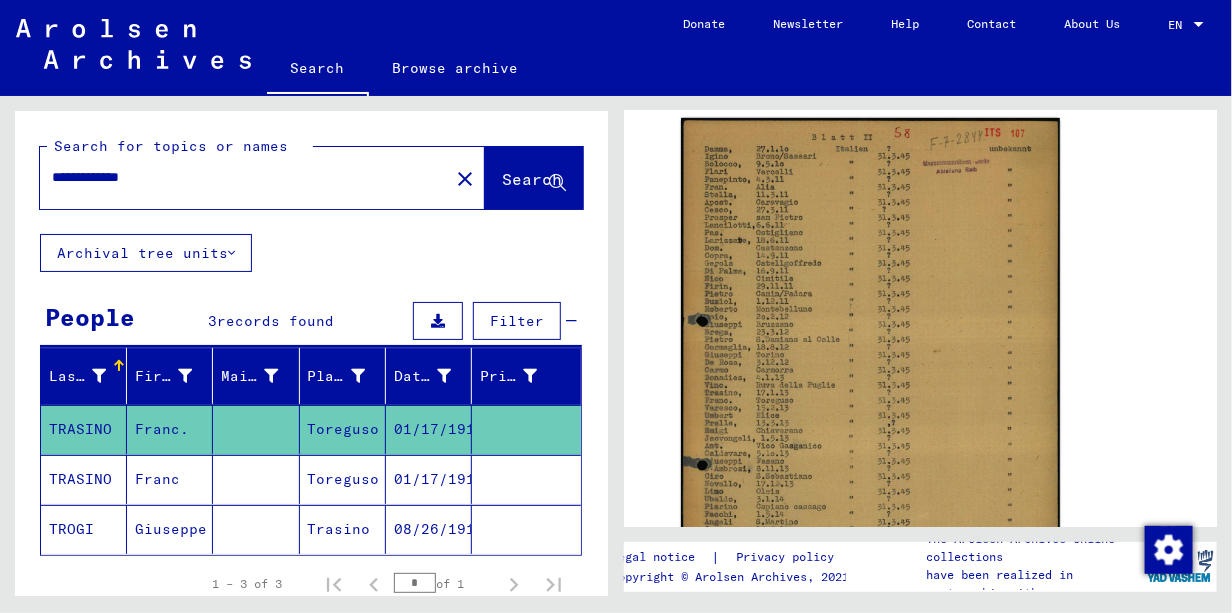 type on "**********" 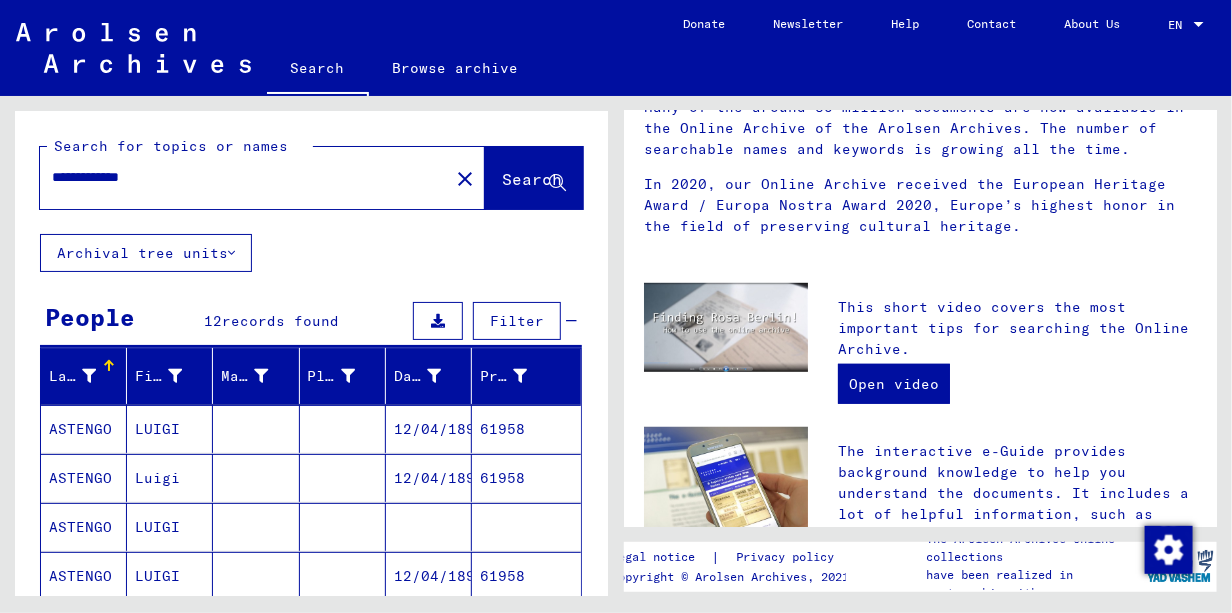 scroll, scrollTop: 0, scrollLeft: 0, axis: both 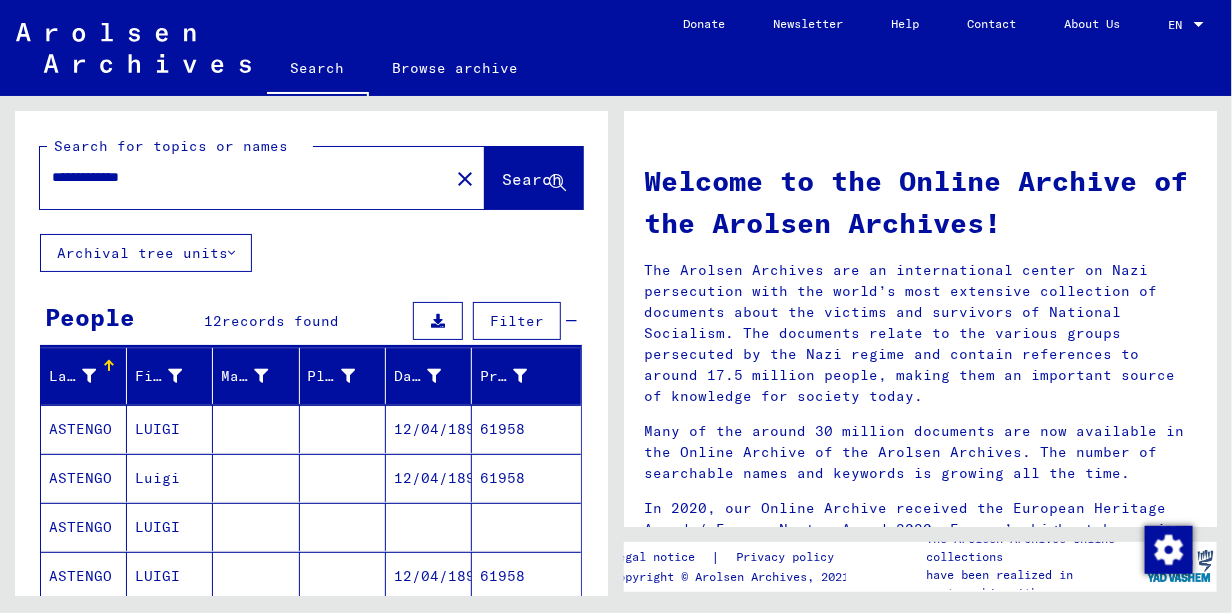 click on "ASTENGO" at bounding box center (84, 478) 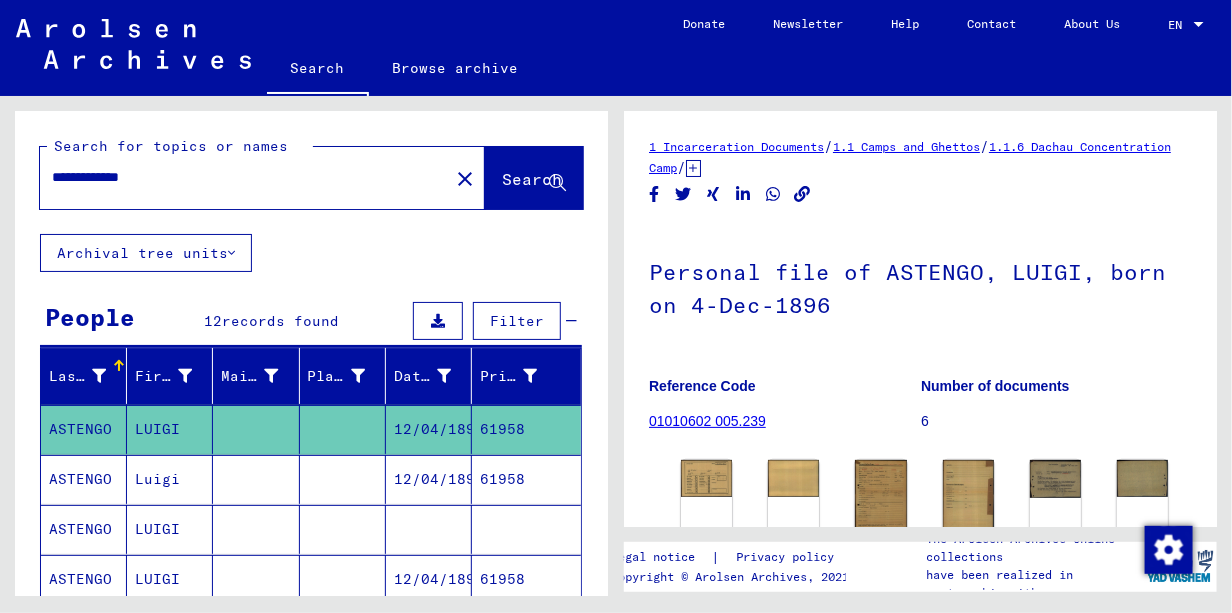 scroll, scrollTop: 0, scrollLeft: 0, axis: both 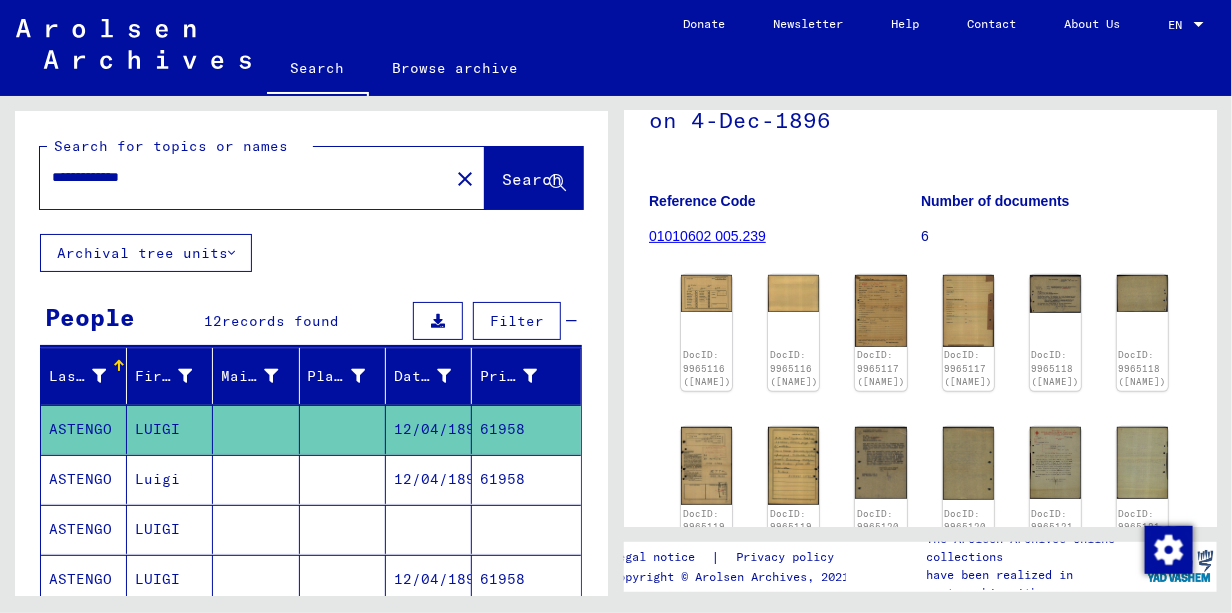 click at bounding box center [1199, 24] 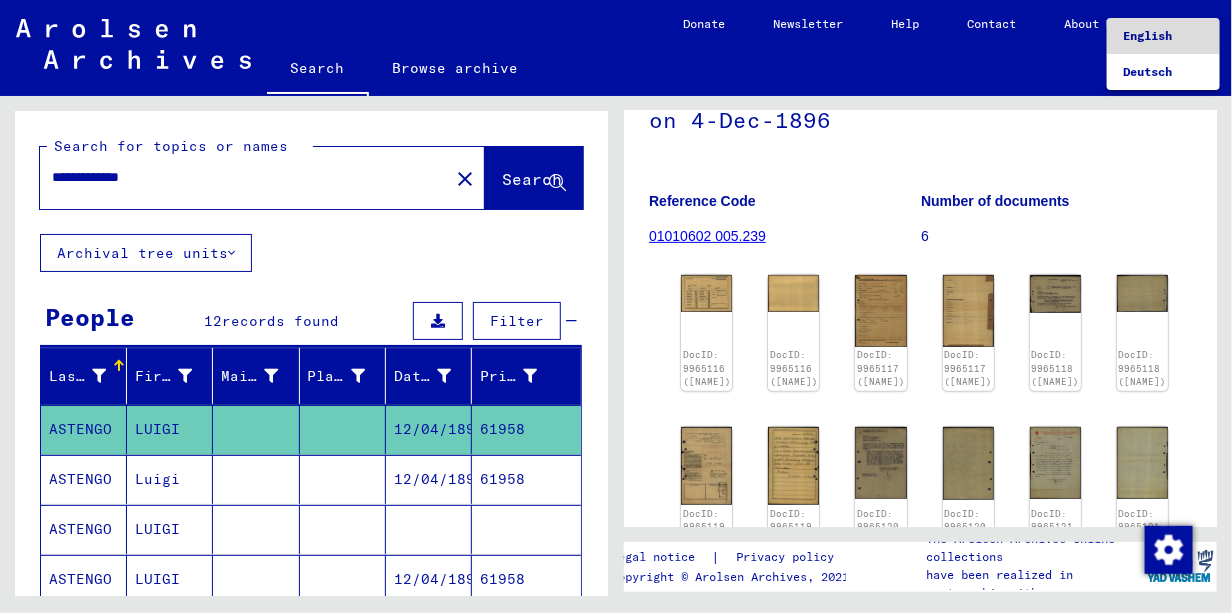 click on "English" at bounding box center (1163, 36) 